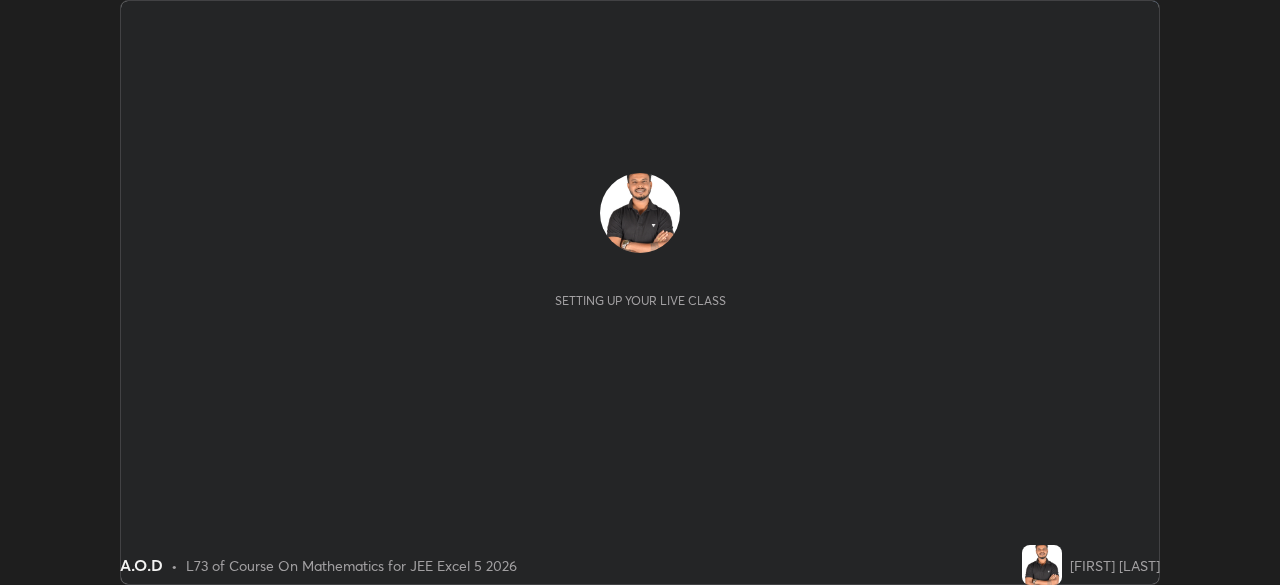 scroll, scrollTop: 0, scrollLeft: 0, axis: both 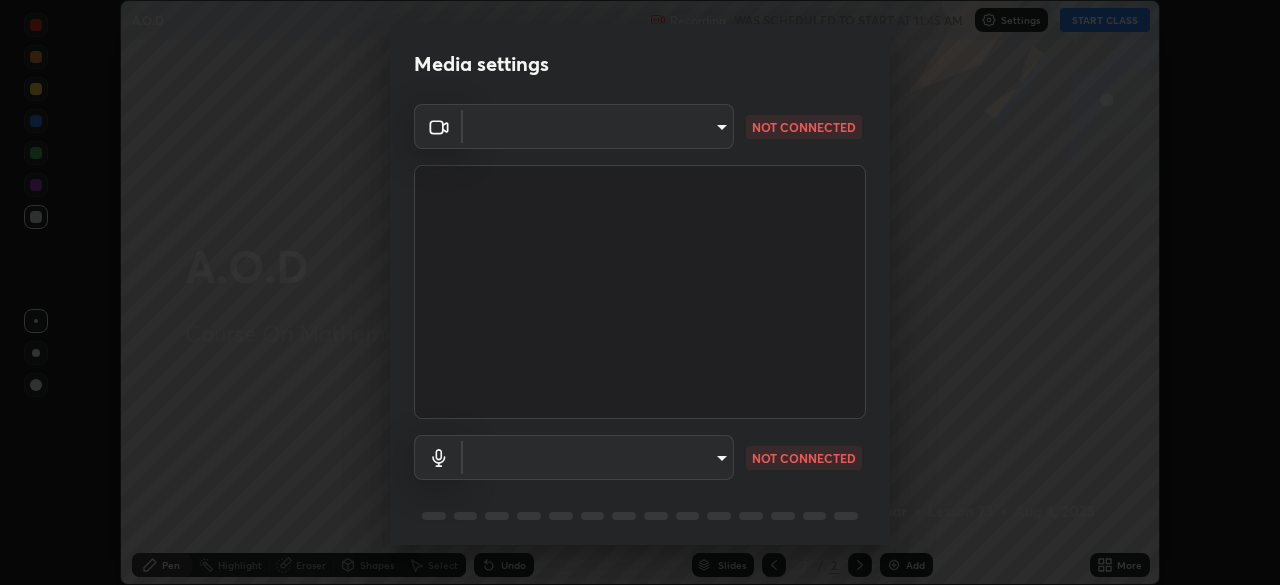 type on "05e465ff83a2709560b00517cc20afcec0d8c6759013130505a18faaf77a7109" 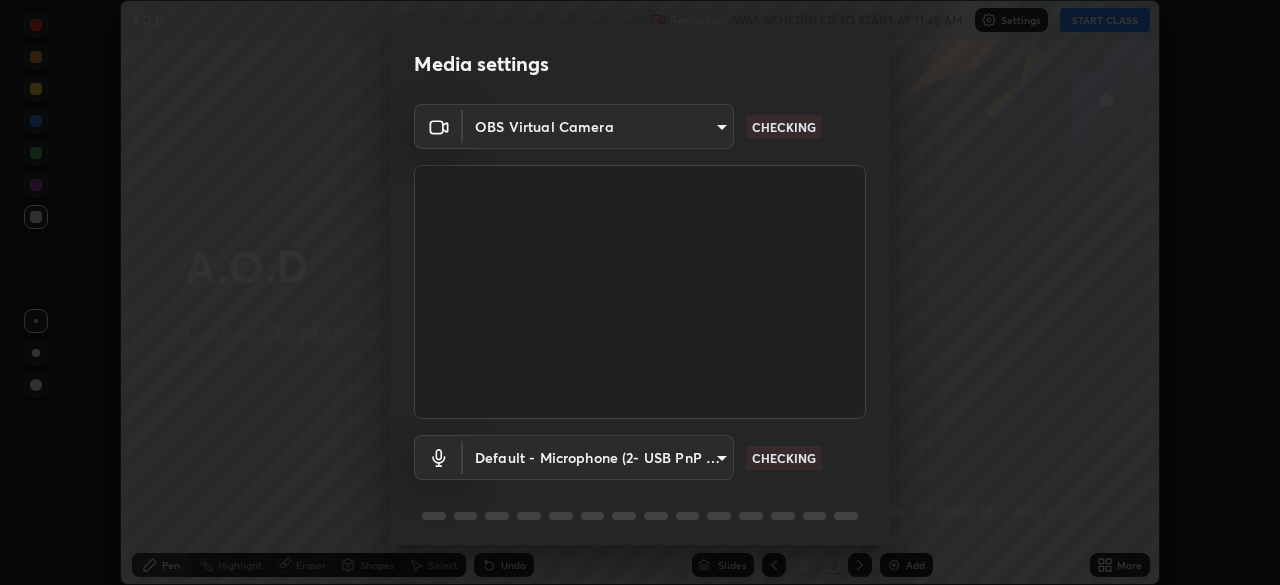 click on "Erase all A.O.D Recording WAS SCHEDULED TO START AT  11:45 AM Settings START CLASS Setting up your live class A.O.D • L73 of Course On Mathematics for JEE Excel 5 2026 [FIRST] [LAST] Pen Highlight Eraser Shapes Select Undo Slides 2 / 2 Add More No doubts shared Encourage your learners to ask a doubt for better clarity Report an issue Reason for reporting Buffering Chat not working Audio - Video sync issue Educator video quality low ​ Attach an image Report Media settings OBS Virtual Camera 05e465ff83a2709560b00517cc20afcec0d8c6759013130505a18faaf77a7109 CHECKING Default - Microphone (2- USB PnP Sound Device) default CHECKING 1 / 5 Next" at bounding box center (640, 292) 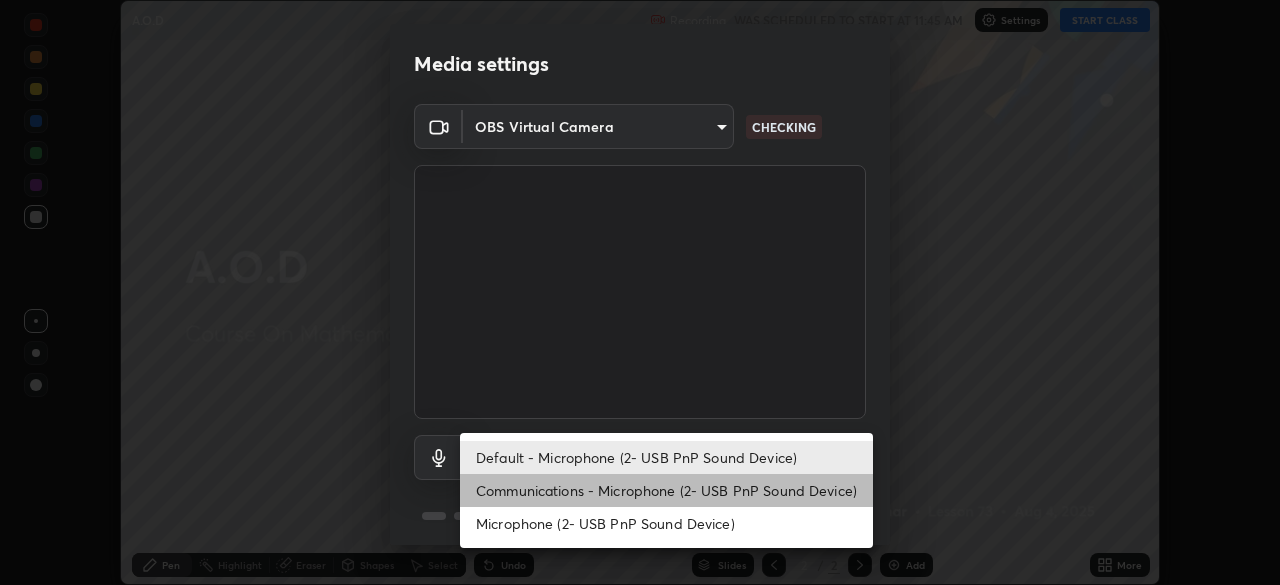 click on "Communications - Microphone (2- USB PnP Sound Device)" at bounding box center (666, 490) 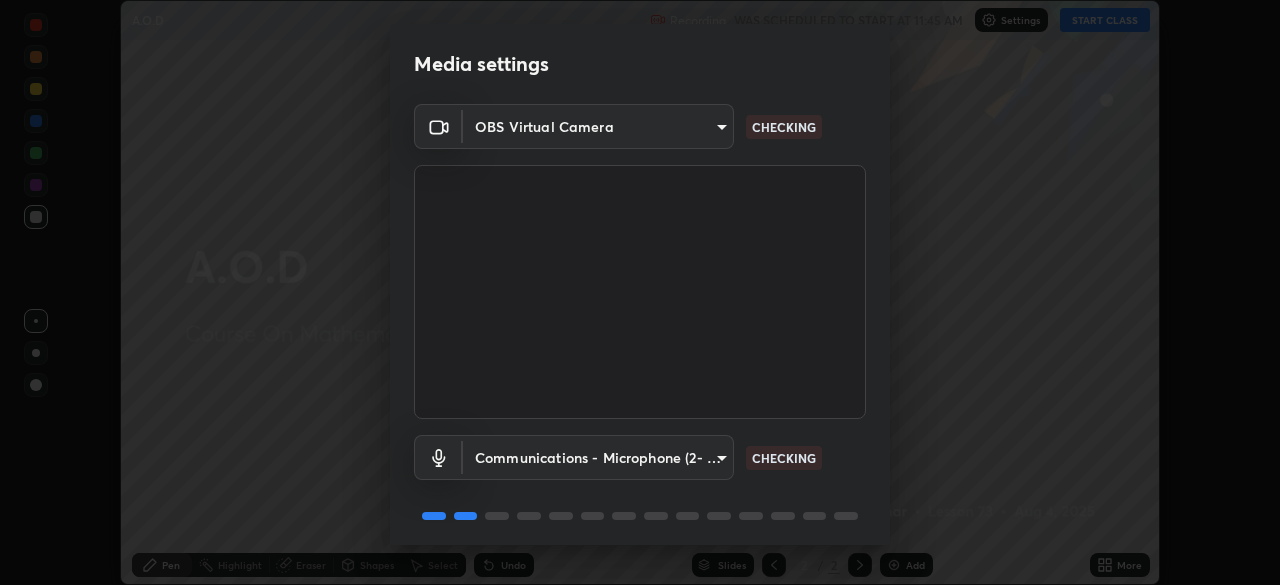 scroll, scrollTop: 71, scrollLeft: 0, axis: vertical 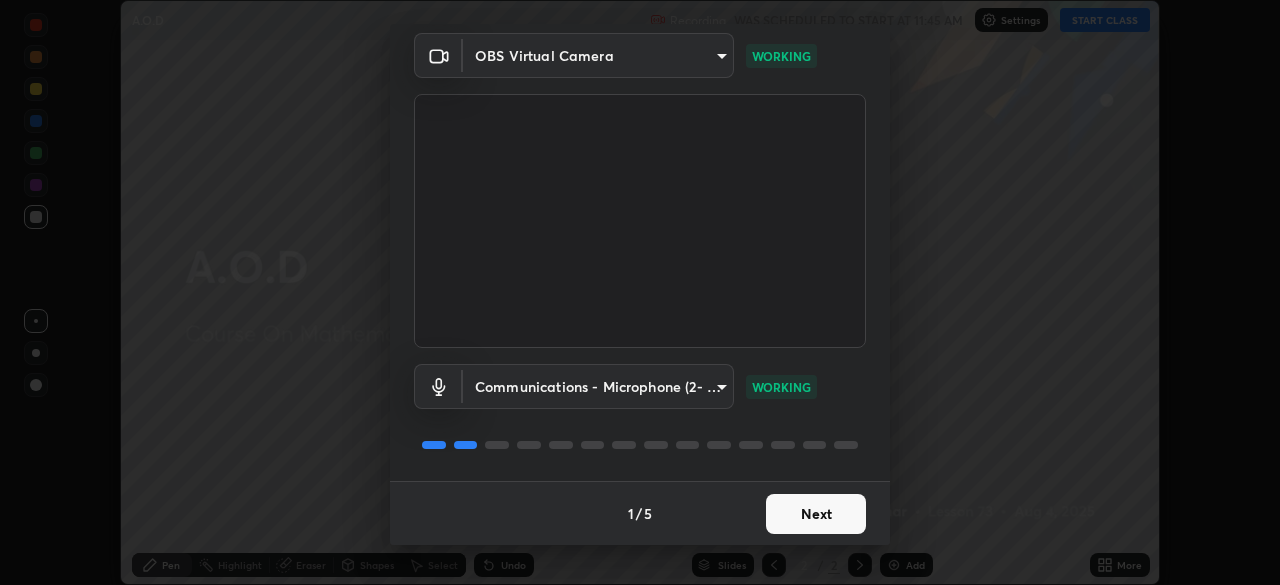 click on "Next" at bounding box center [816, 514] 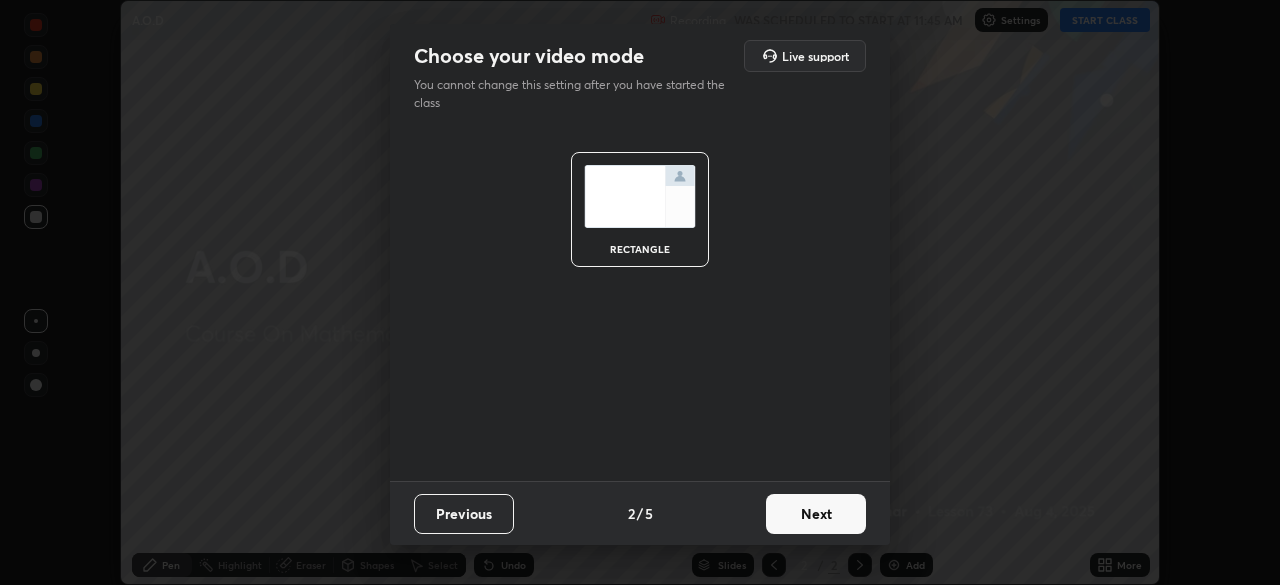 scroll, scrollTop: 0, scrollLeft: 0, axis: both 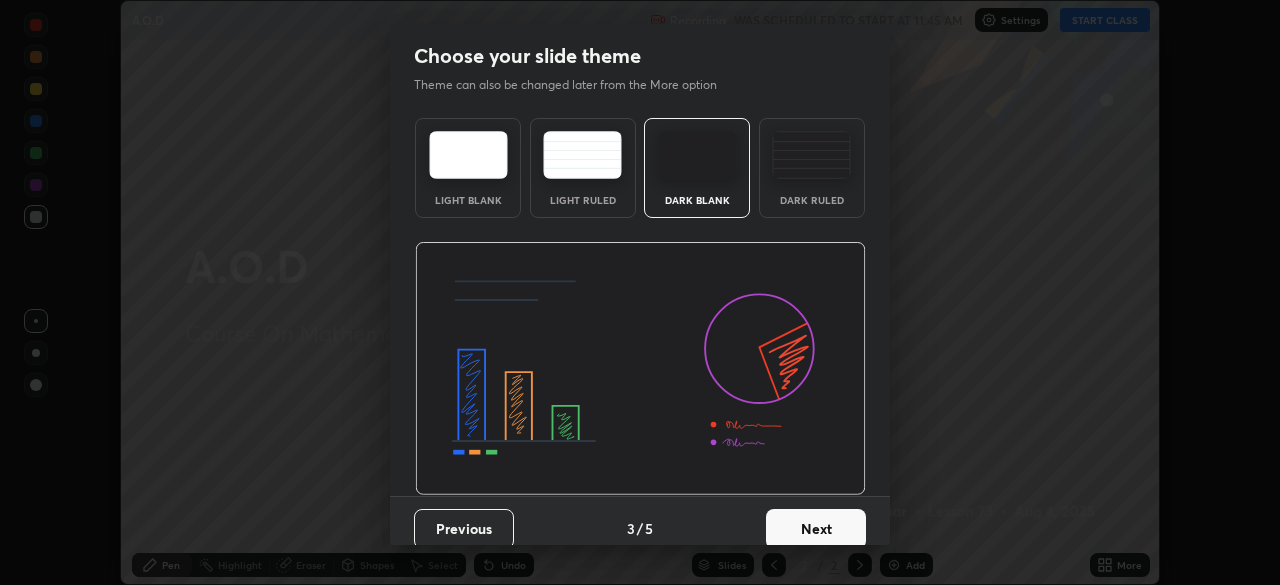click on "Next" at bounding box center (816, 529) 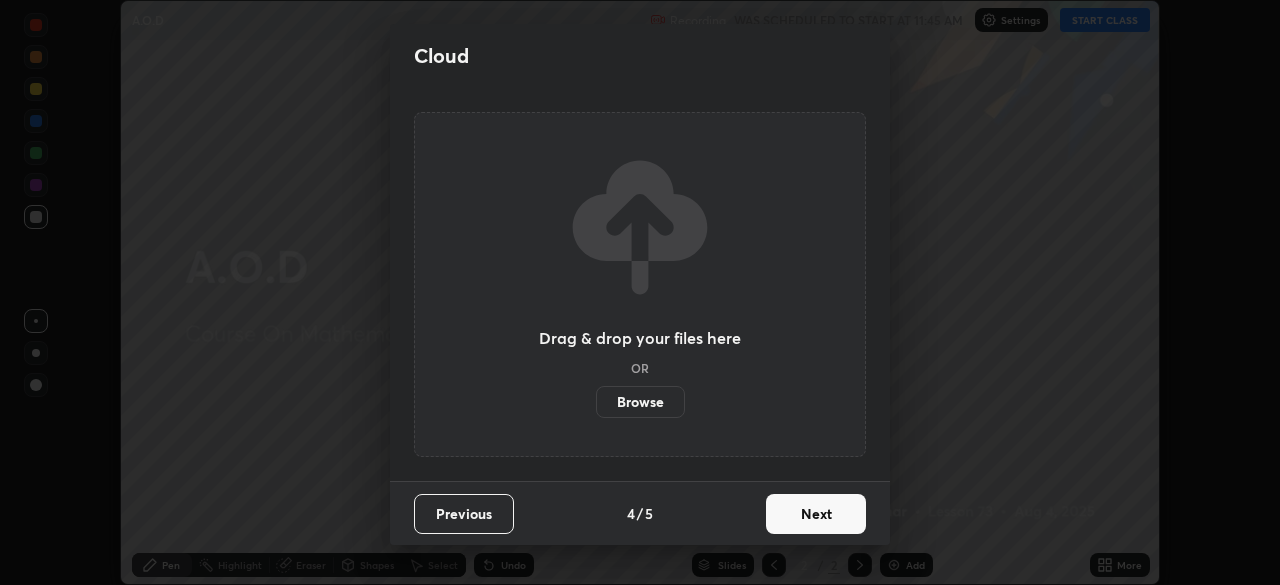 click on "Next" at bounding box center (816, 514) 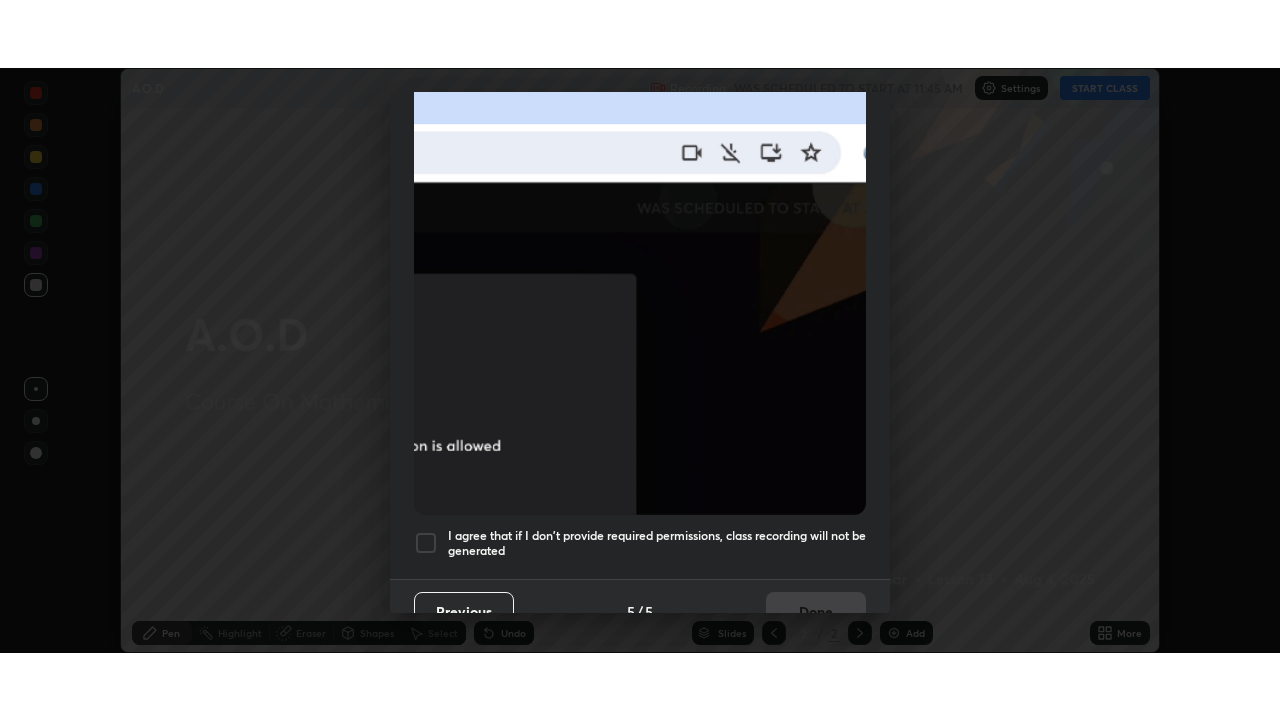 scroll, scrollTop: 479, scrollLeft: 0, axis: vertical 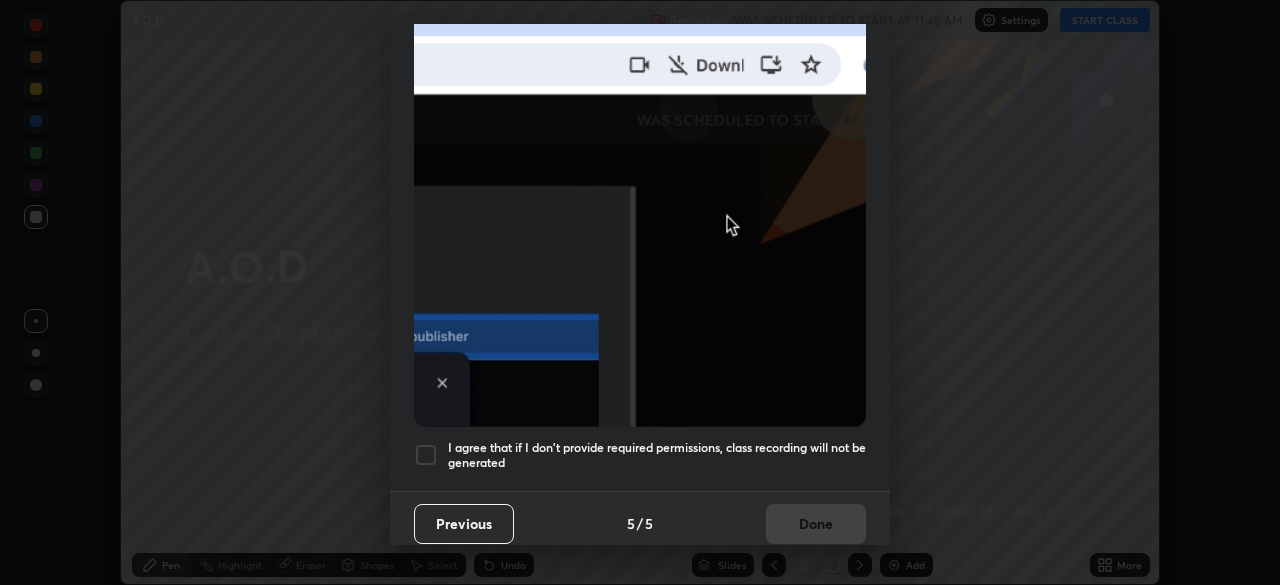click on "I agree that if I don't provide required permissions, class recording will not be generated" at bounding box center [657, 455] 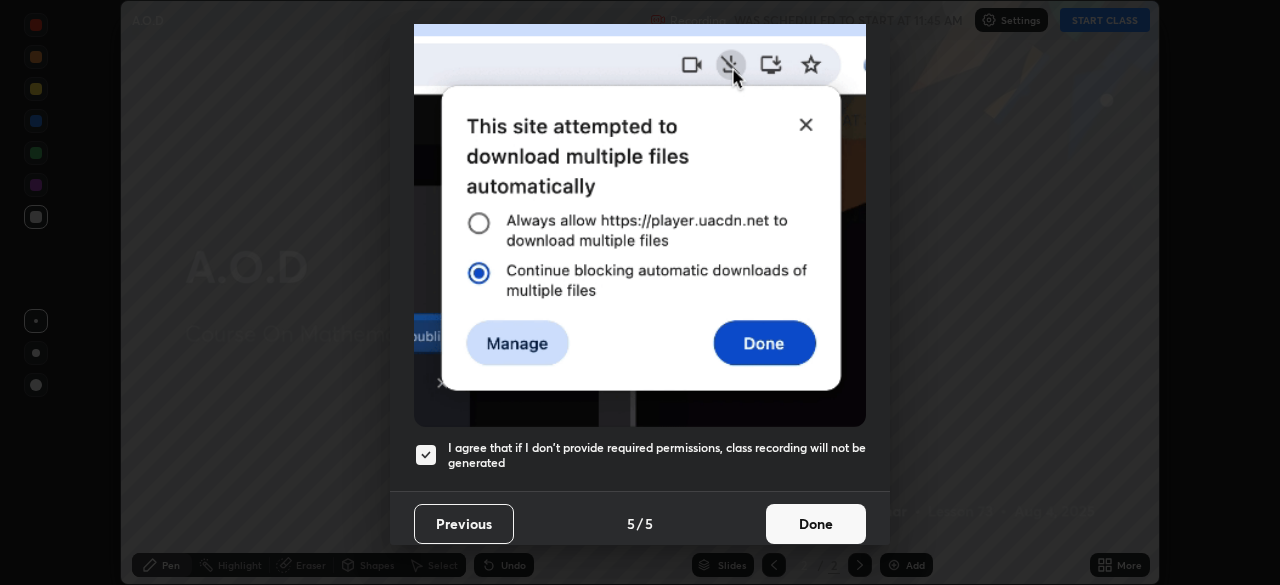 click on "Done" at bounding box center [816, 524] 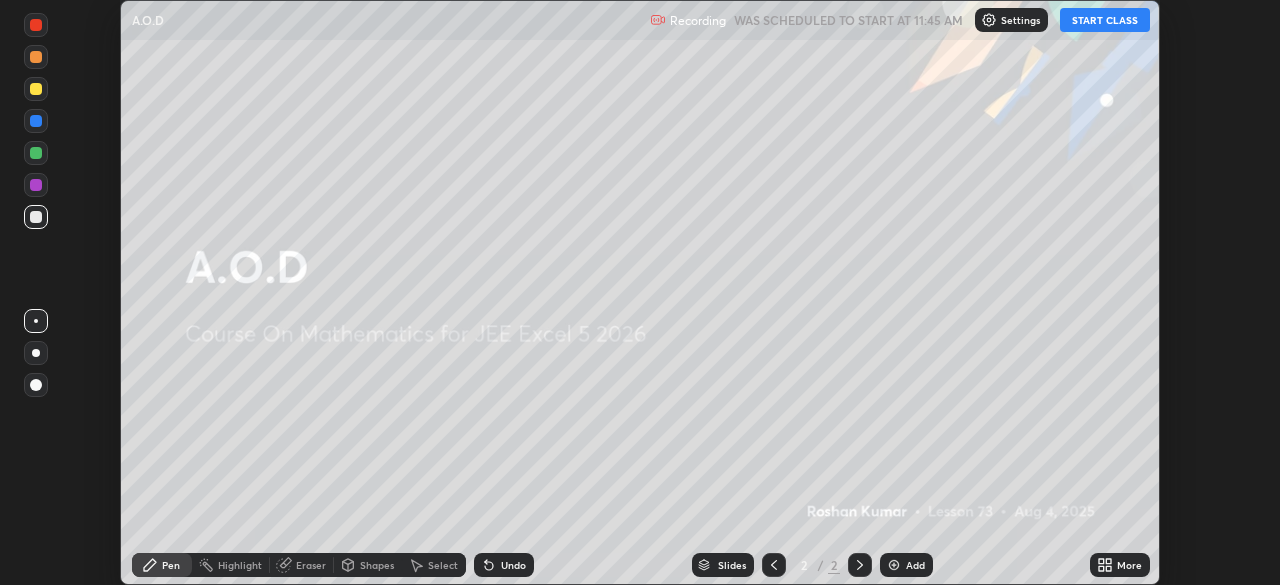 click on "START CLASS" at bounding box center [1105, 20] 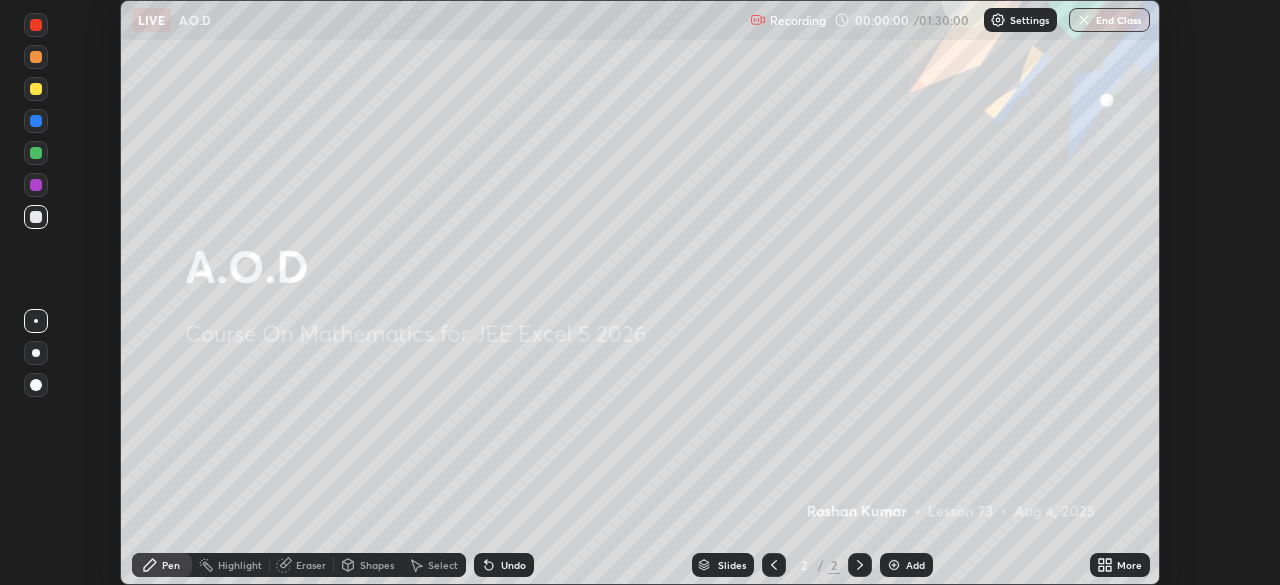 click 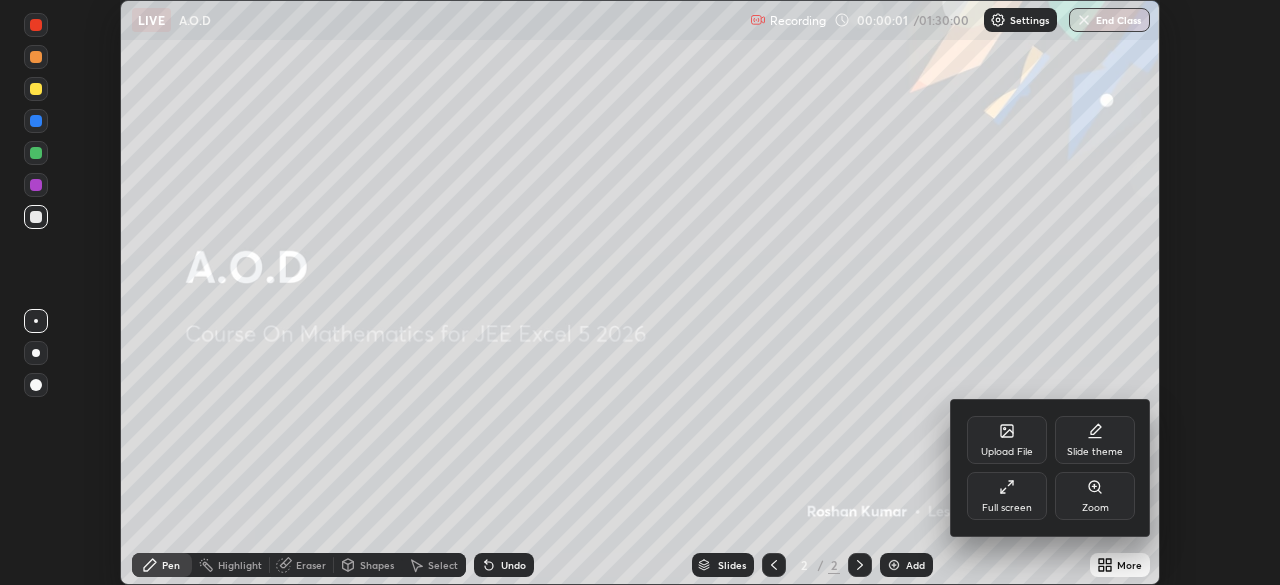 click on "Full screen" at bounding box center [1007, 496] 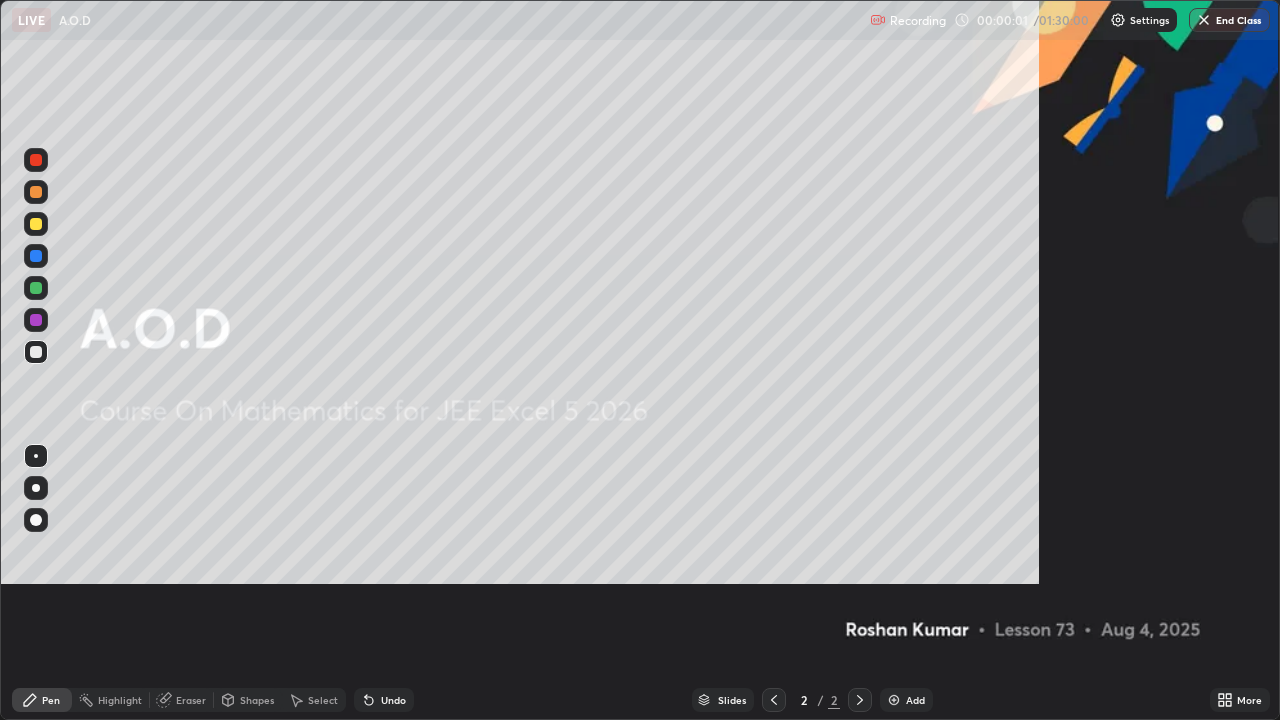 scroll, scrollTop: 99280, scrollLeft: 98720, axis: both 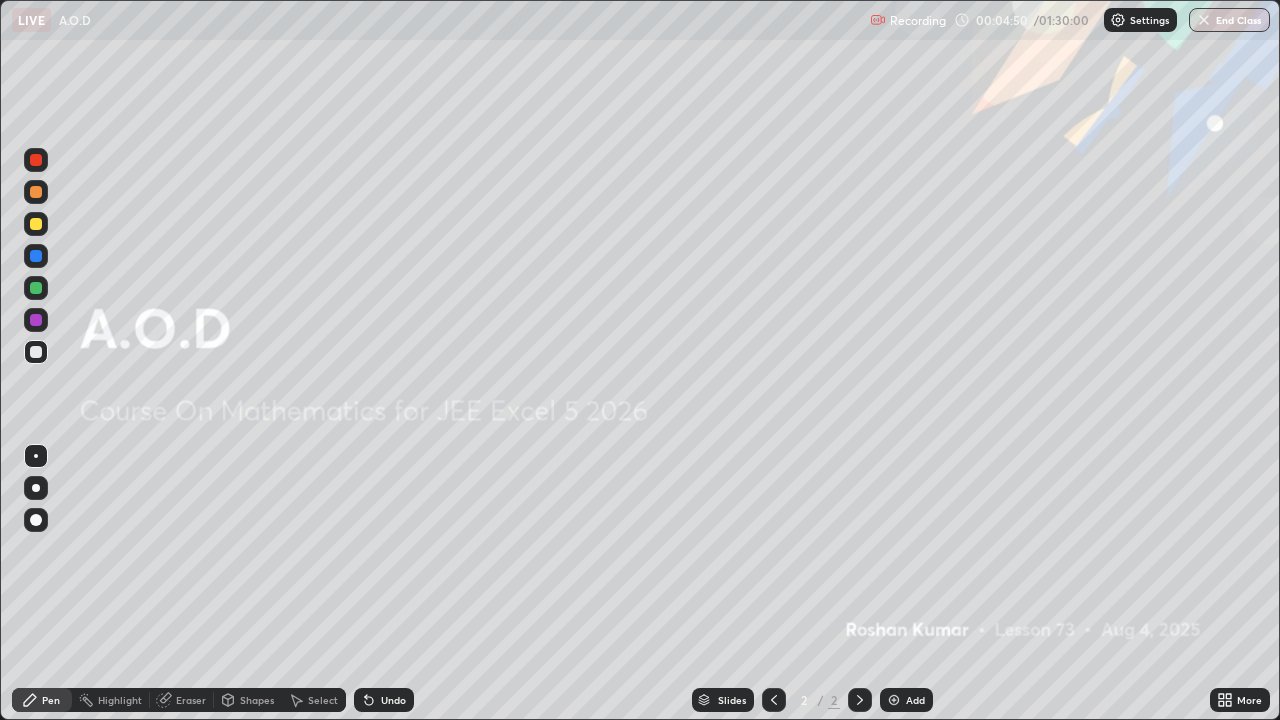 click at bounding box center [894, 700] 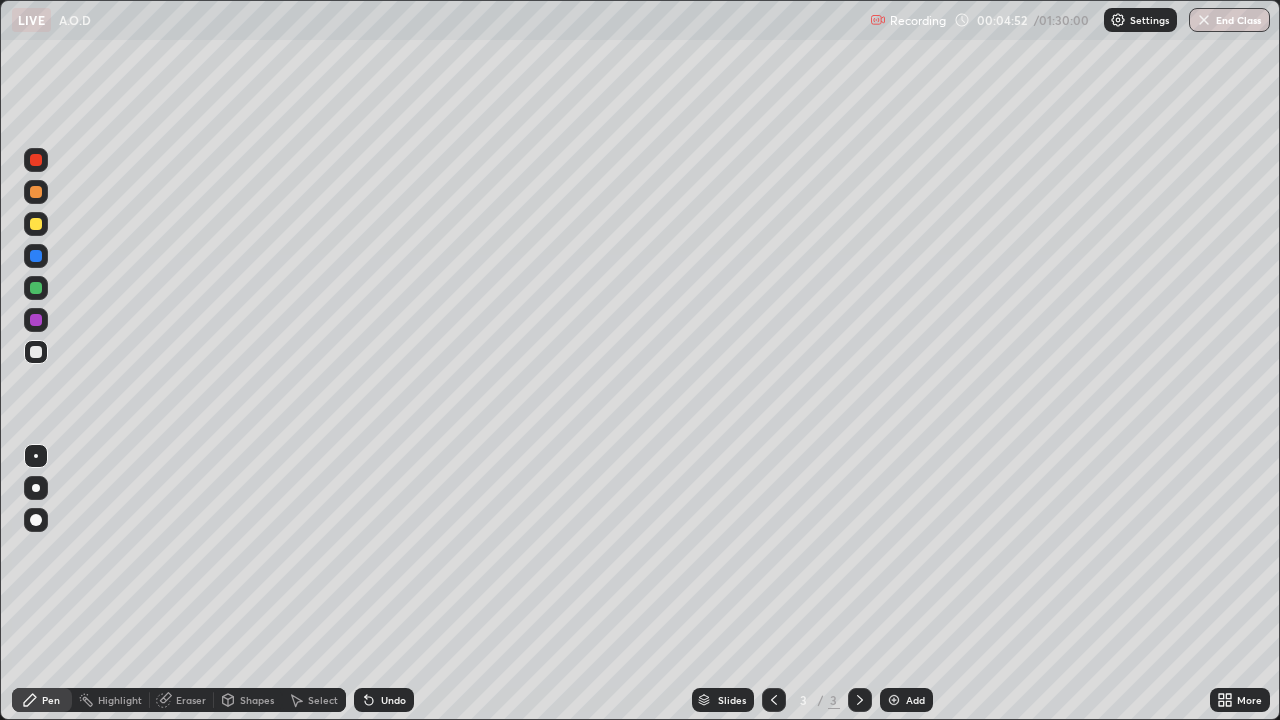 click at bounding box center (36, 520) 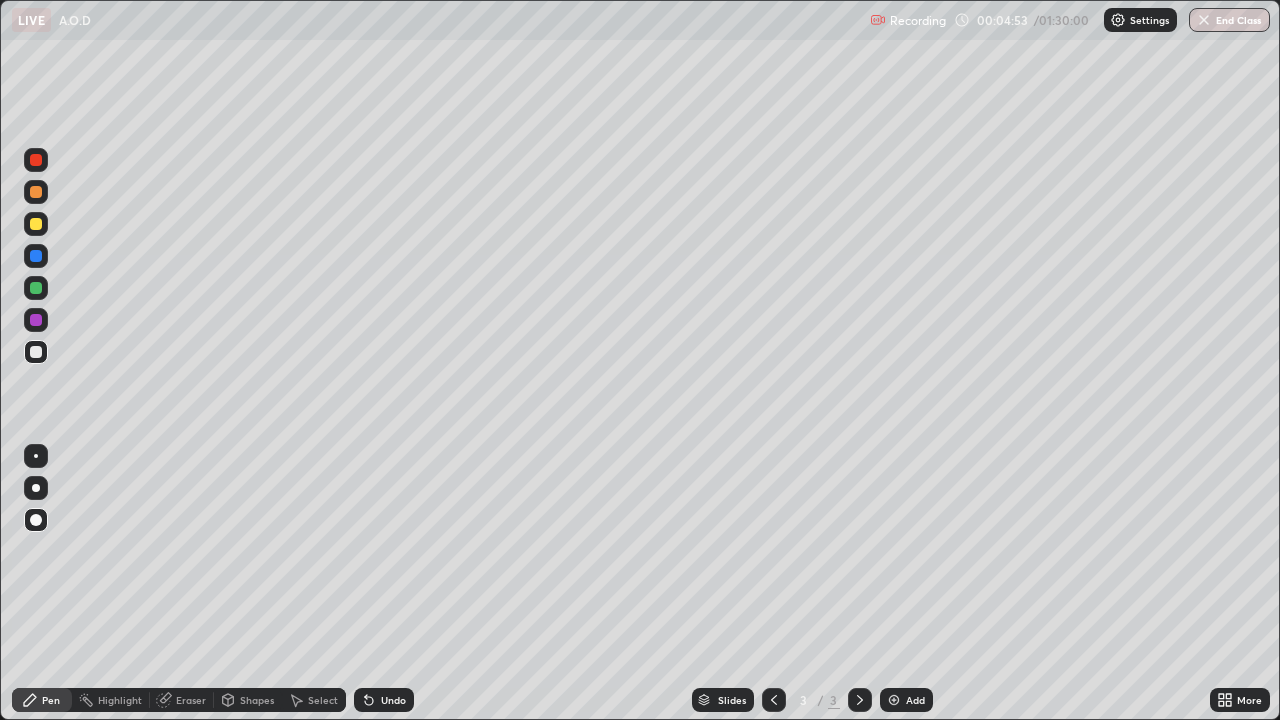 click at bounding box center [36, 224] 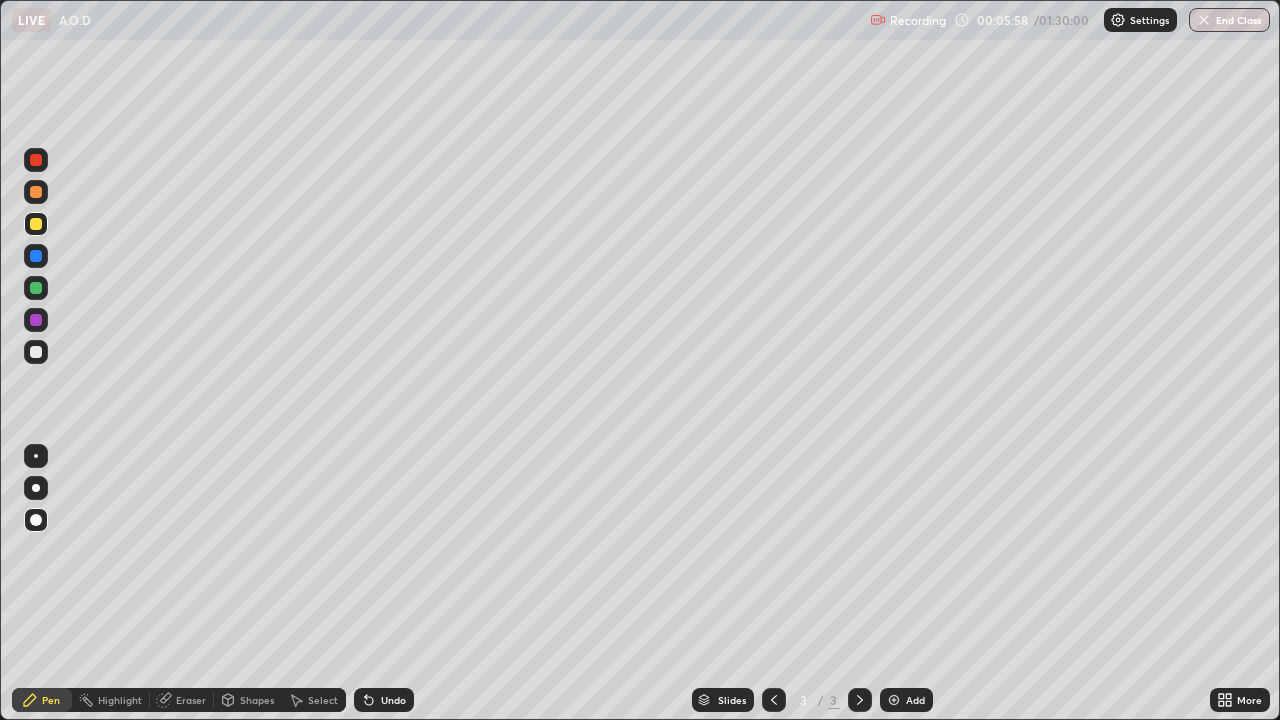 click at bounding box center (36, 352) 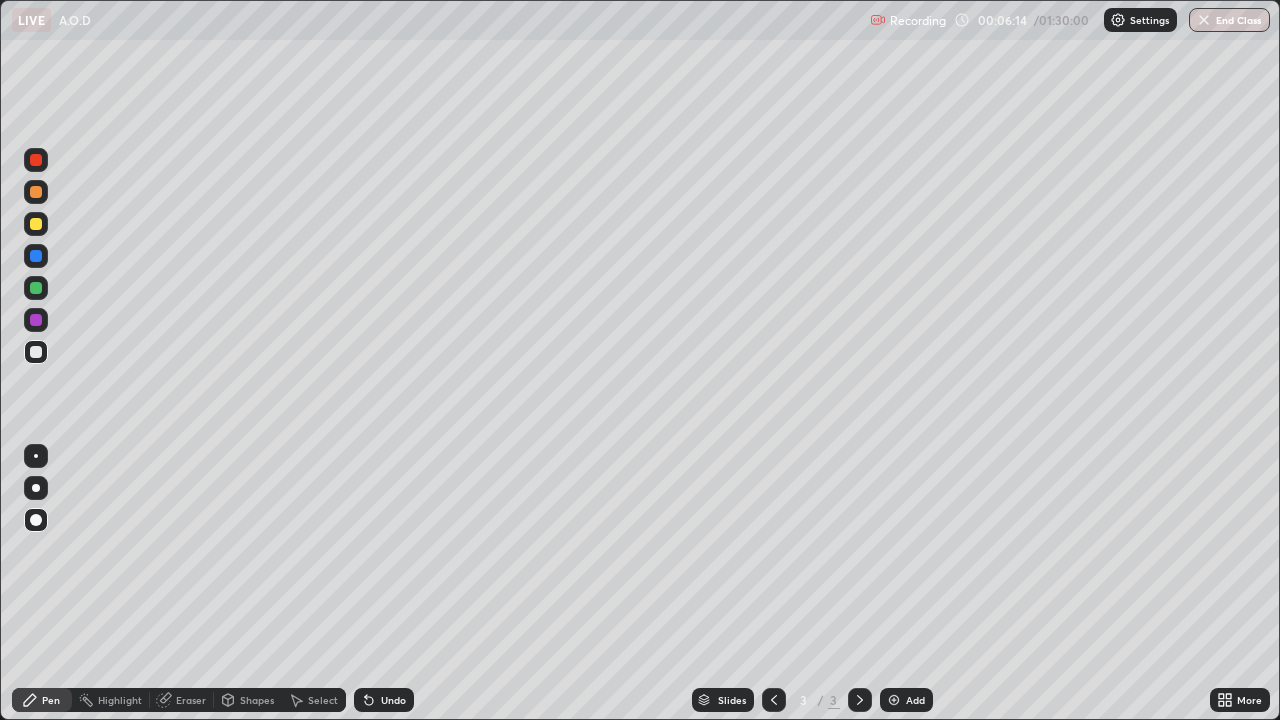 click at bounding box center [36, 320] 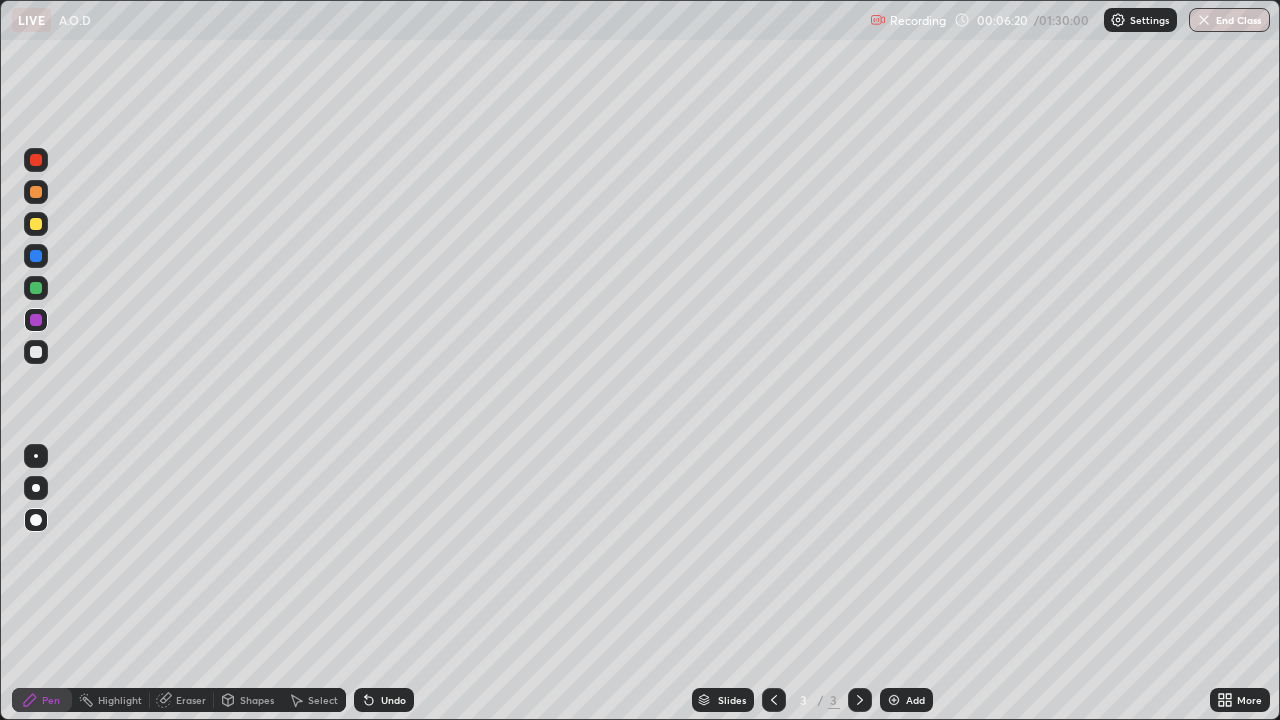 click at bounding box center (36, 224) 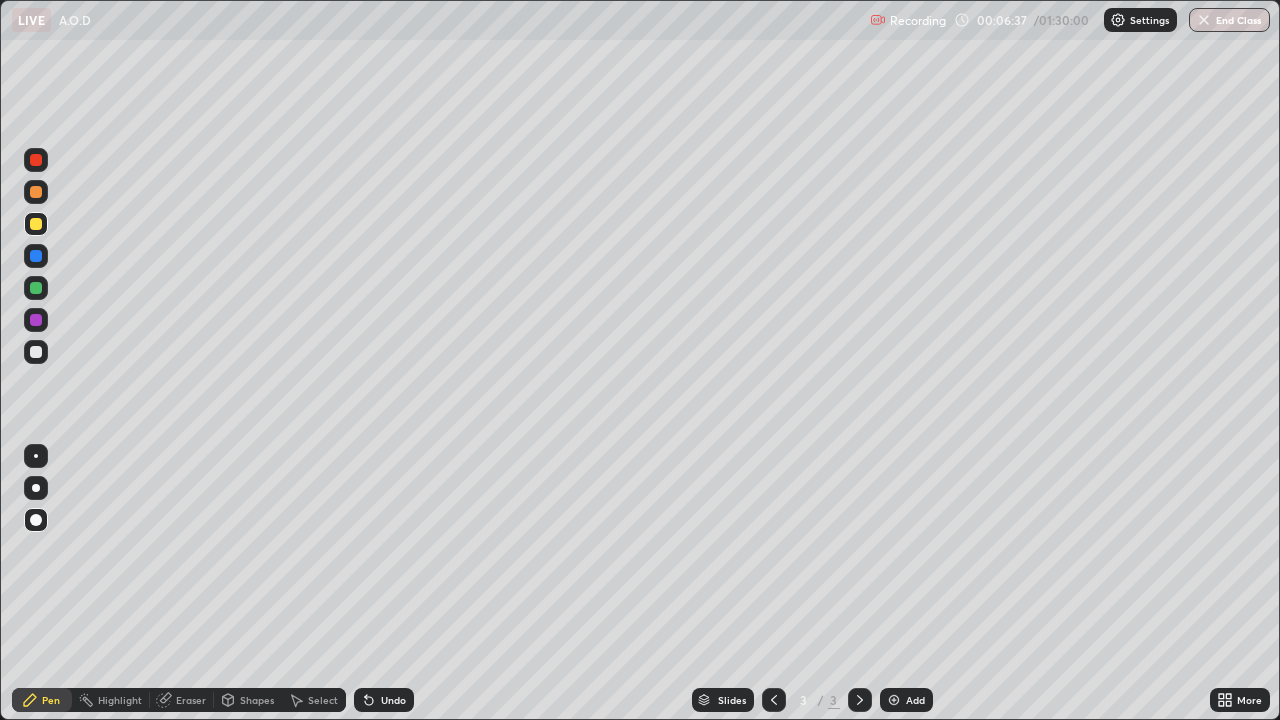 click at bounding box center [36, 288] 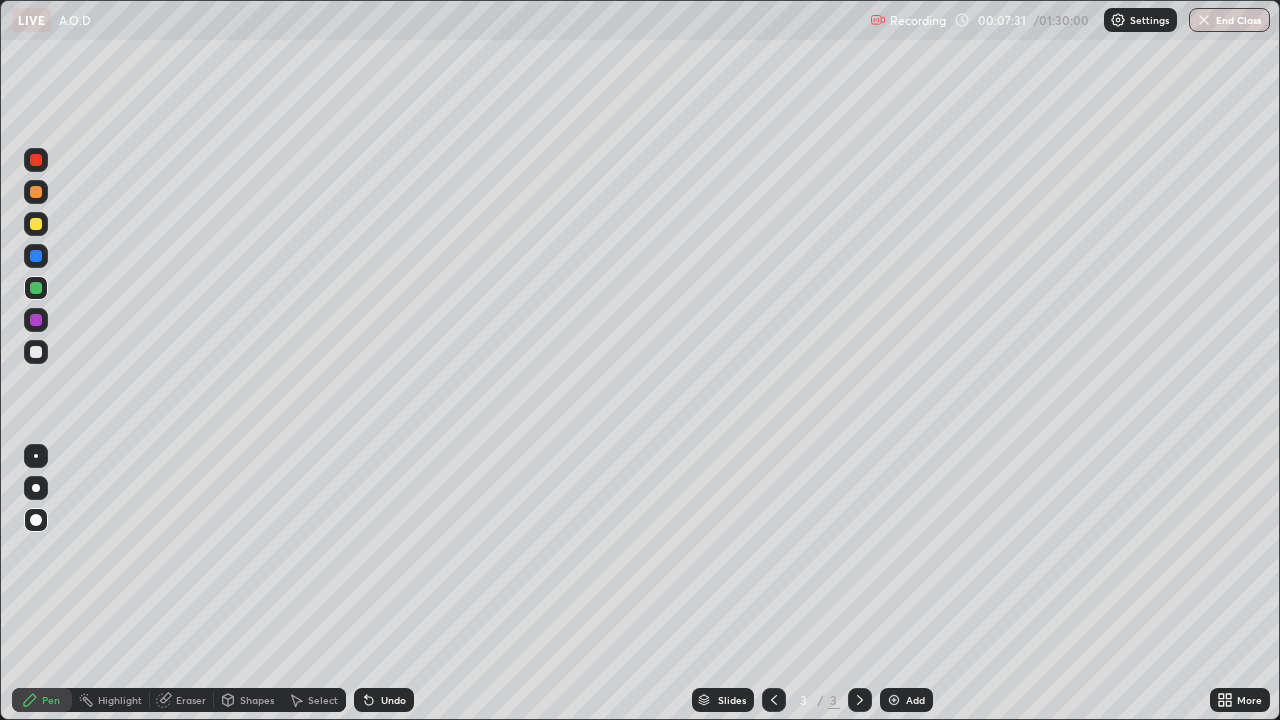 click at bounding box center [36, 256] 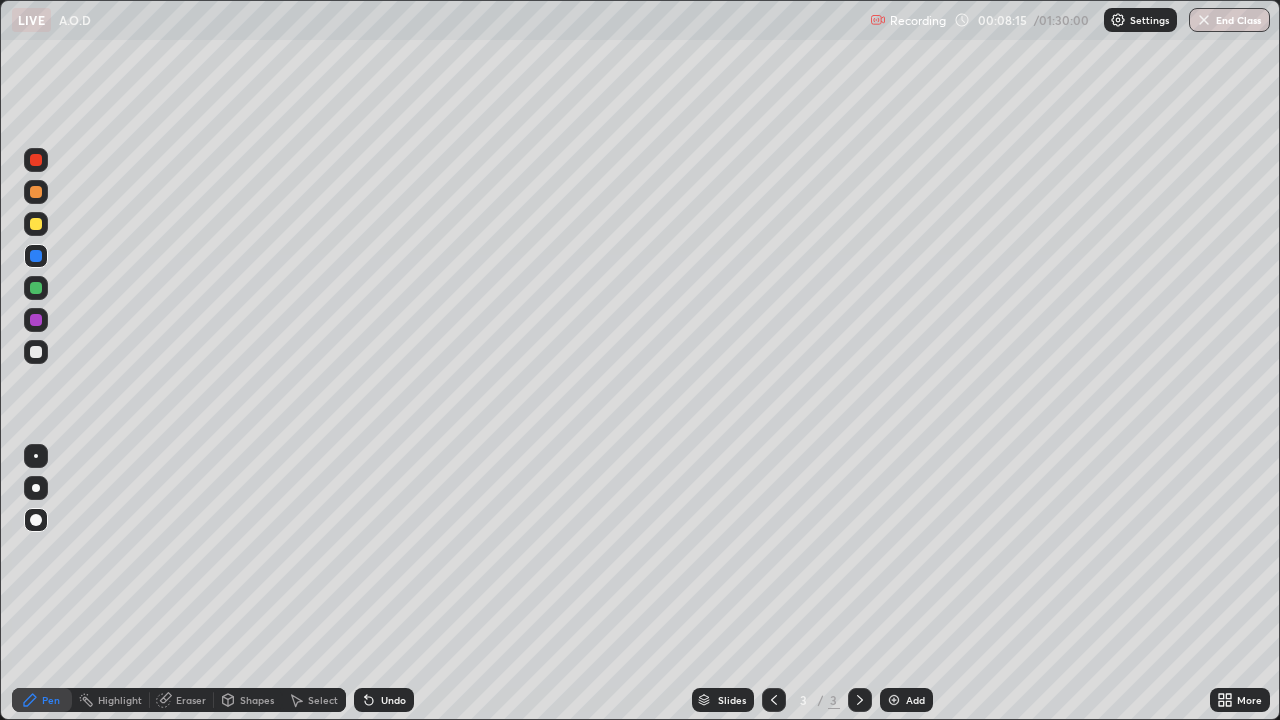 click at bounding box center [36, 288] 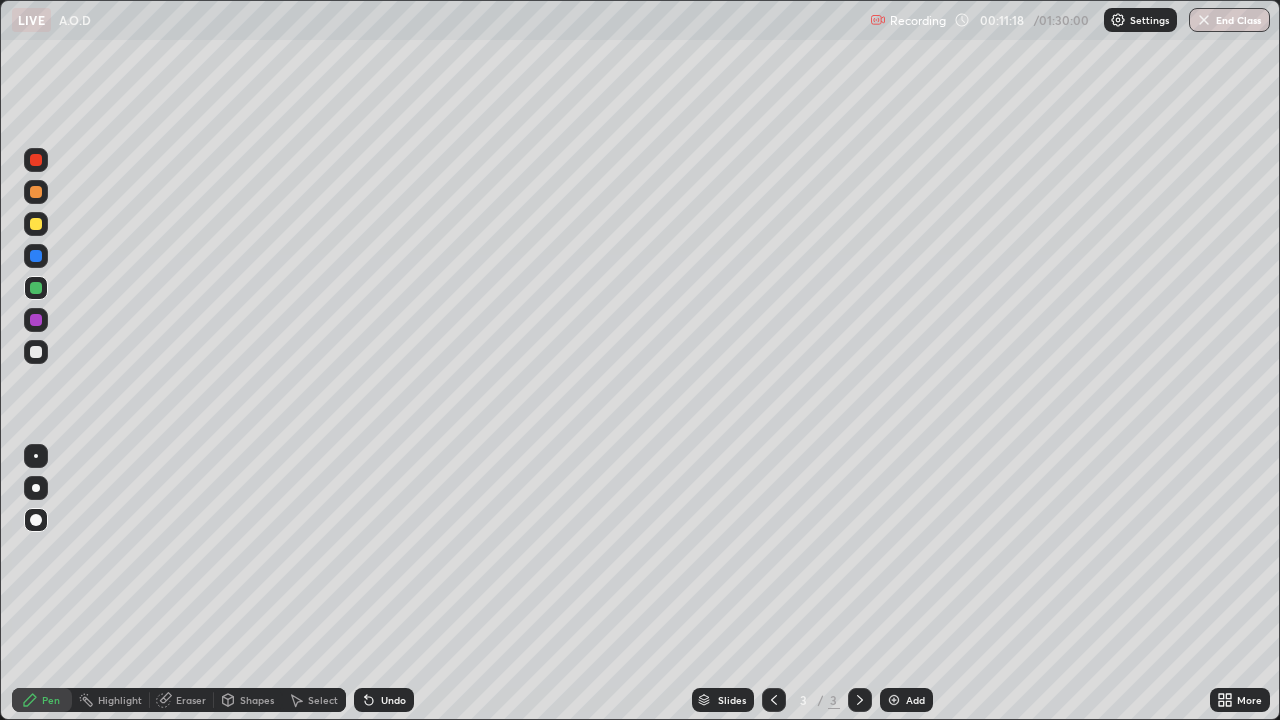 click at bounding box center (894, 700) 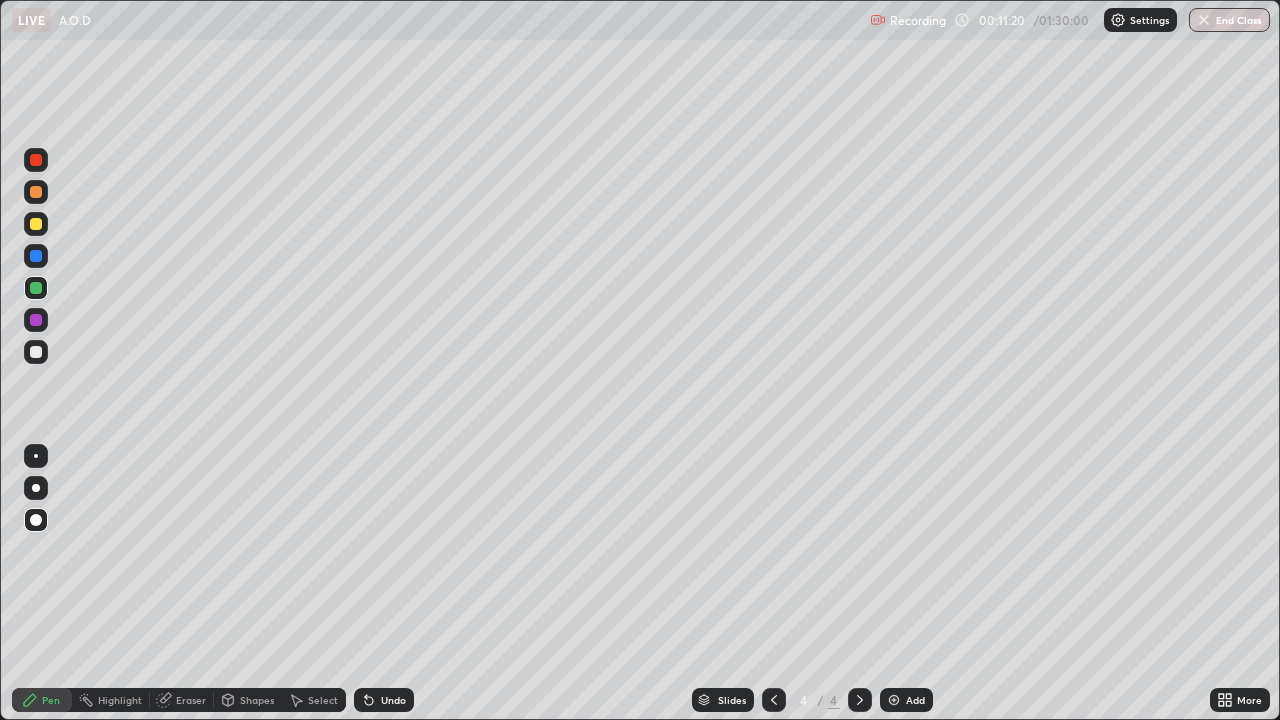 click at bounding box center [36, 352] 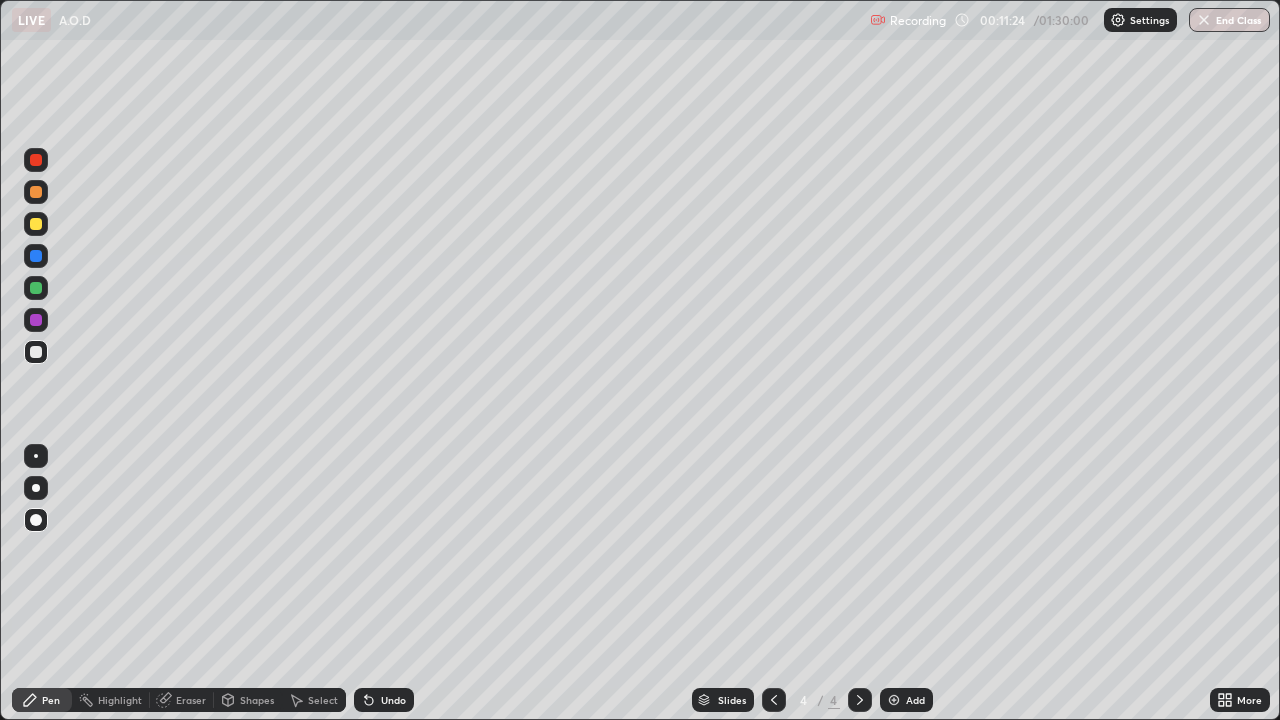 click at bounding box center [36, 160] 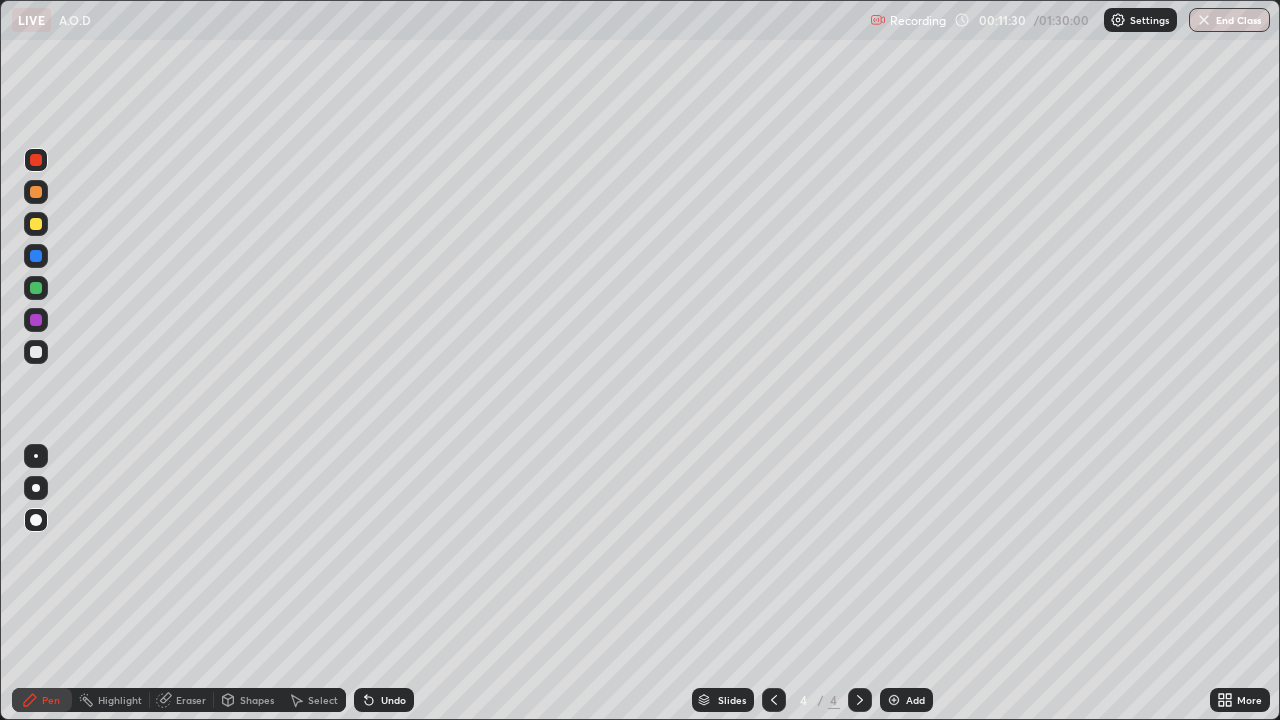 click at bounding box center (36, 288) 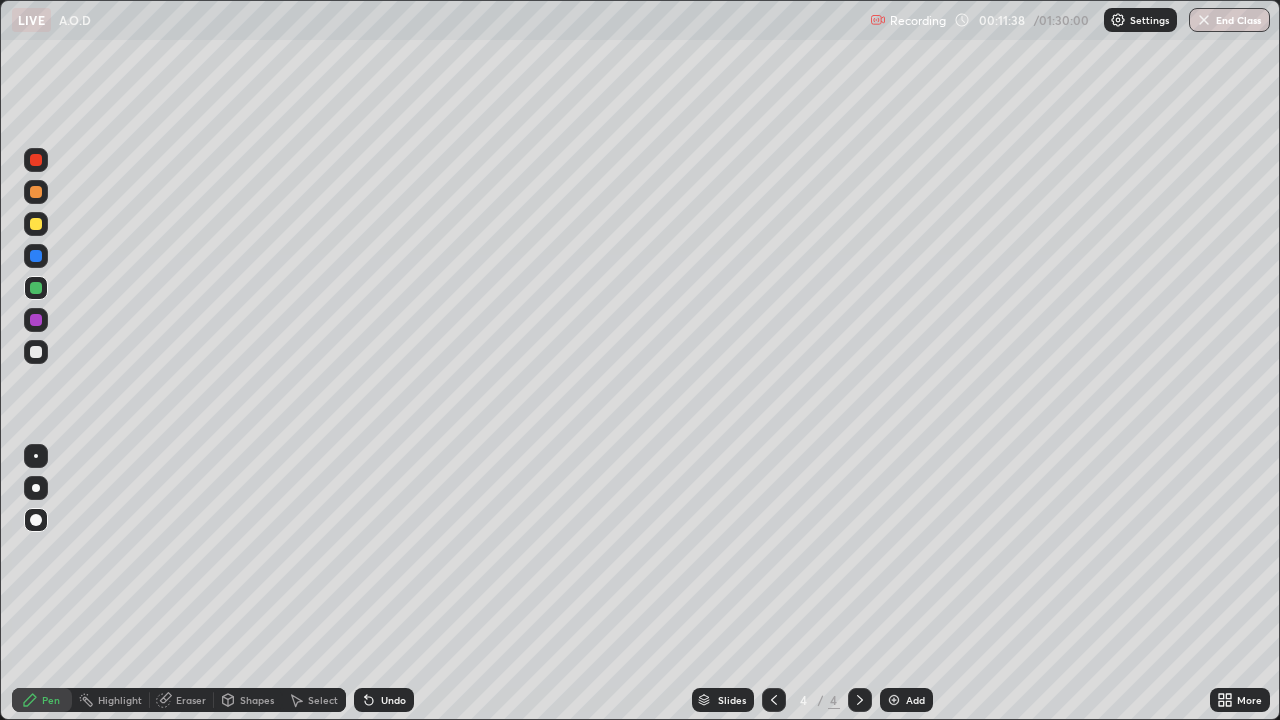 click at bounding box center [36, 320] 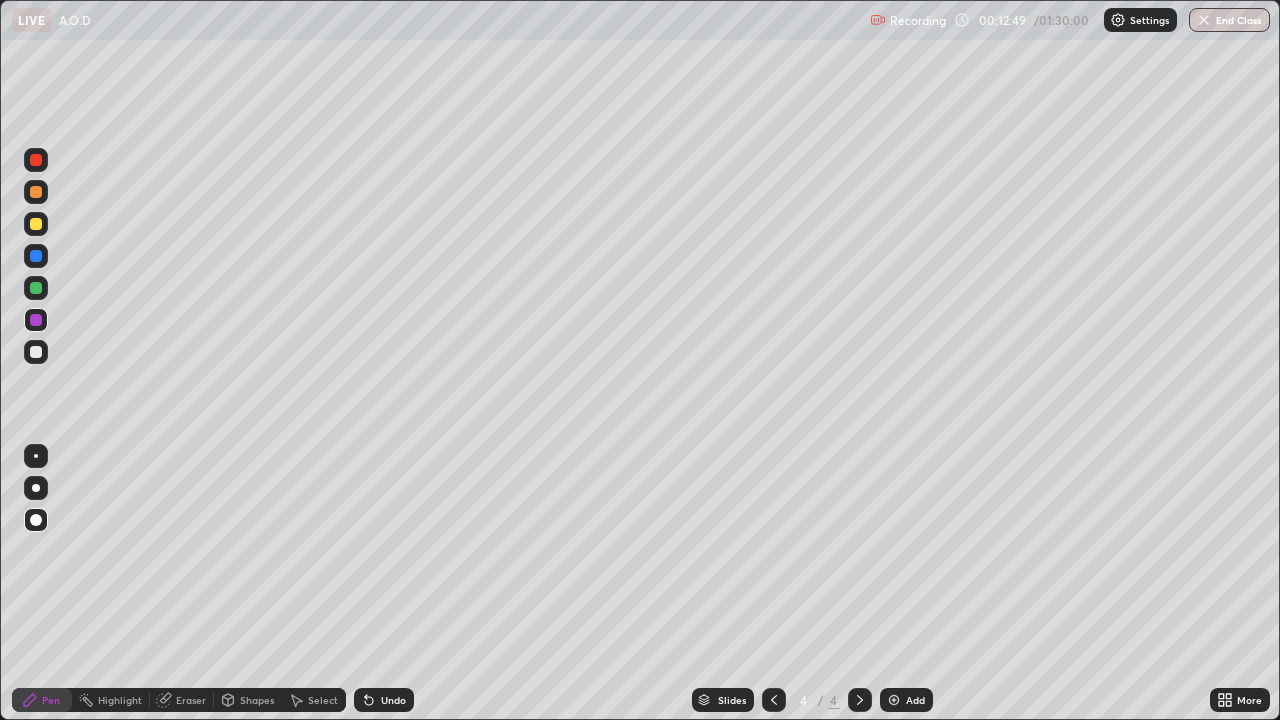 click 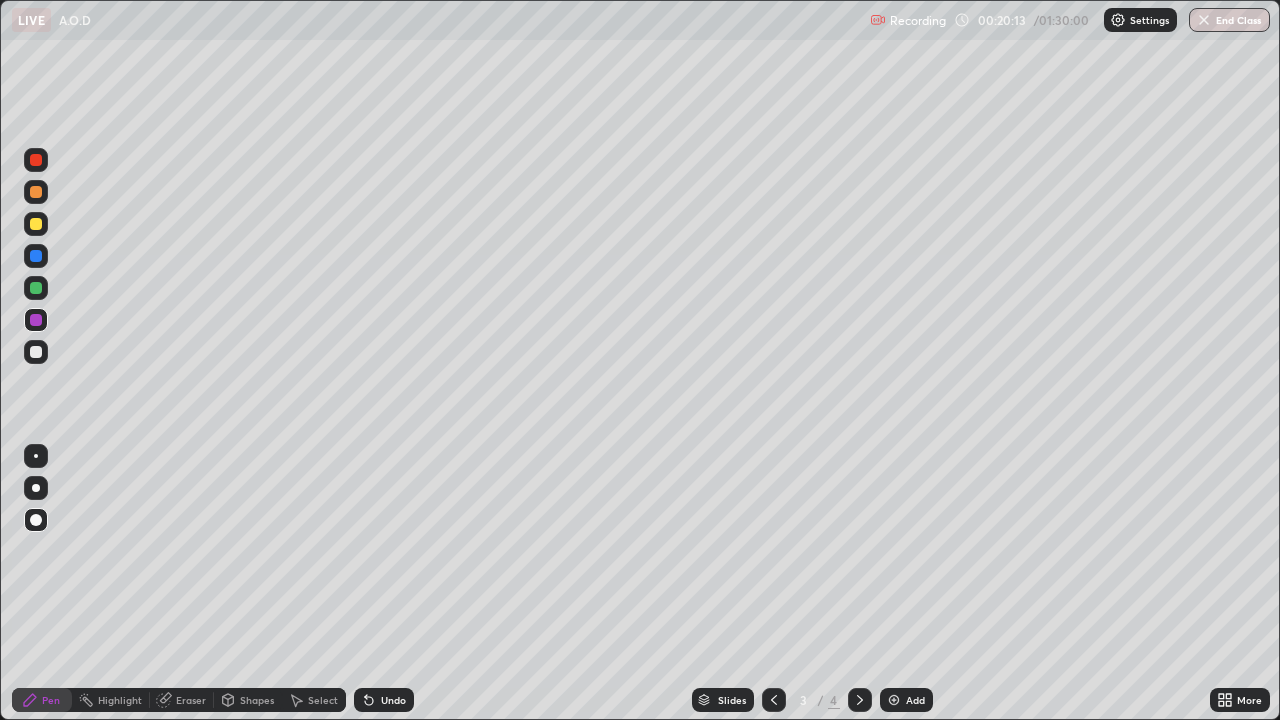 click 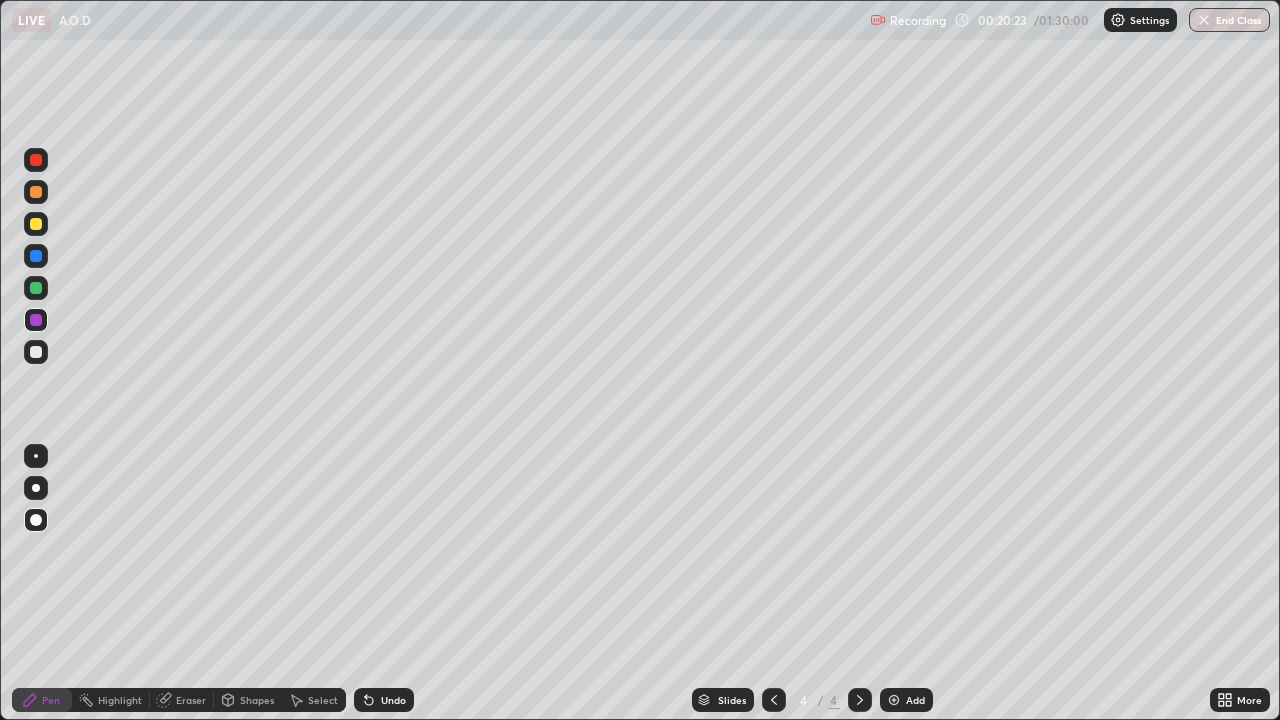 click at bounding box center (36, 352) 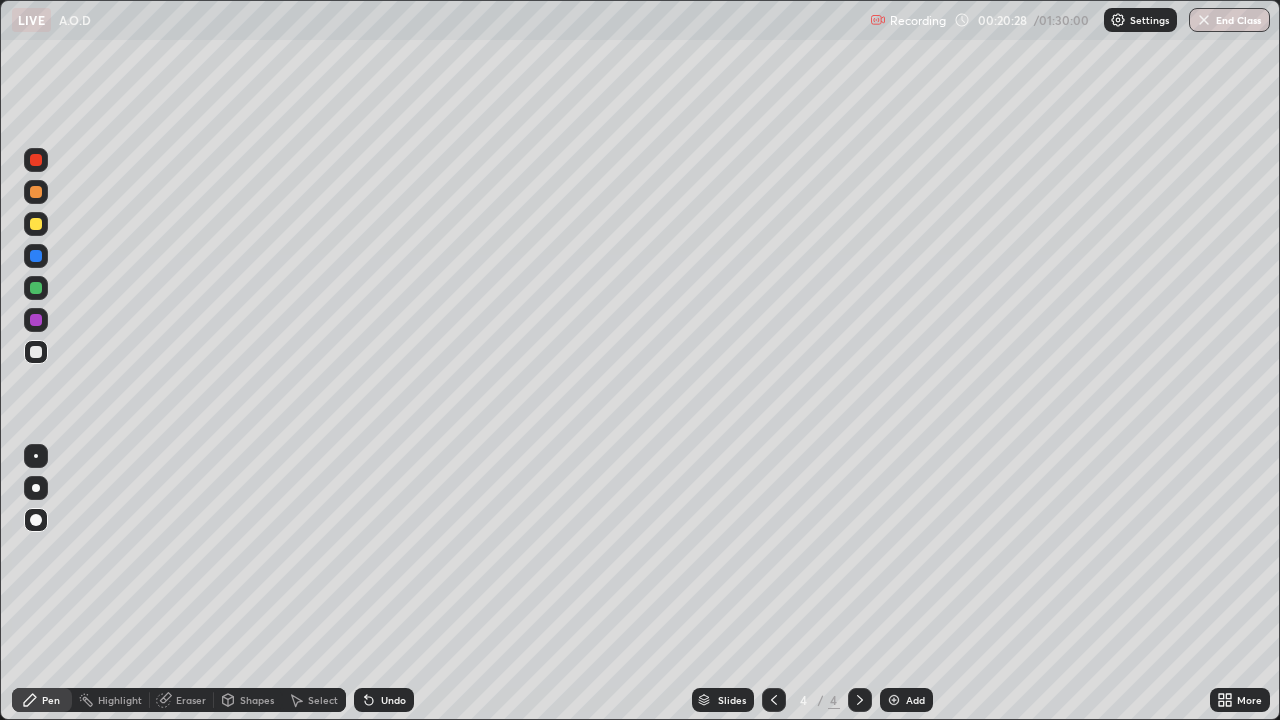 click at bounding box center (36, 224) 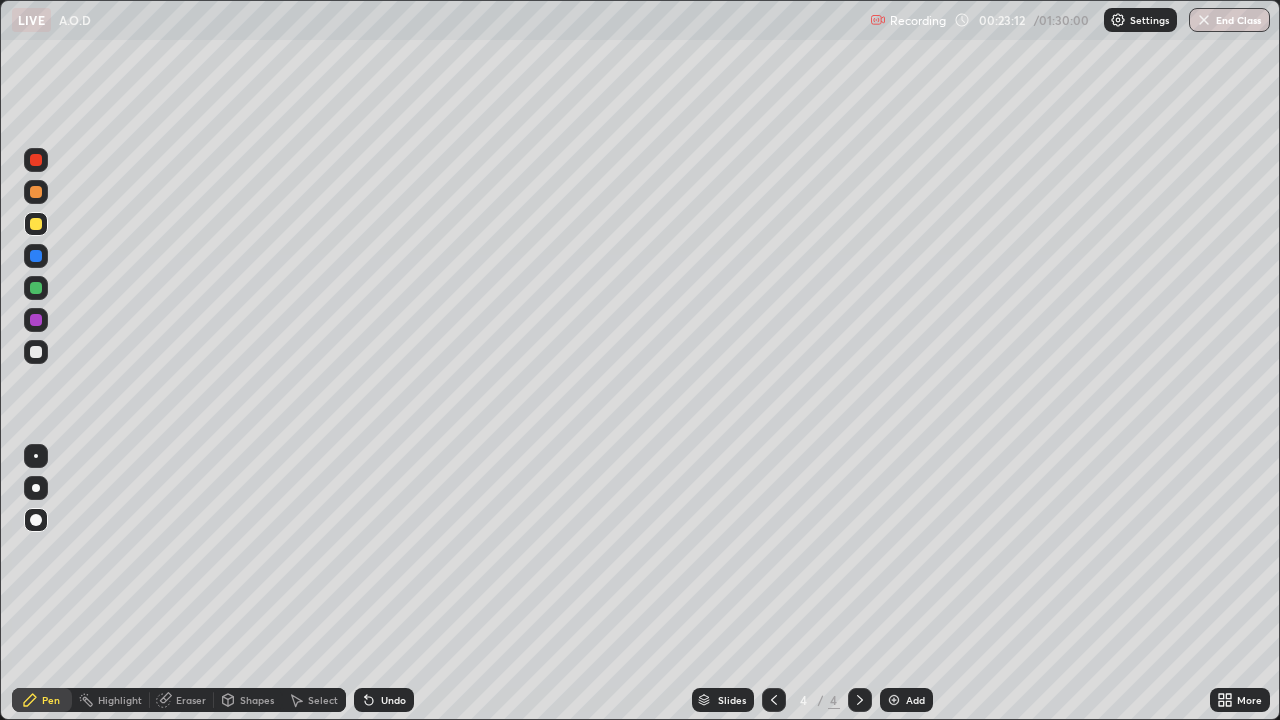 click 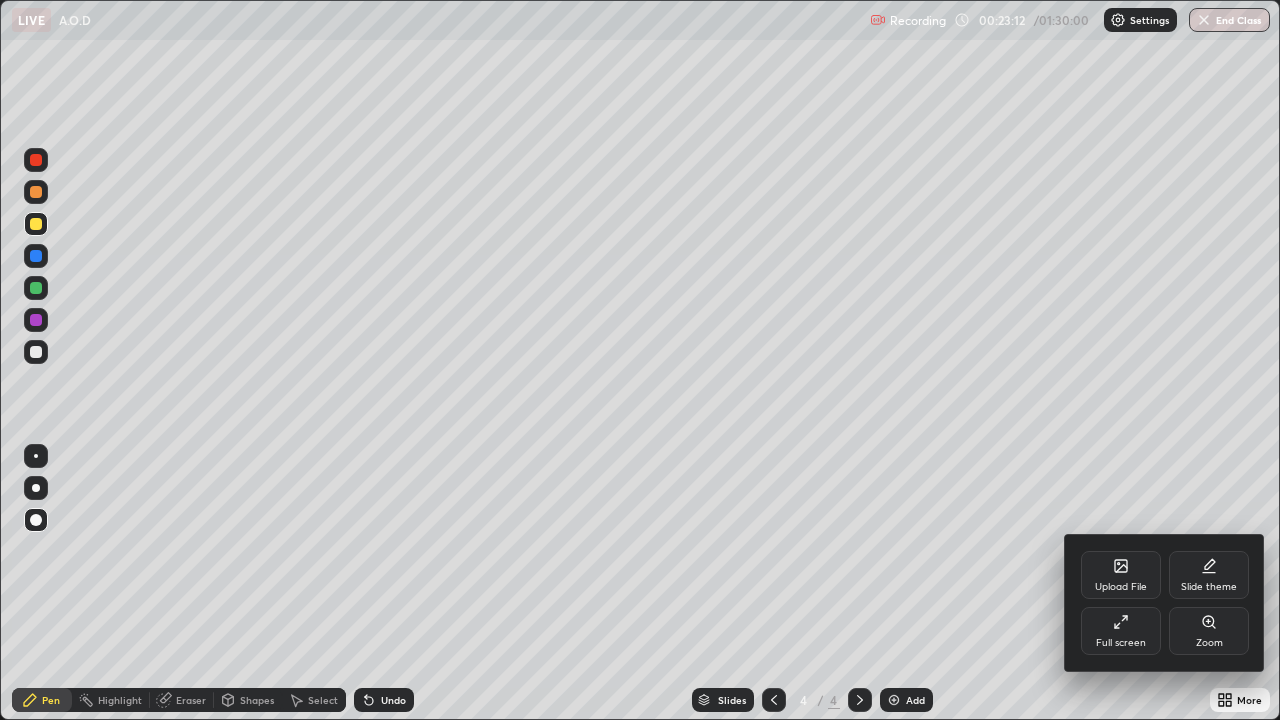 click on "Full screen" at bounding box center (1121, 643) 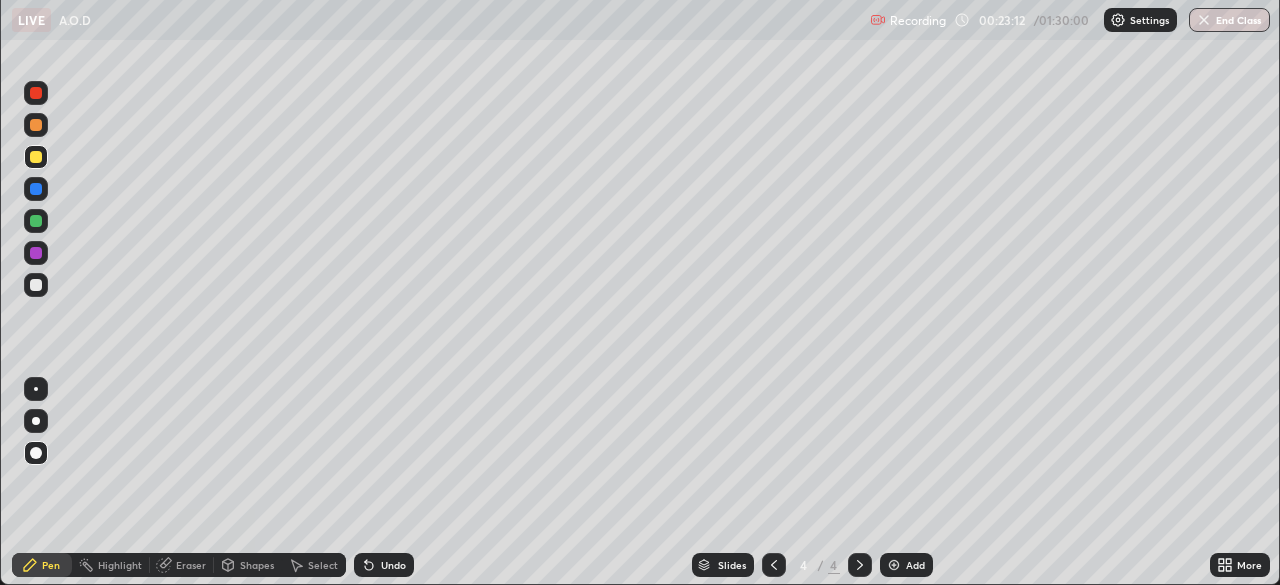 scroll, scrollTop: 585, scrollLeft: 1280, axis: both 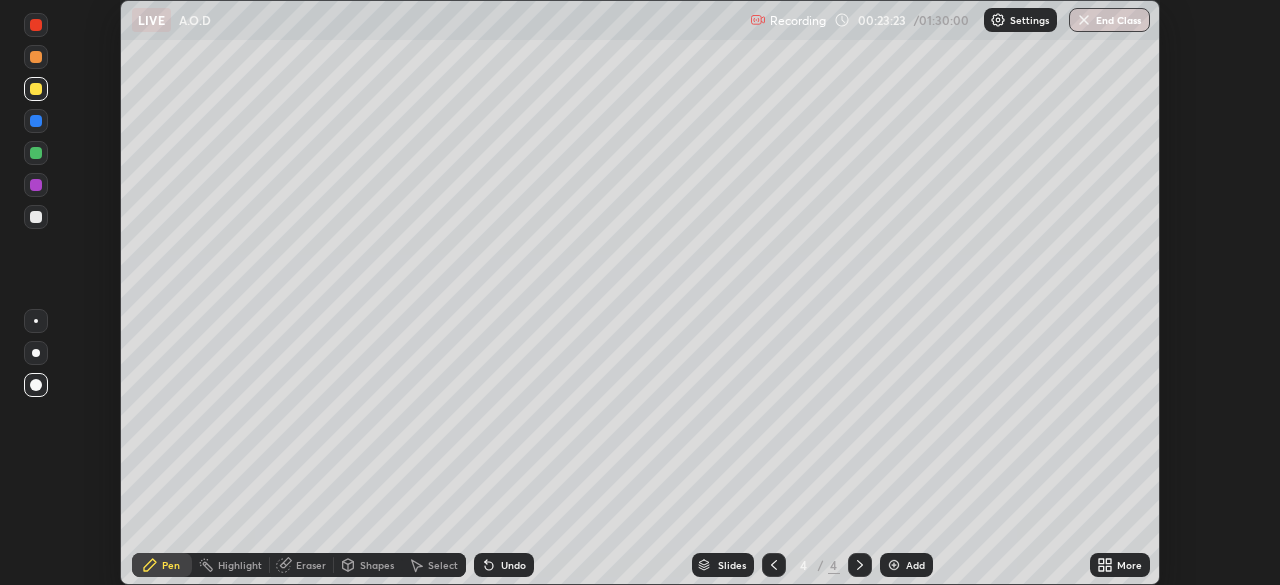click on "More" at bounding box center (1129, 565) 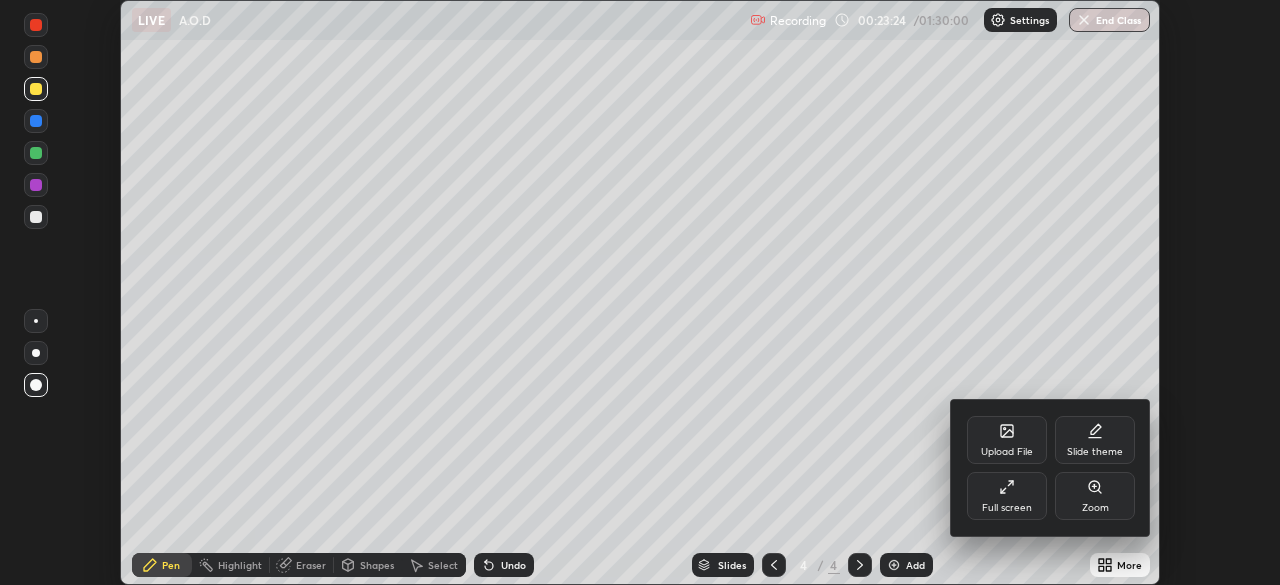 click on "Full screen" at bounding box center [1007, 496] 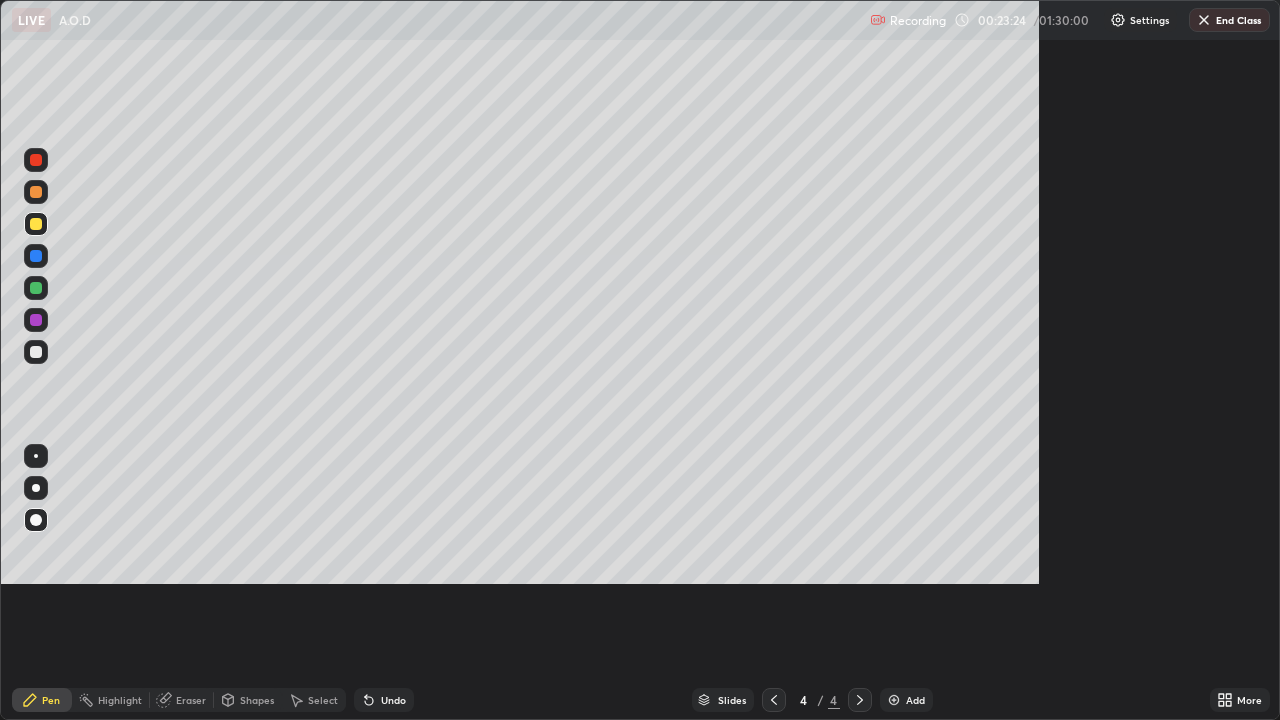 scroll, scrollTop: 99280, scrollLeft: 98720, axis: both 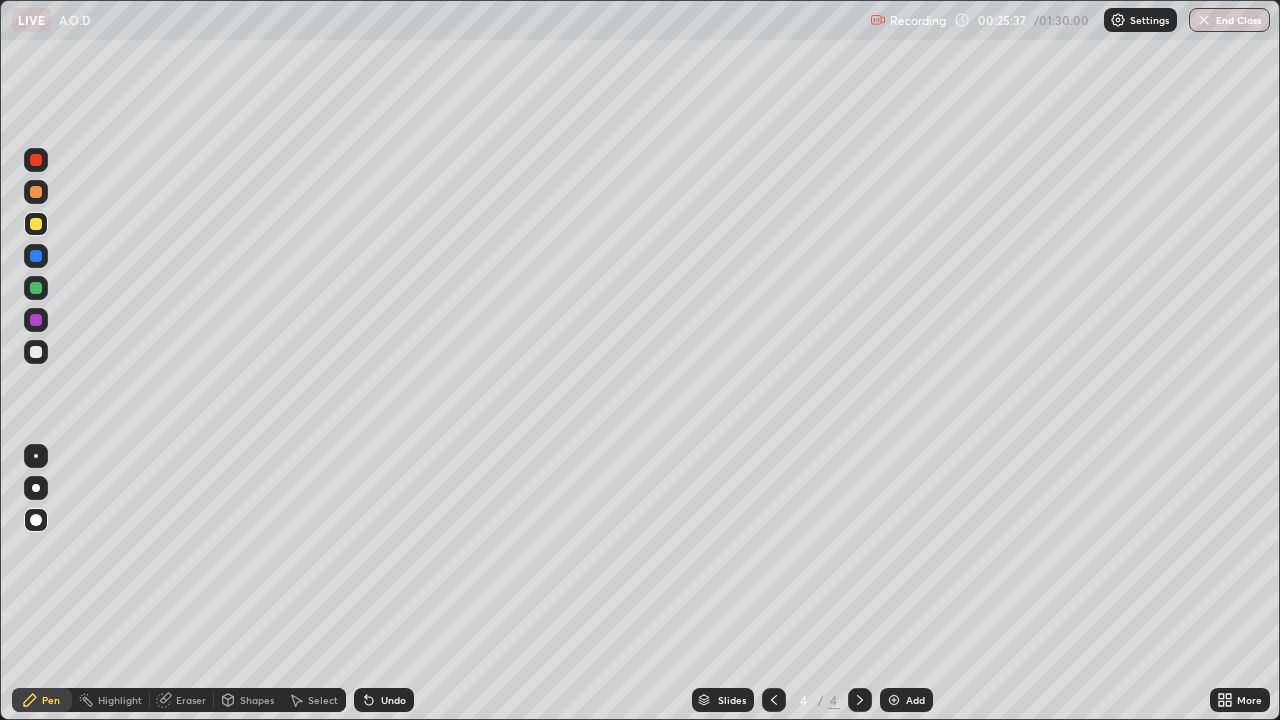 click on "More" at bounding box center (1249, 700) 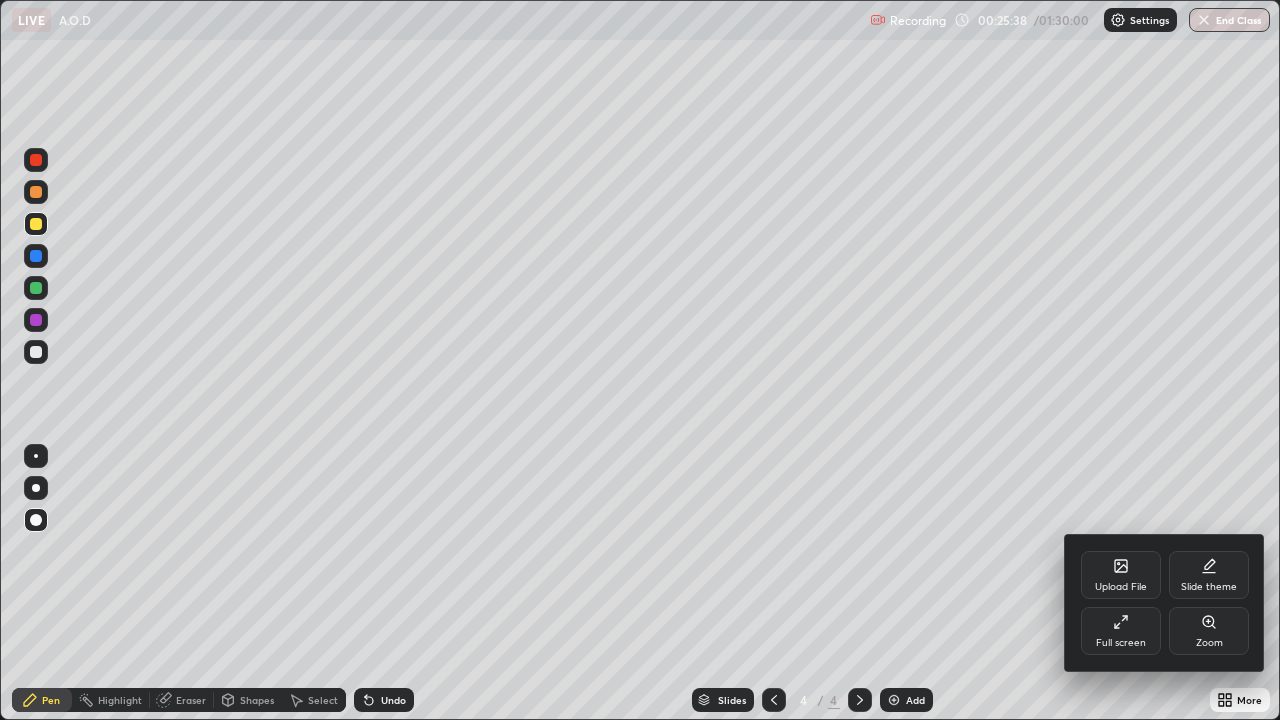 click on "Full screen" at bounding box center (1121, 631) 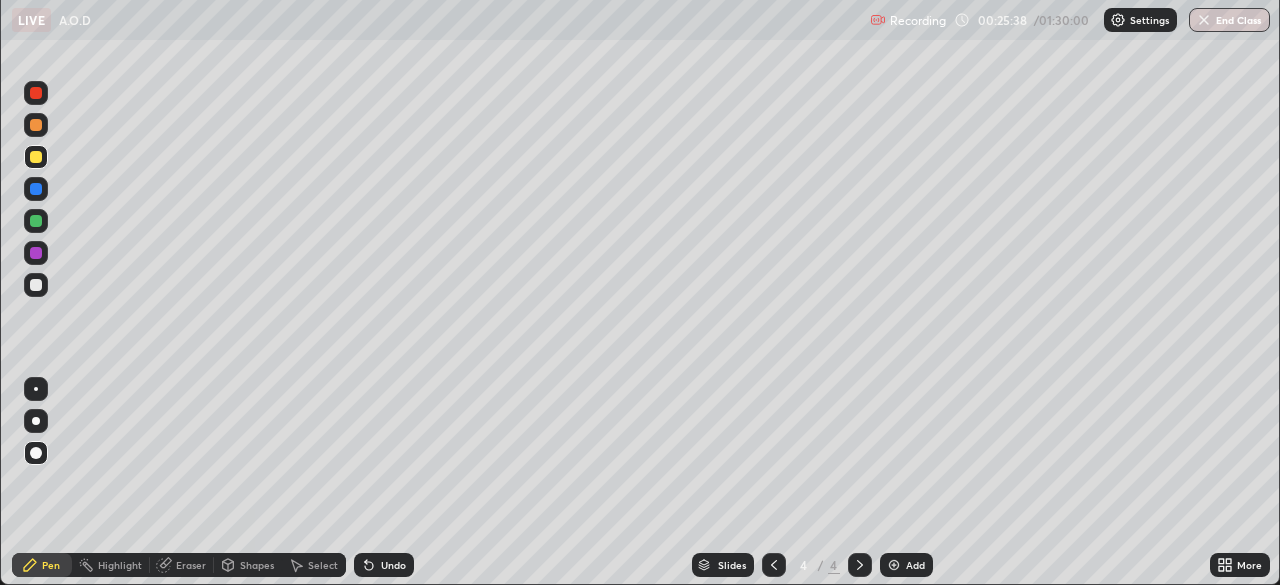 scroll, scrollTop: 585, scrollLeft: 1280, axis: both 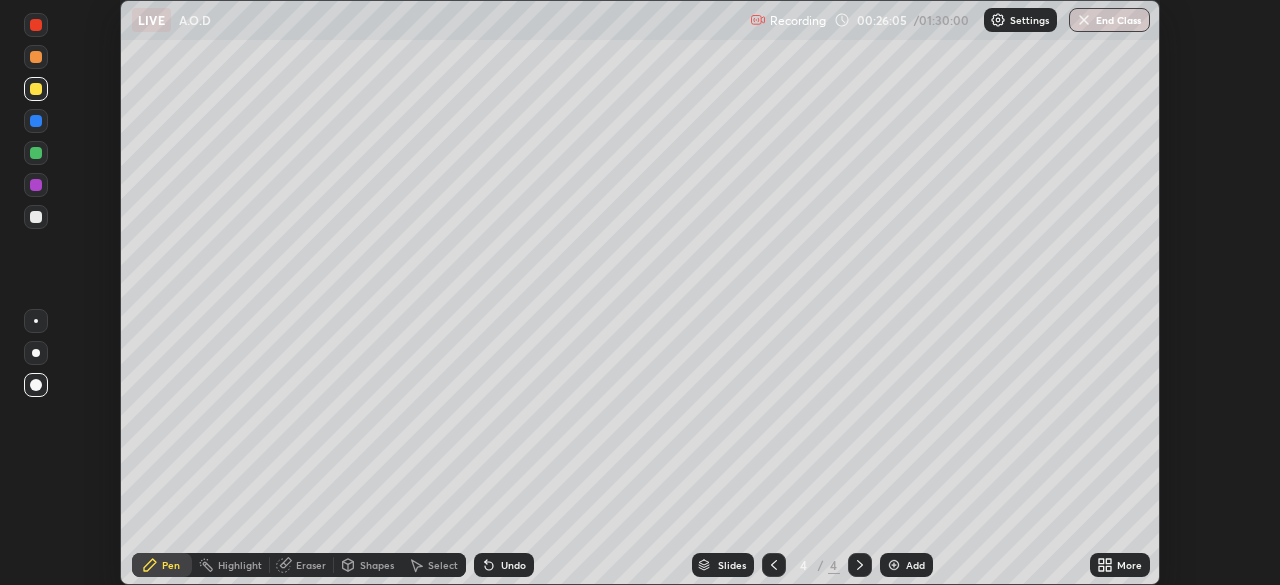 click 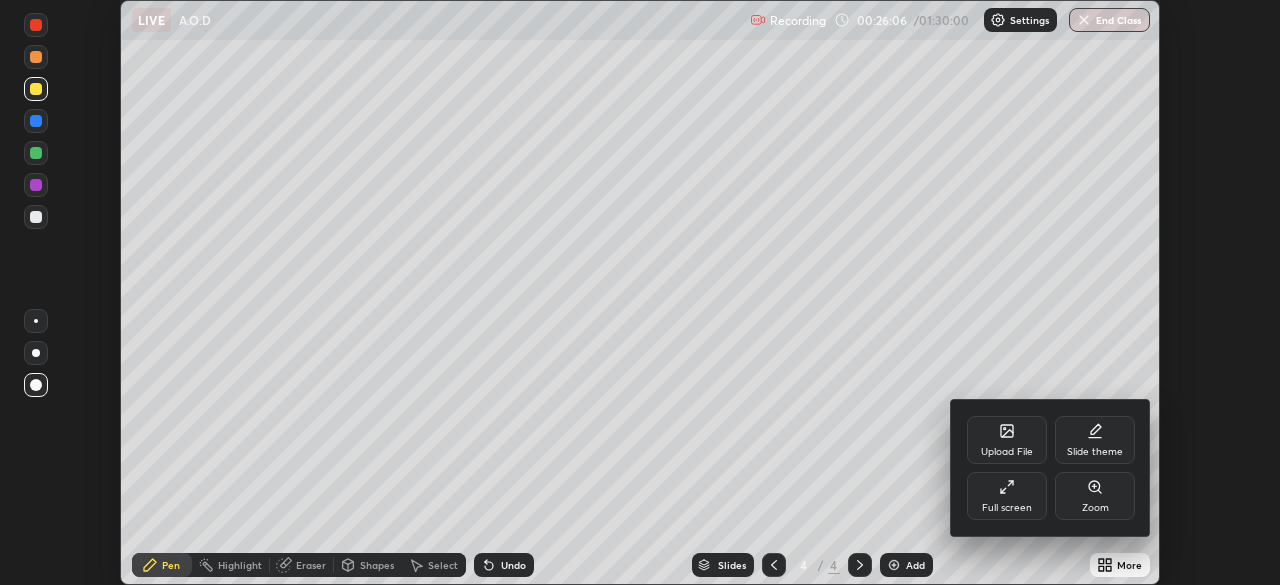 click on "Full screen" at bounding box center [1007, 496] 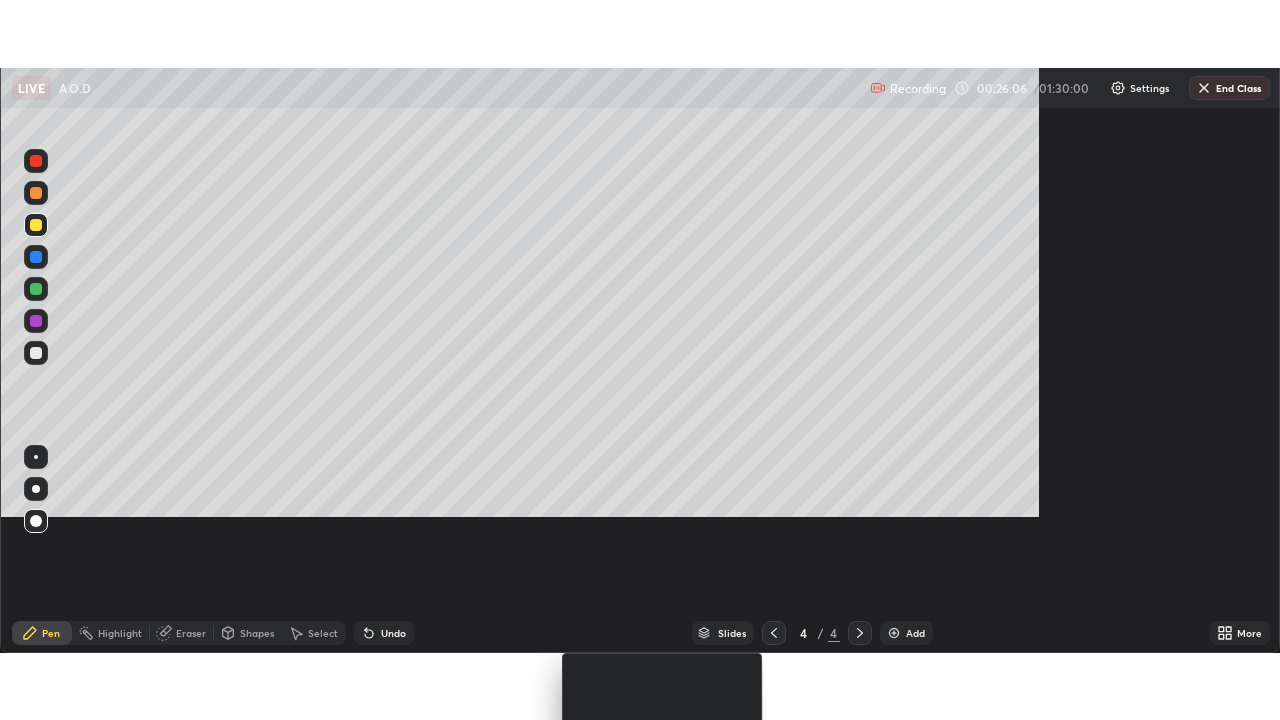 scroll, scrollTop: 99280, scrollLeft: 98720, axis: both 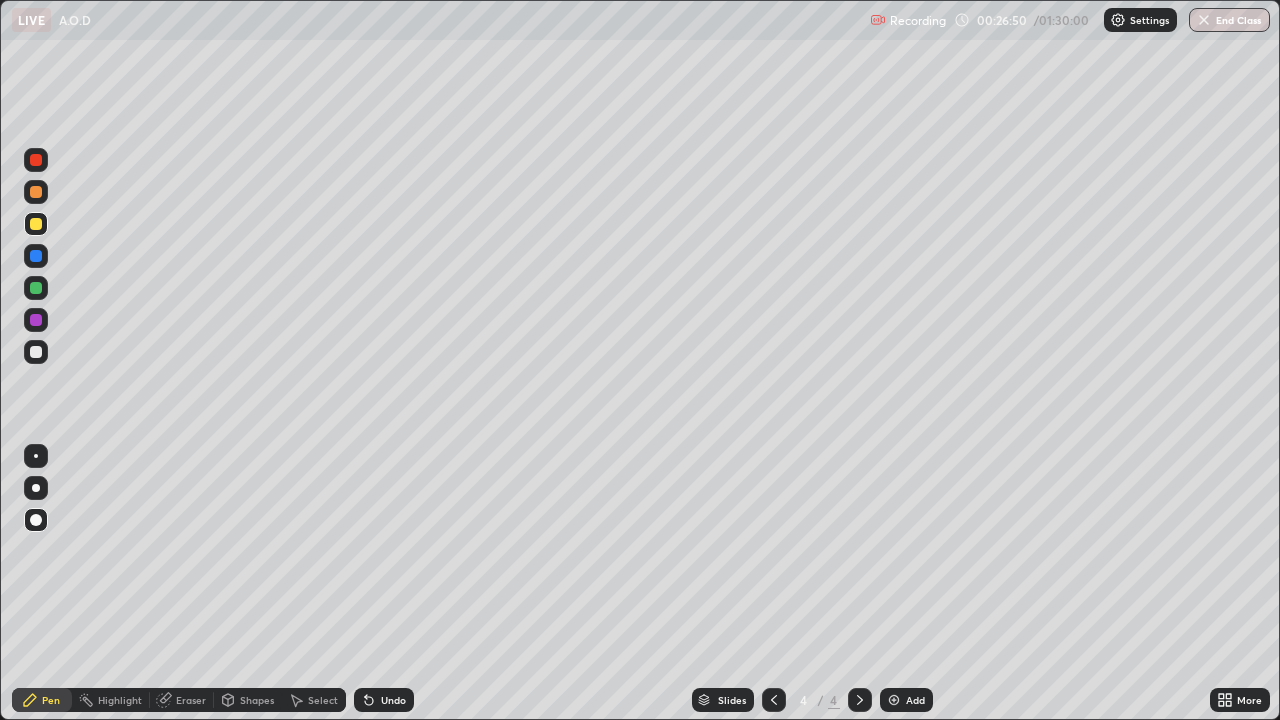 click at bounding box center (36, 288) 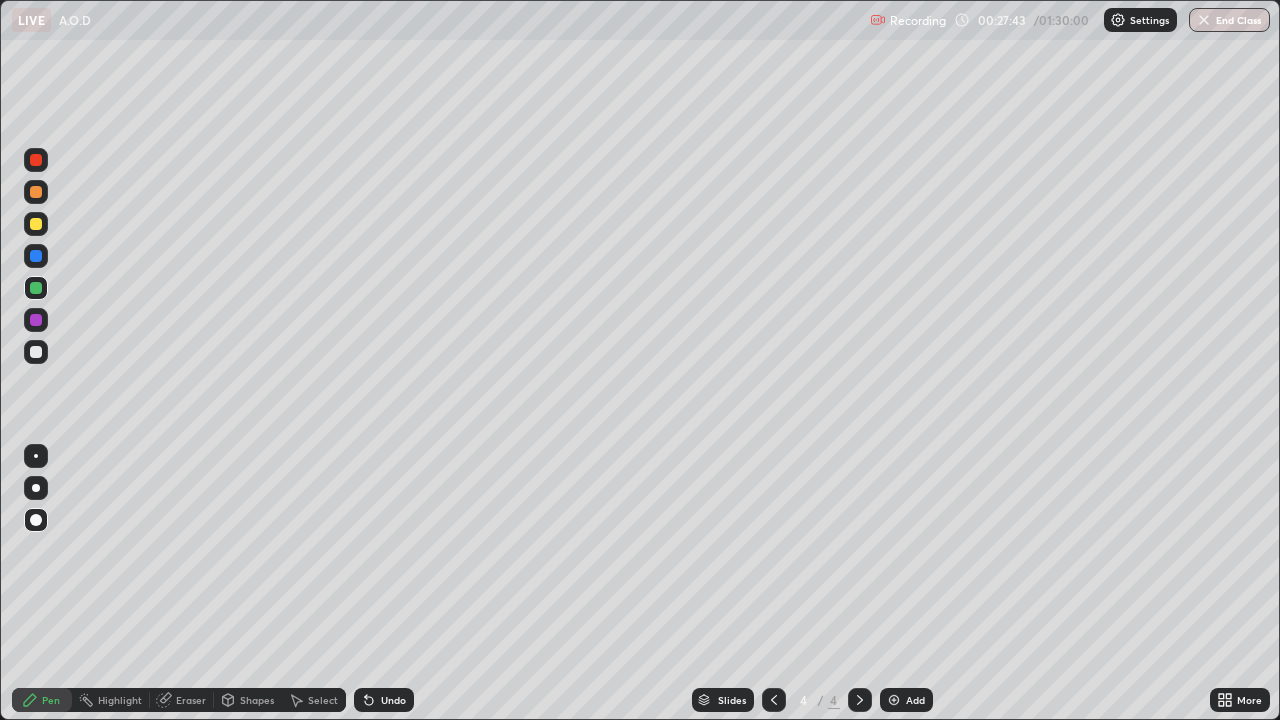 click at bounding box center (36, 160) 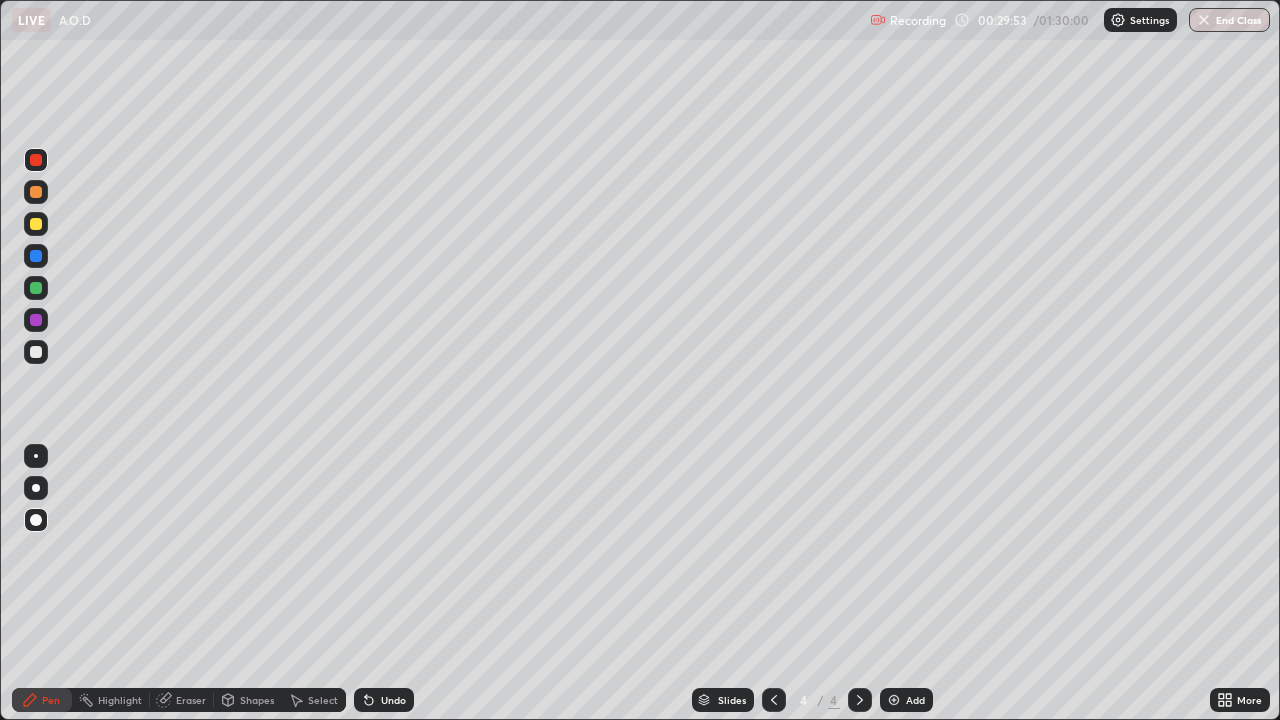 click at bounding box center (894, 700) 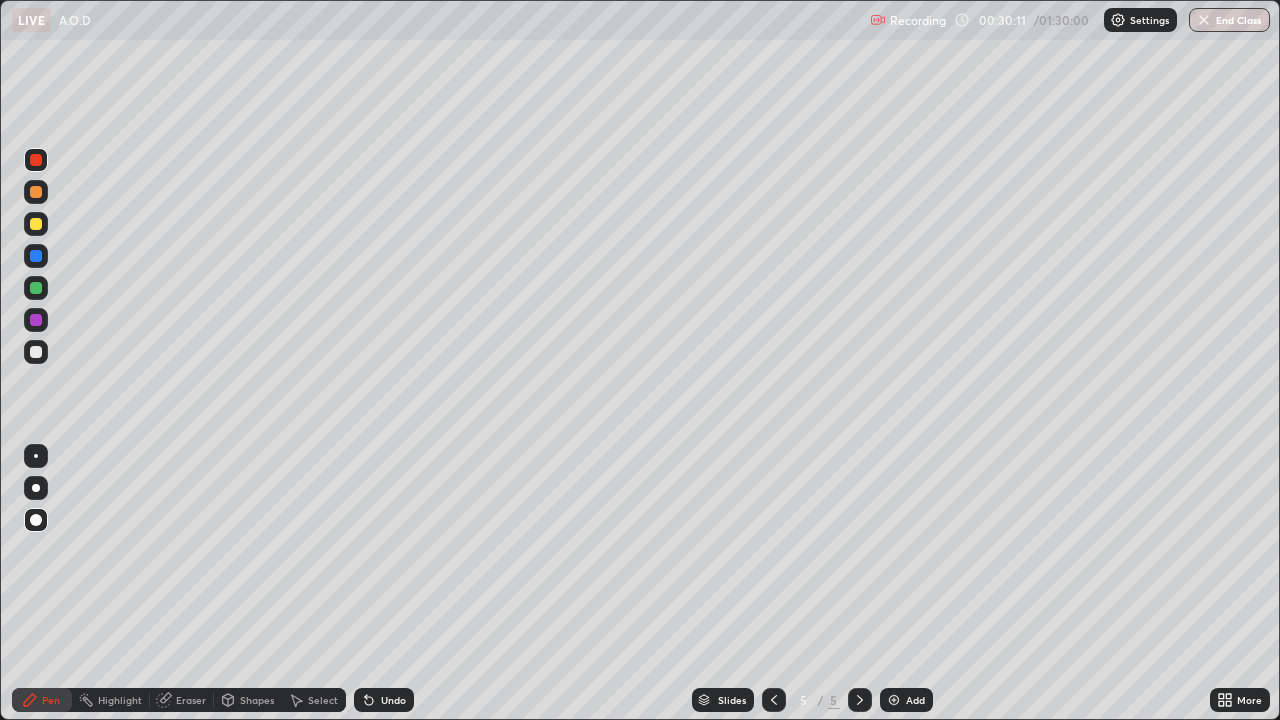 click at bounding box center (36, 352) 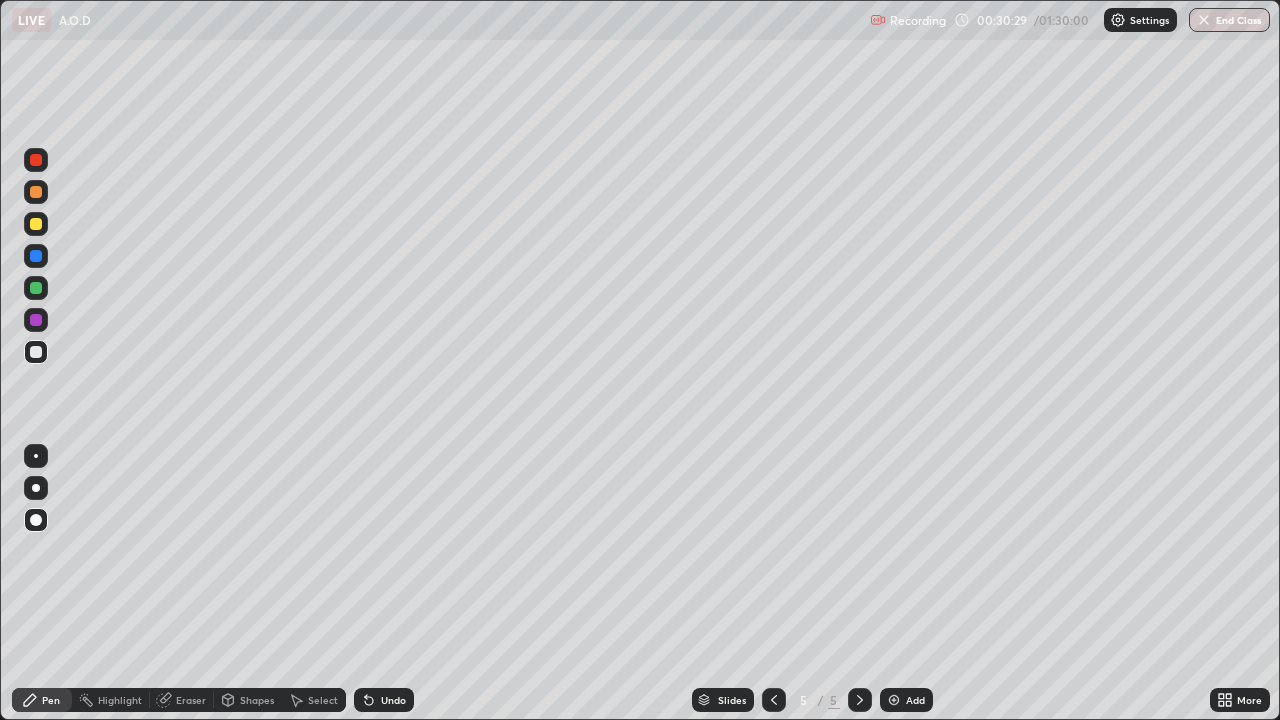 click at bounding box center [36, 224] 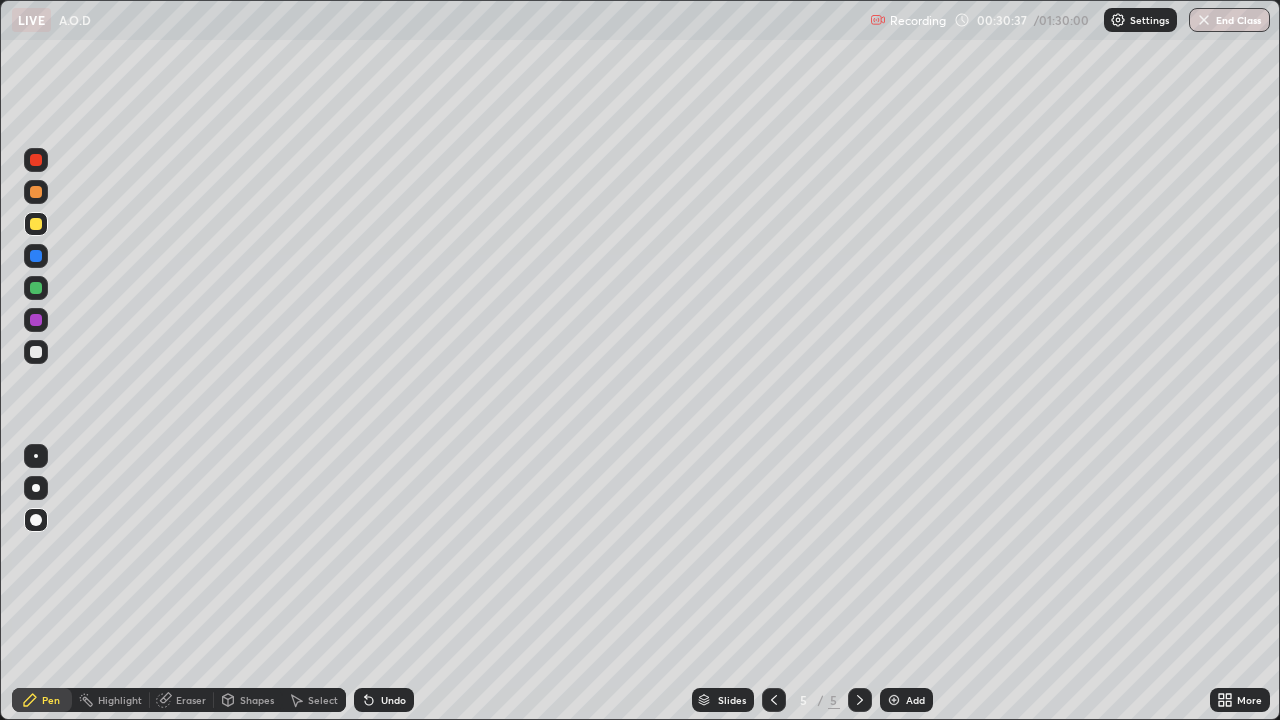 click at bounding box center [36, 160] 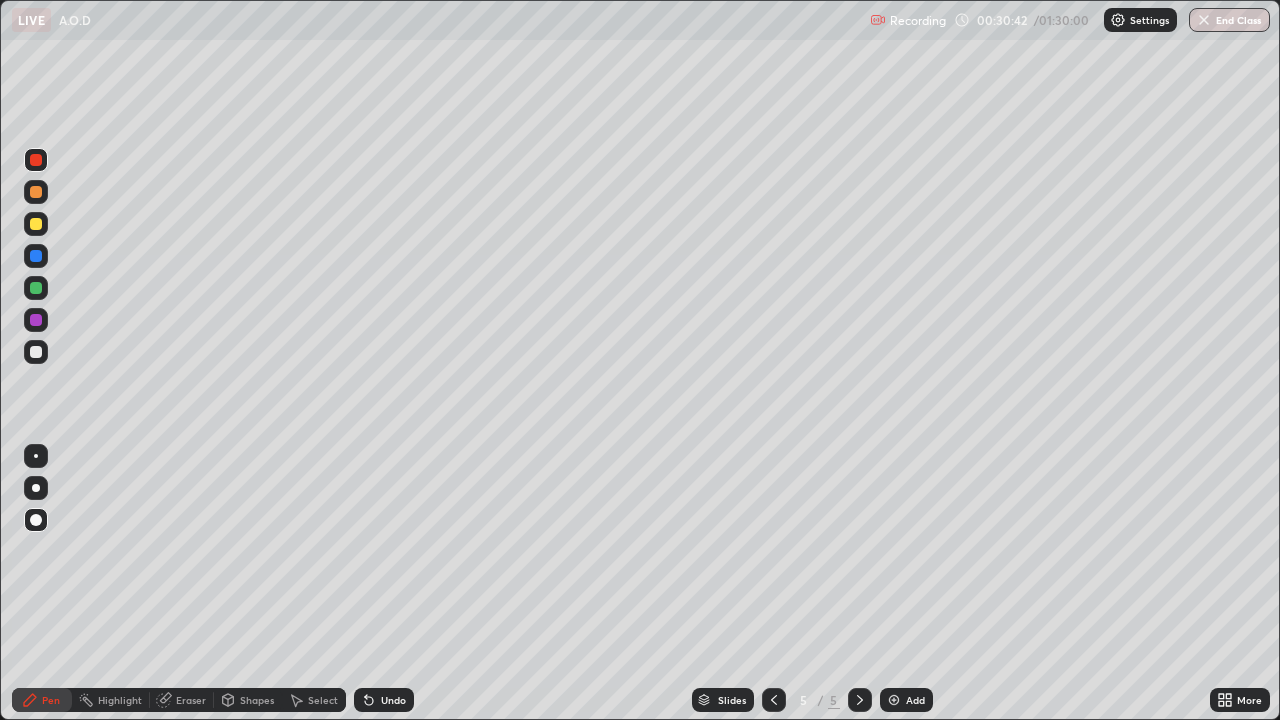 click at bounding box center [36, 224] 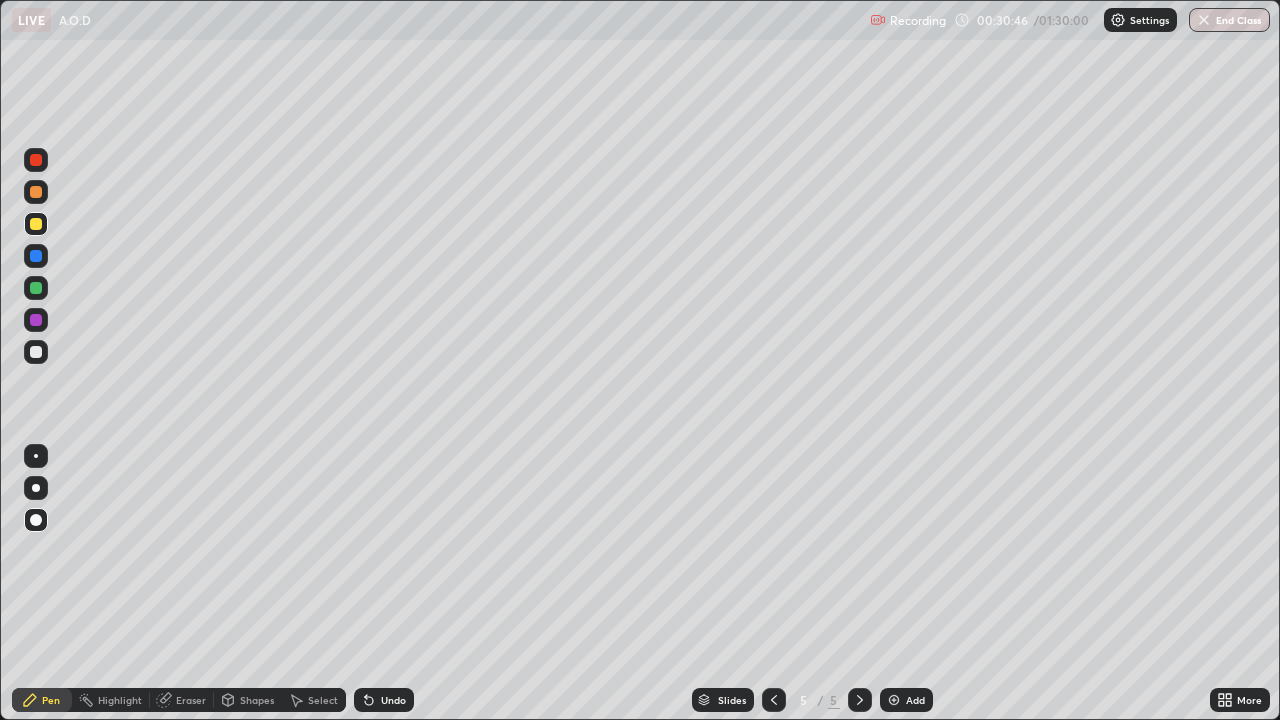 click at bounding box center (36, 160) 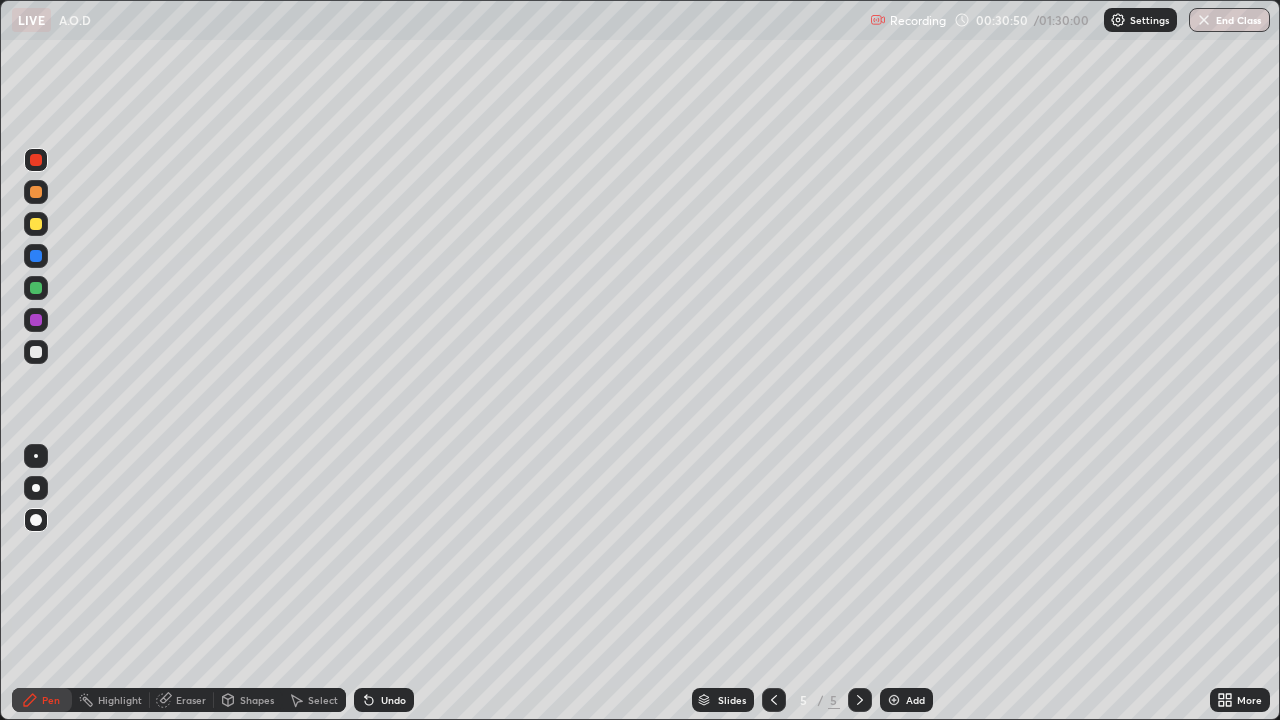 click at bounding box center [36, 224] 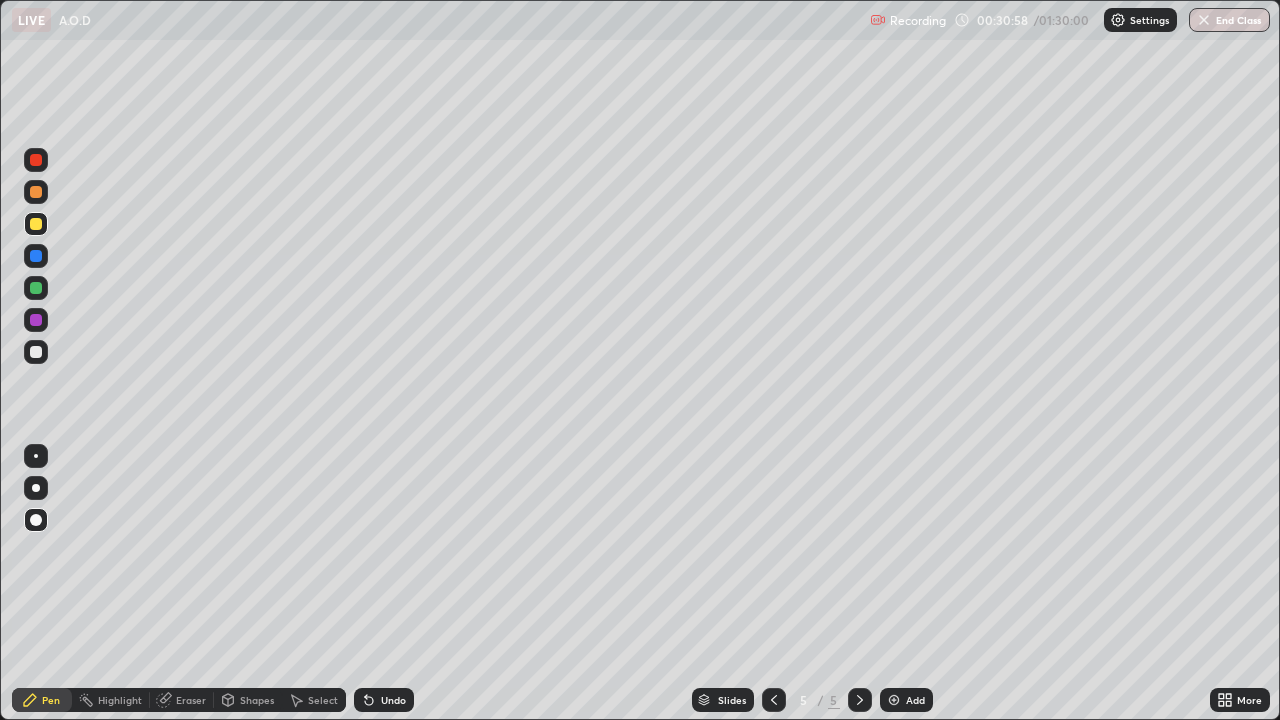 click at bounding box center [36, 160] 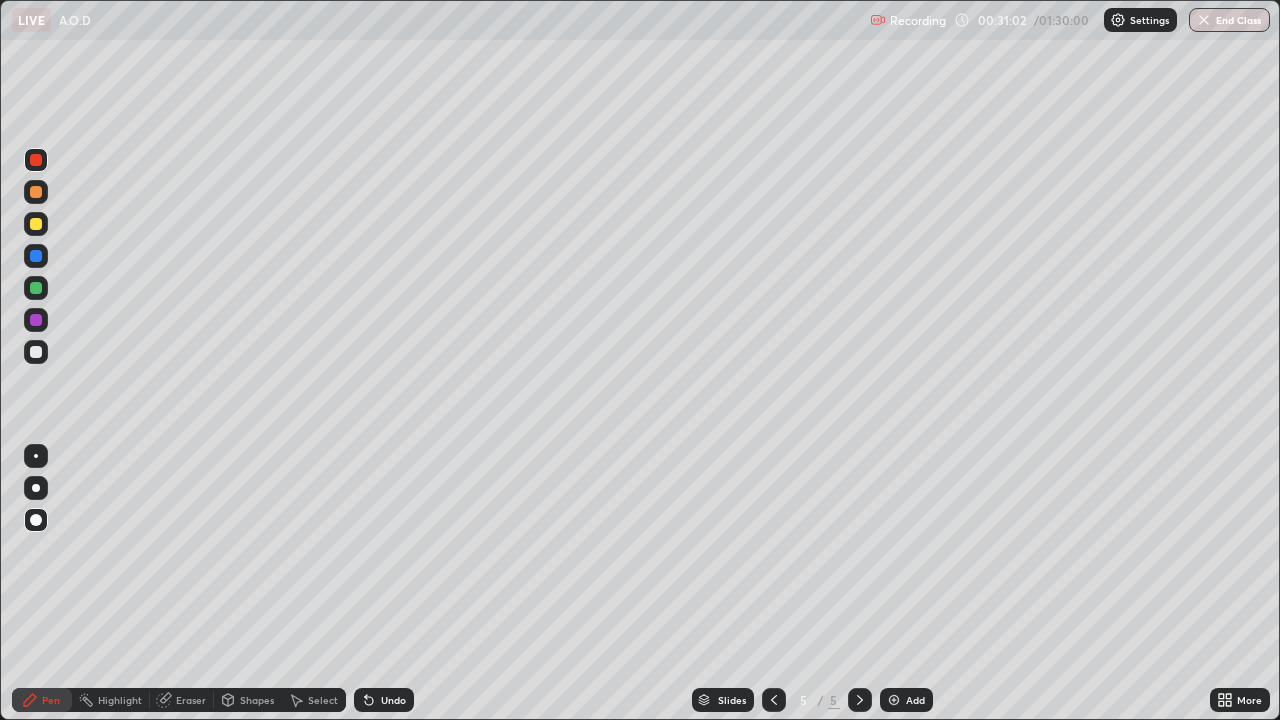 click at bounding box center [36, 224] 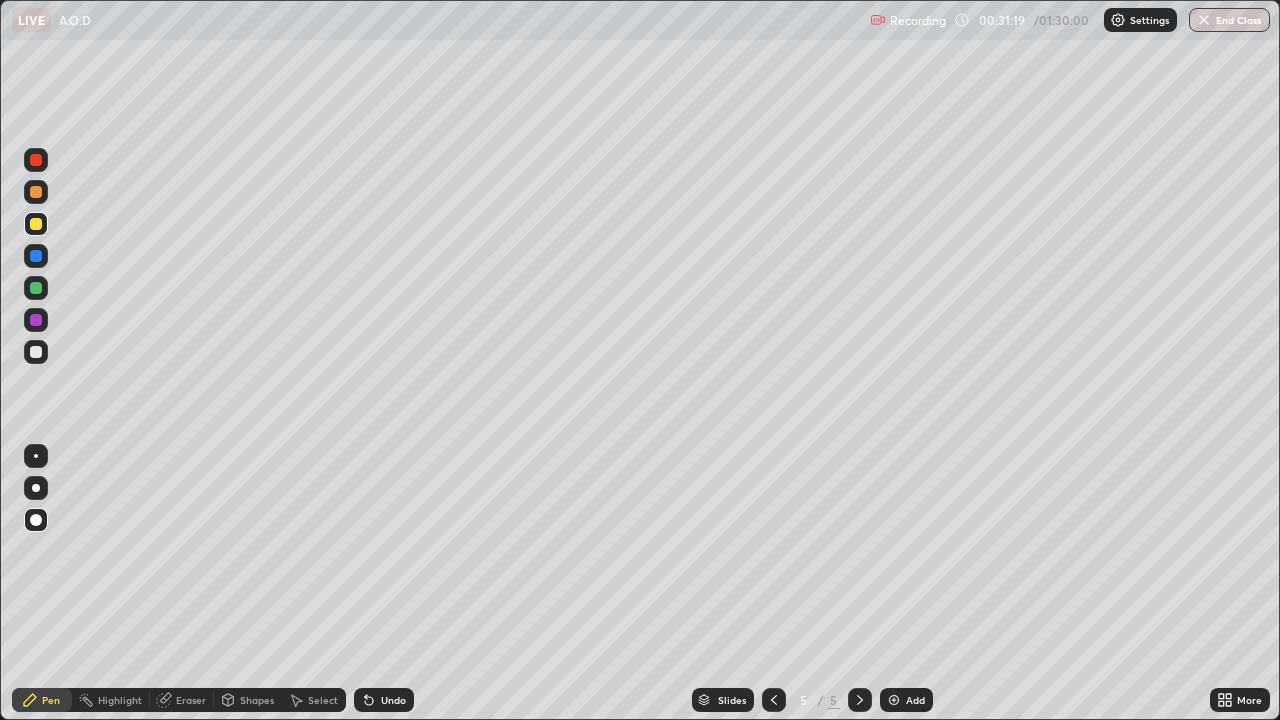click at bounding box center [36, 160] 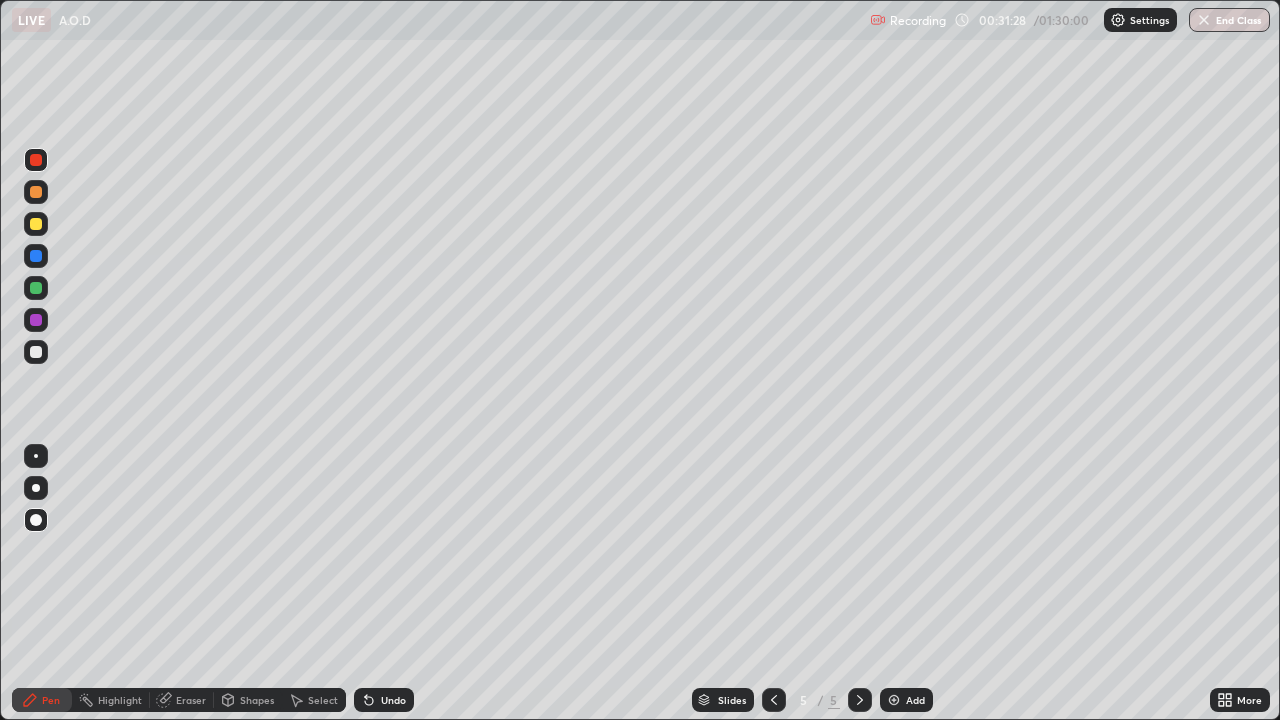 click at bounding box center (36, 224) 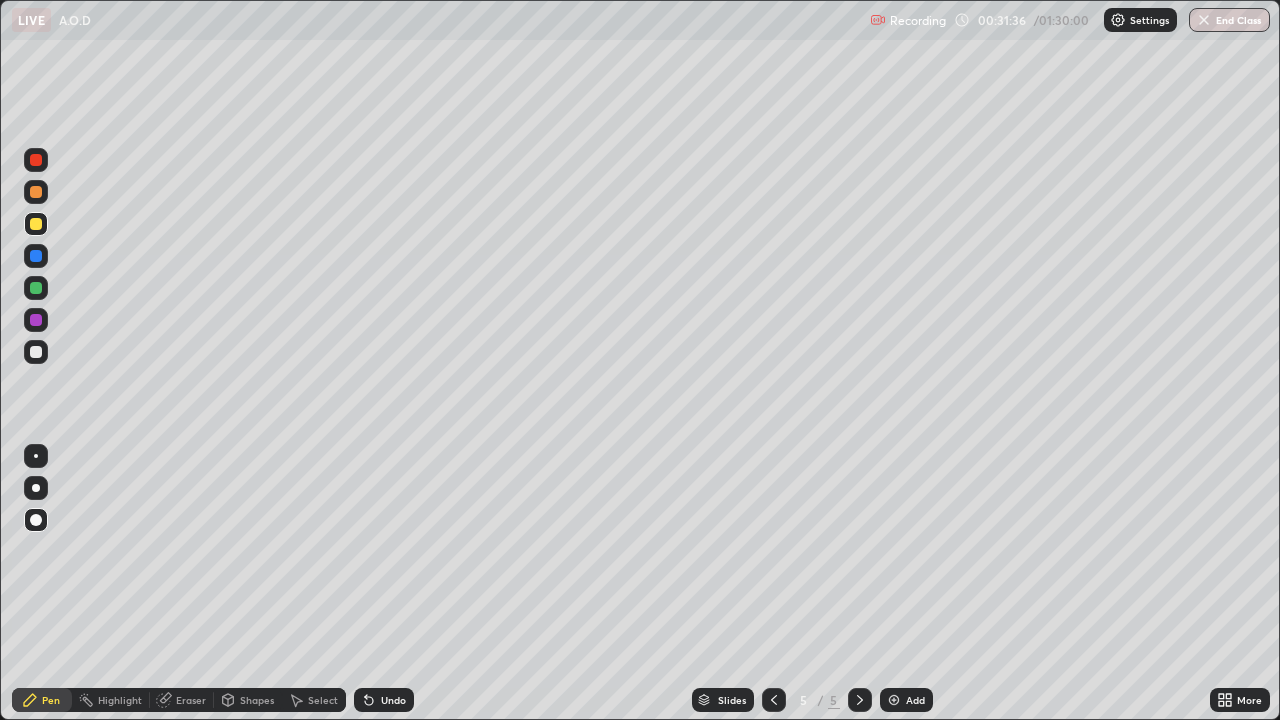 click at bounding box center (36, 160) 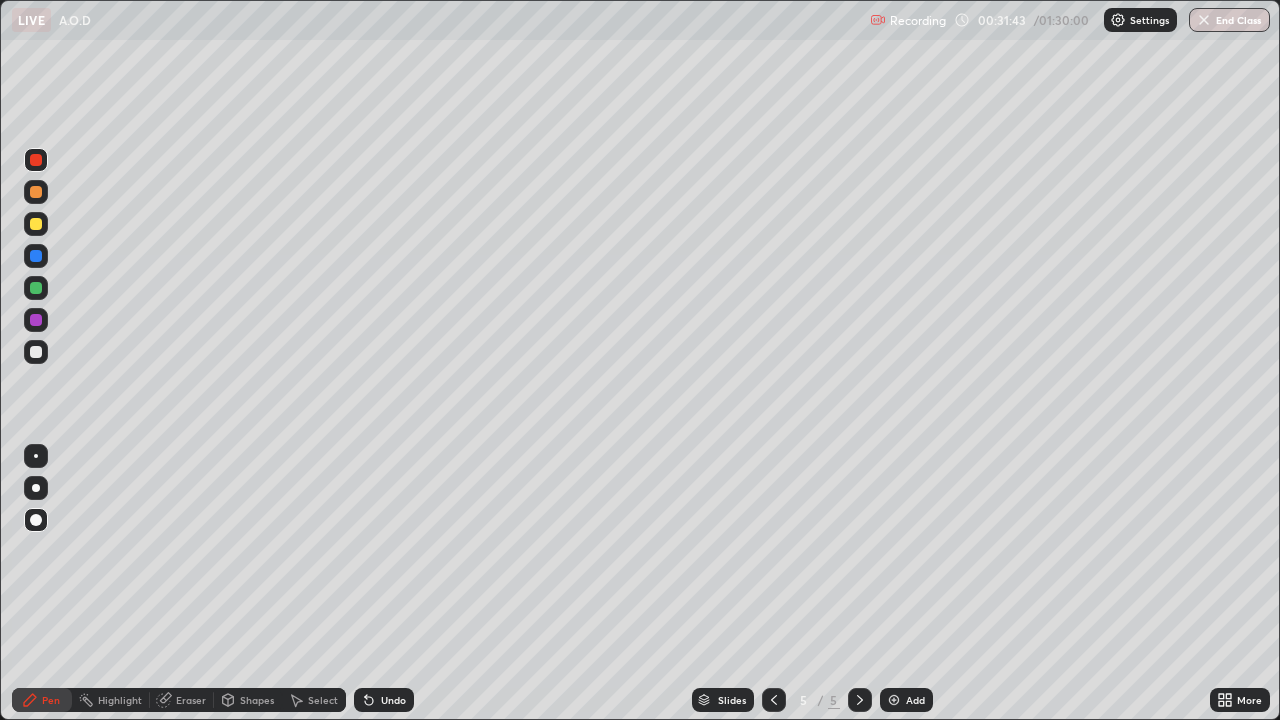 click at bounding box center [36, 224] 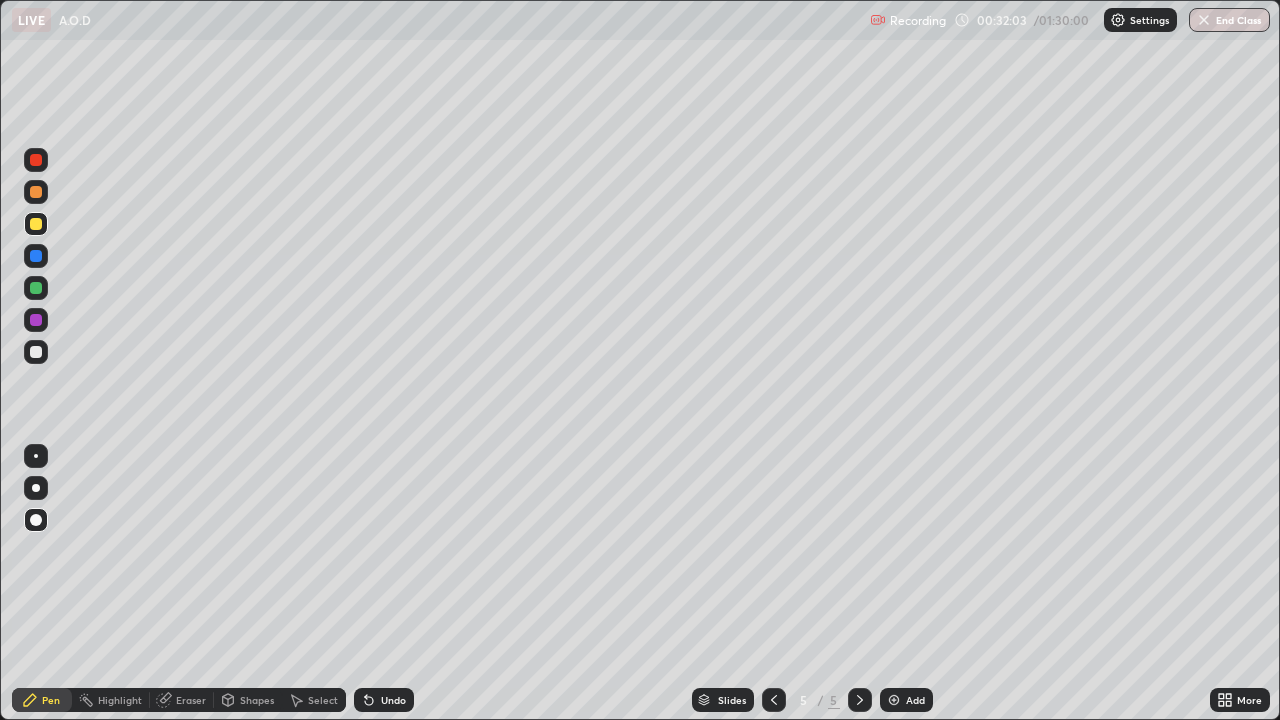 click at bounding box center (36, 160) 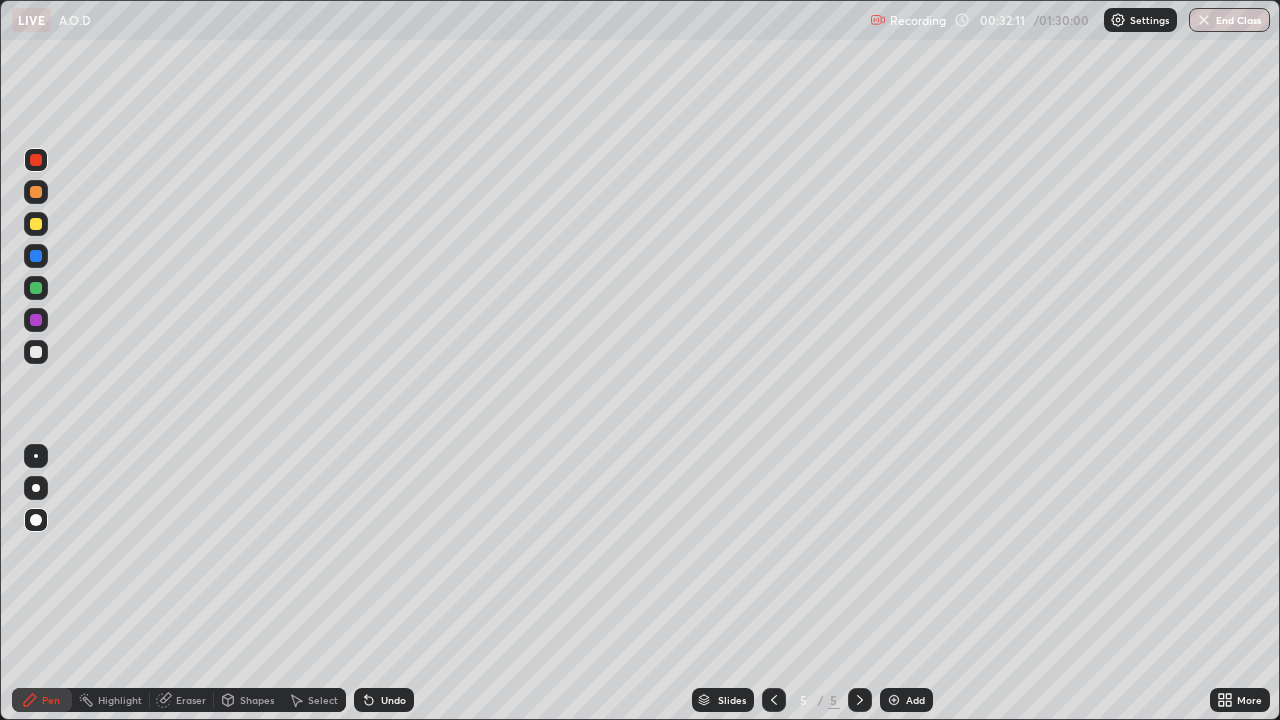 click at bounding box center [36, 224] 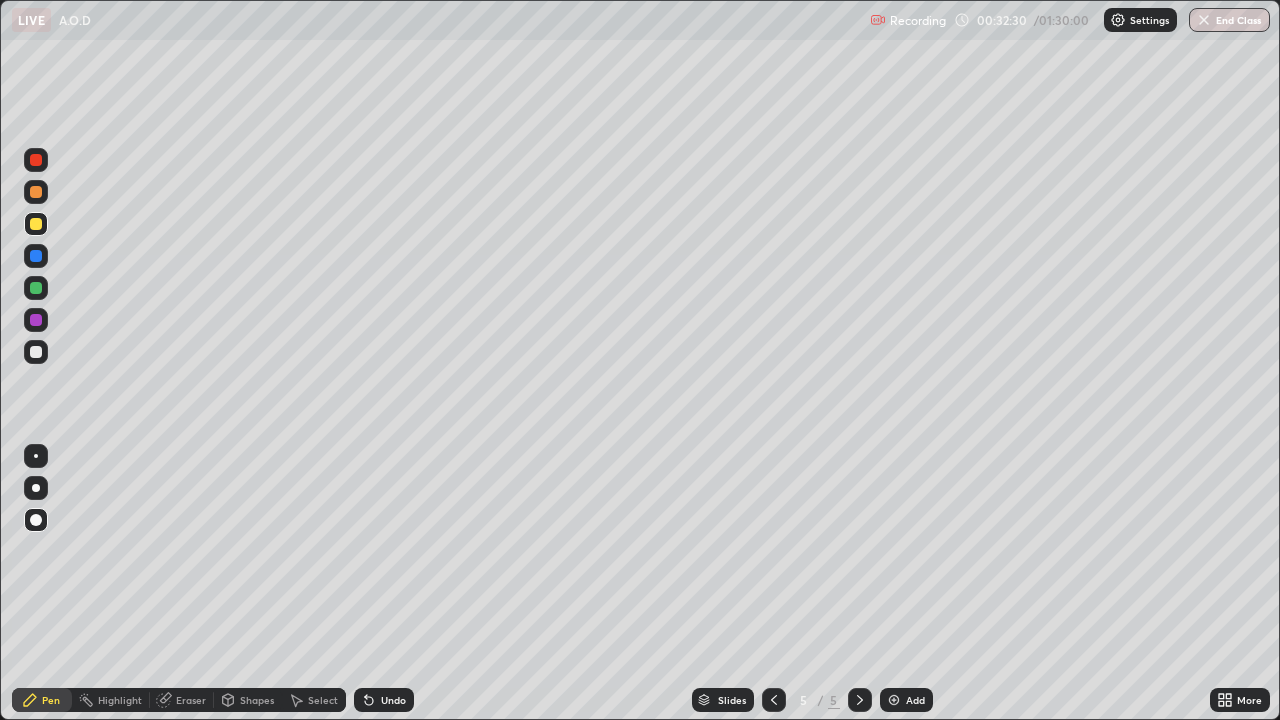 click at bounding box center (36, 160) 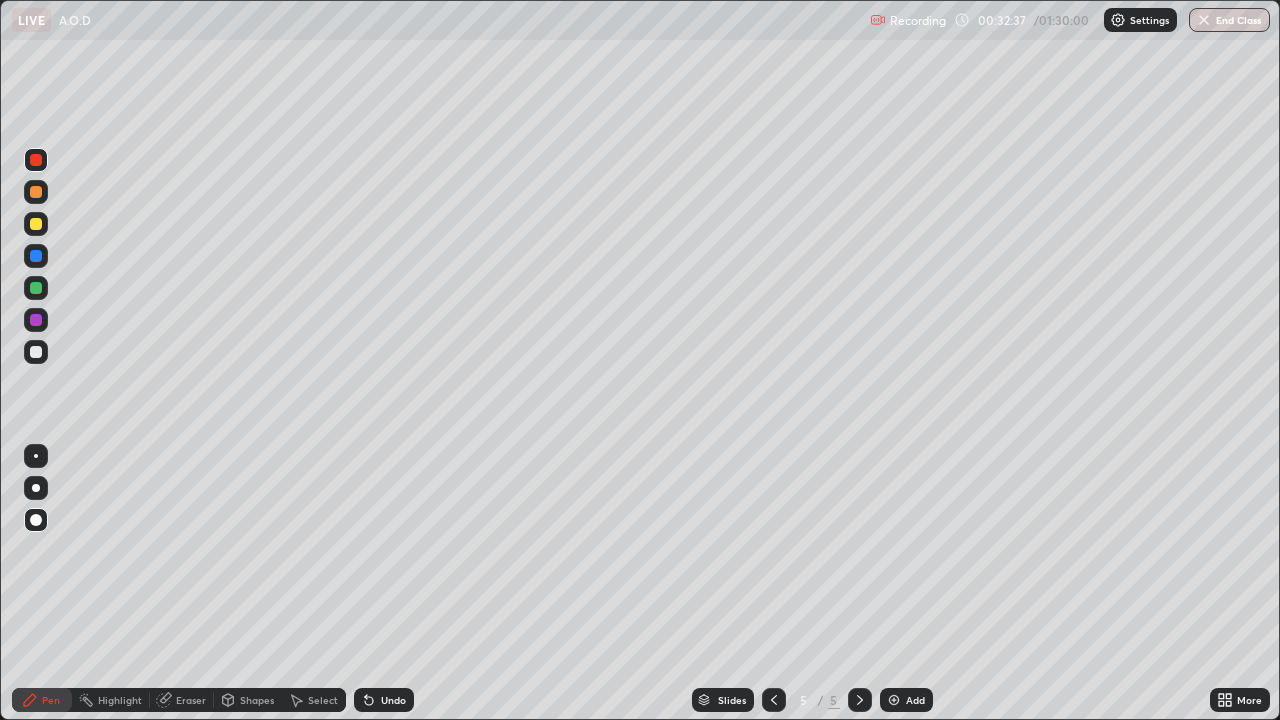 click at bounding box center (36, 224) 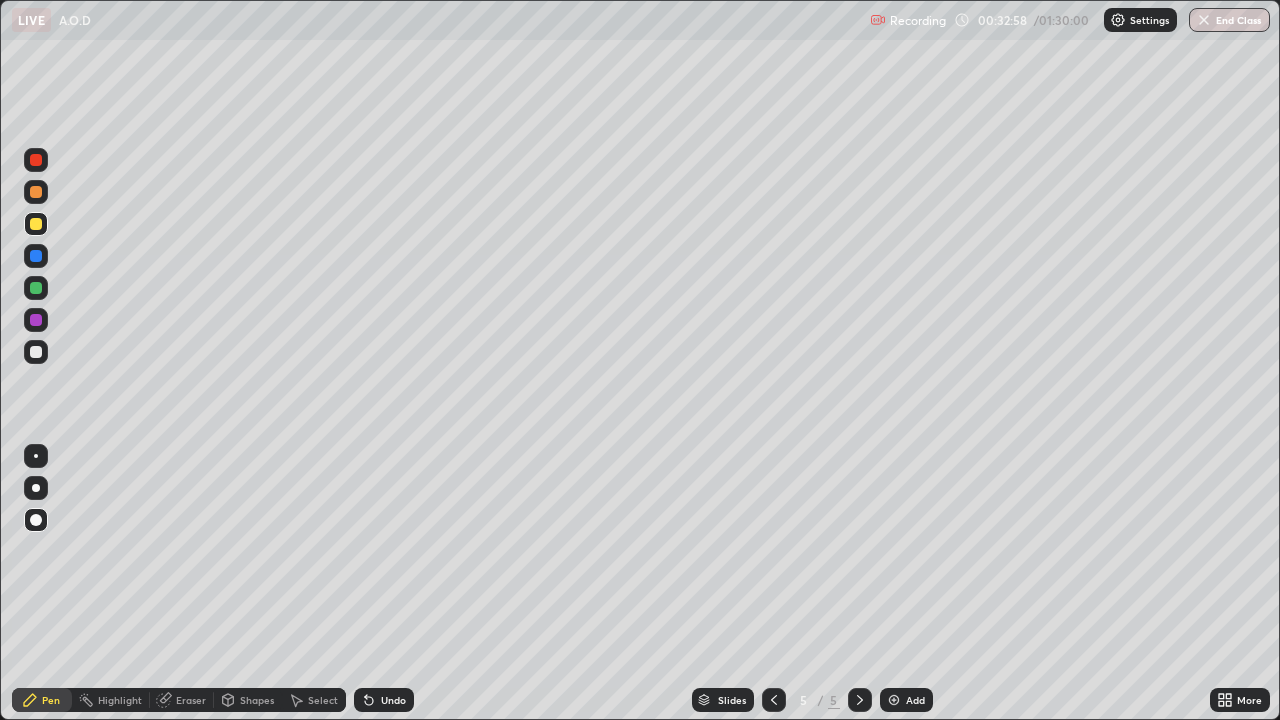 click at bounding box center [36, 160] 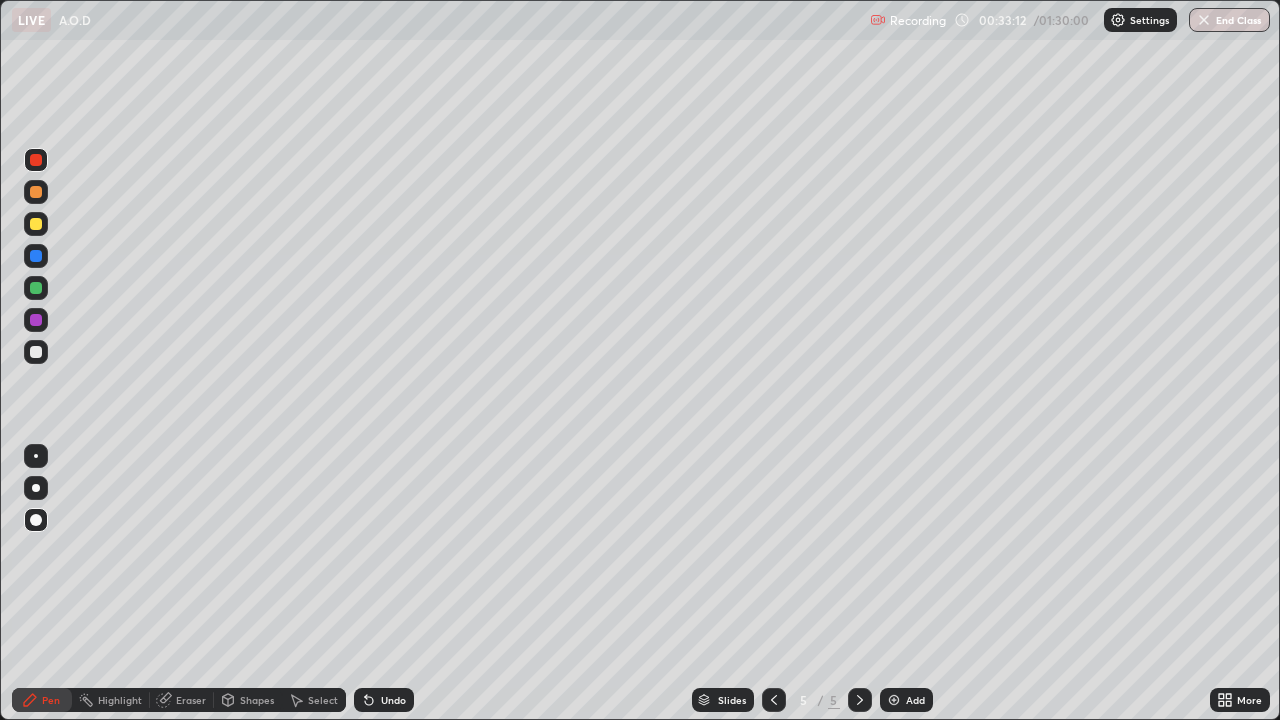 click at bounding box center [36, 256] 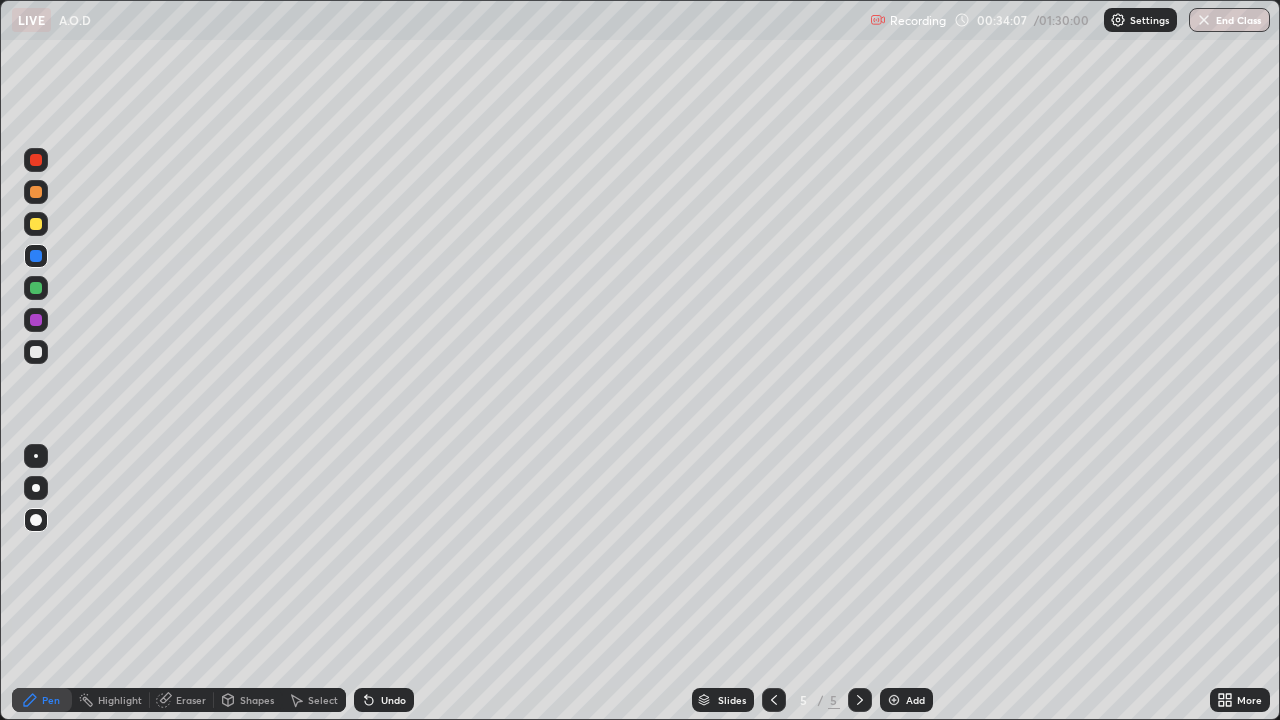 click at bounding box center [36, 288] 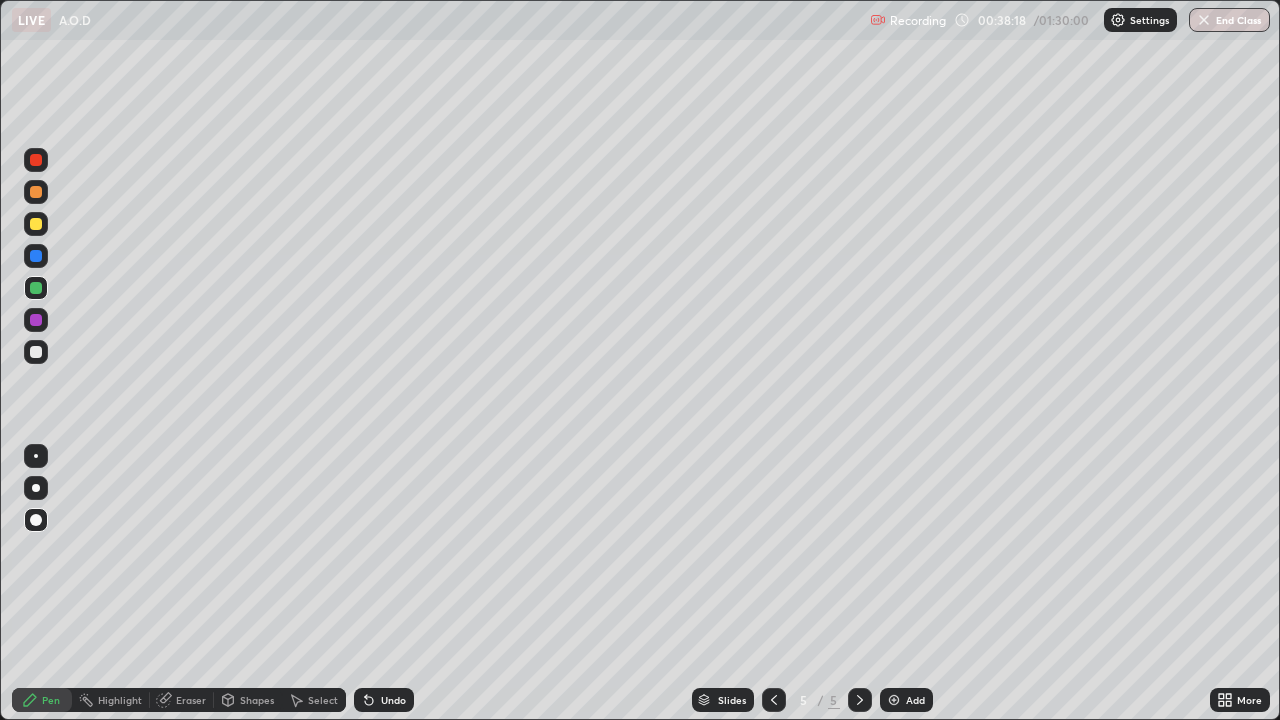 click at bounding box center [36, 320] 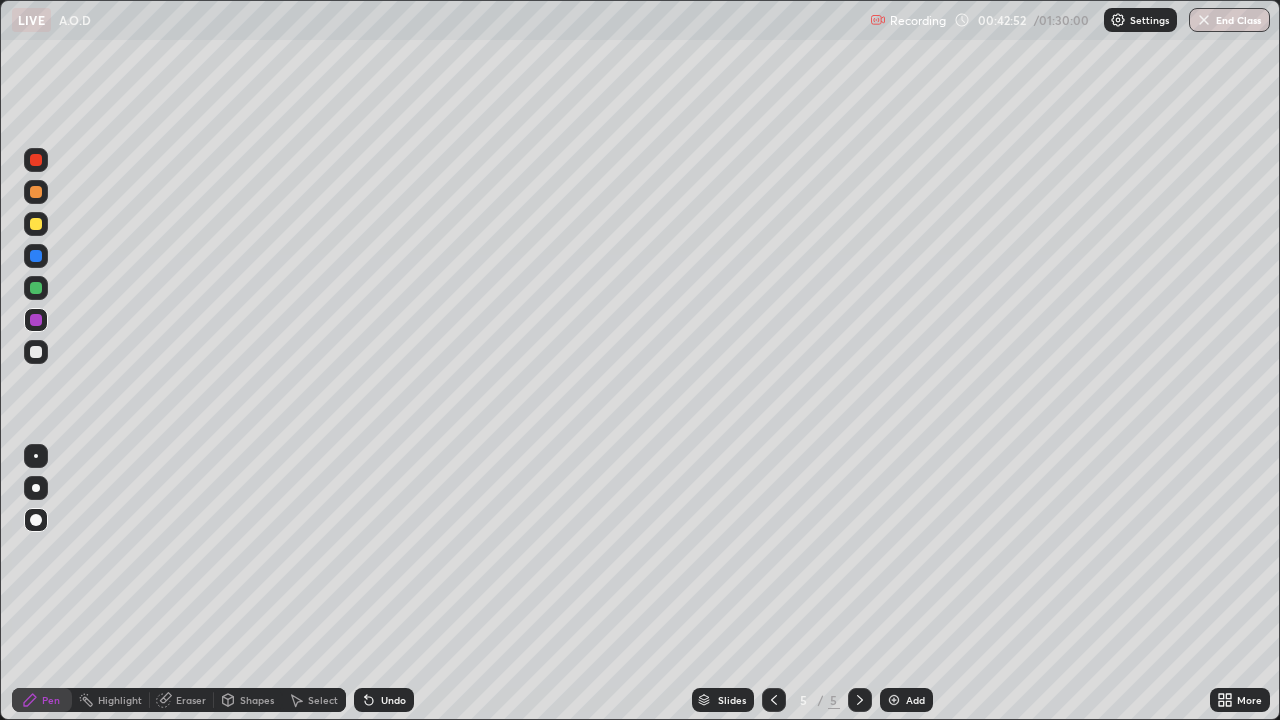 click at bounding box center [36, 352] 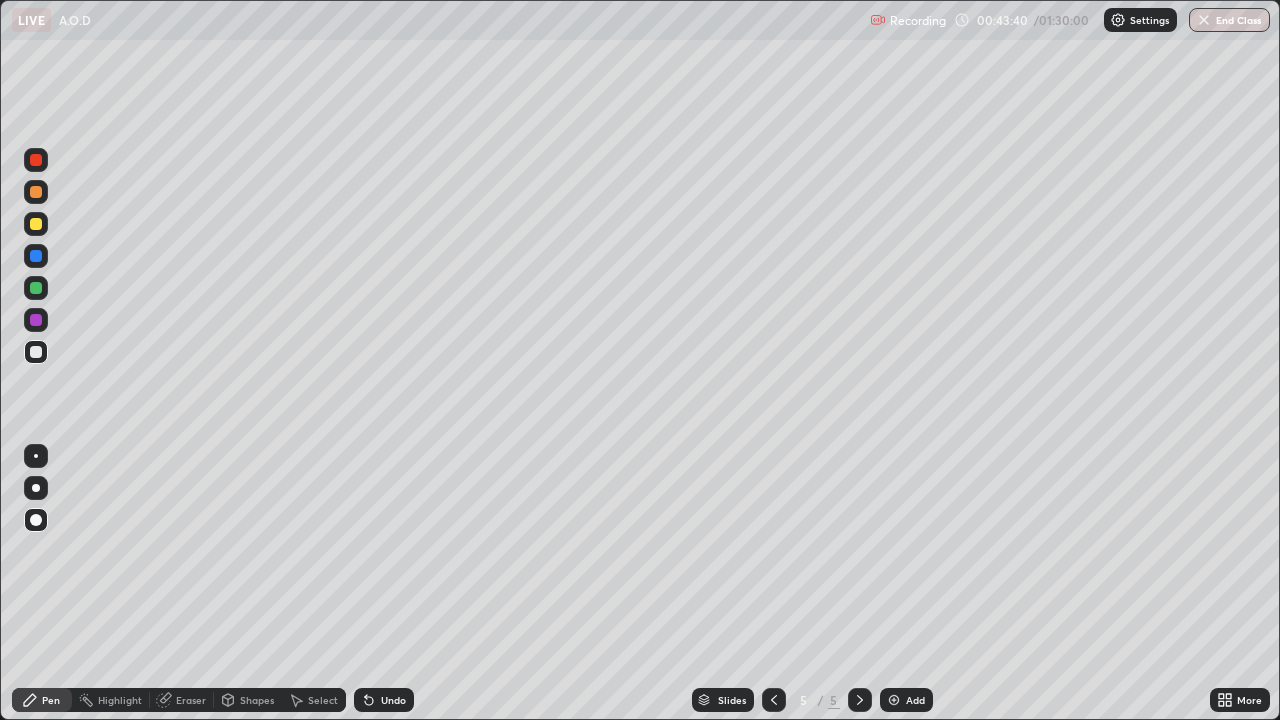 click at bounding box center [36, 320] 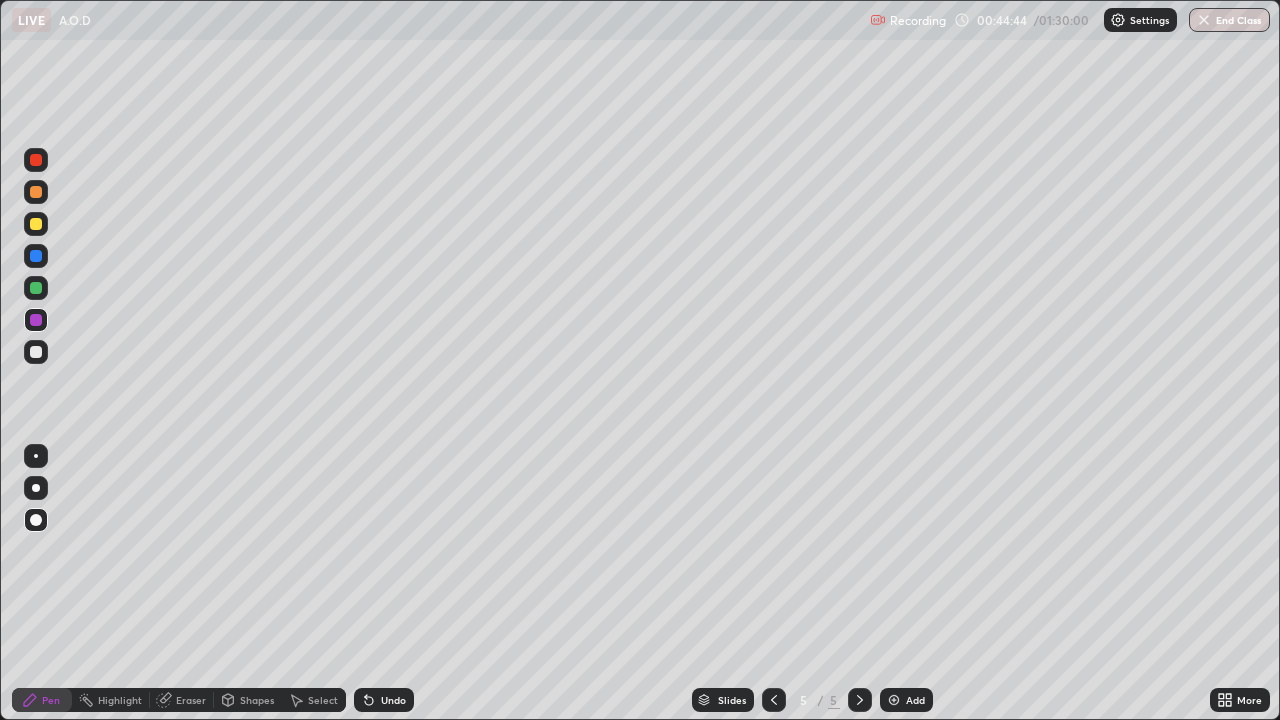 click at bounding box center [894, 700] 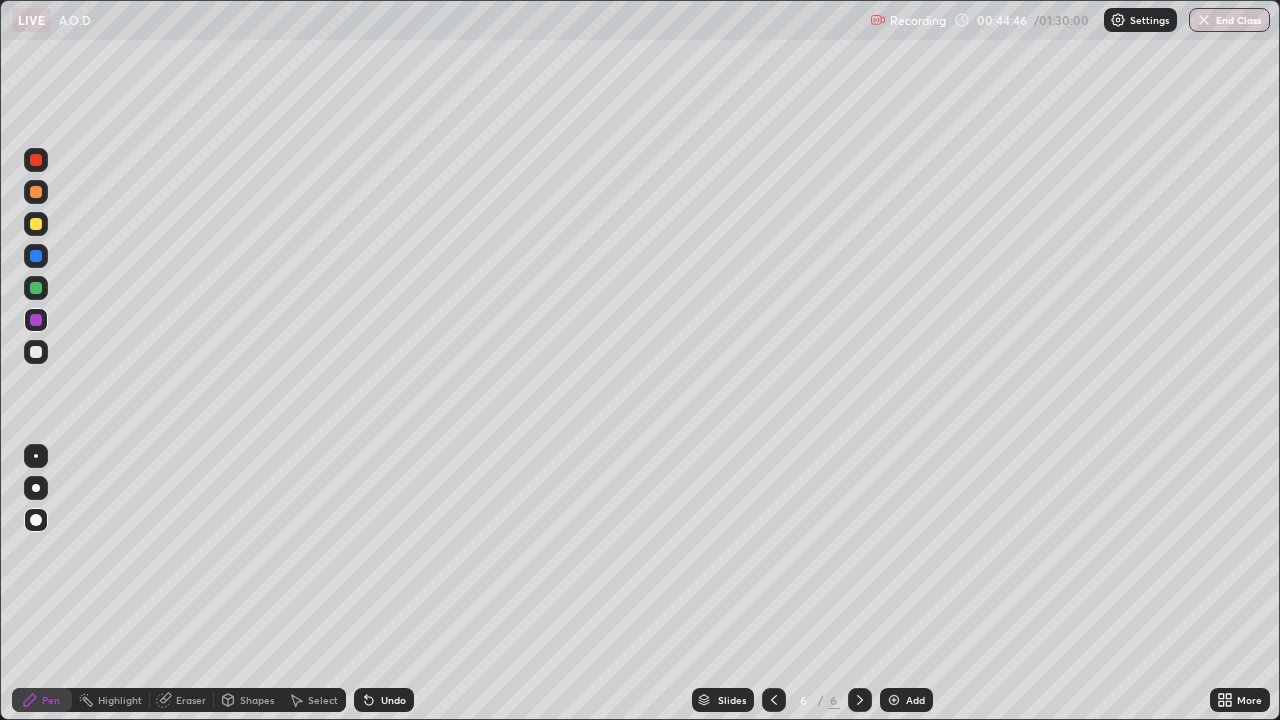 click at bounding box center (36, 352) 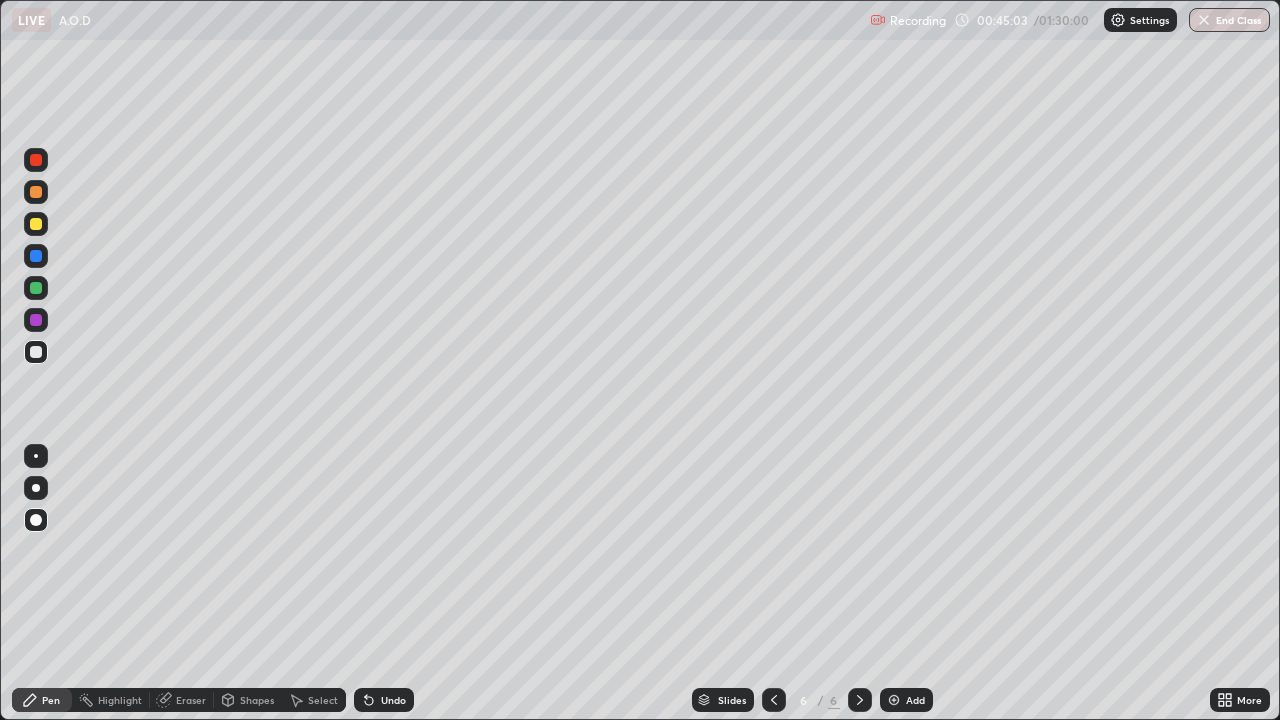 click on "Eraser" at bounding box center (191, 700) 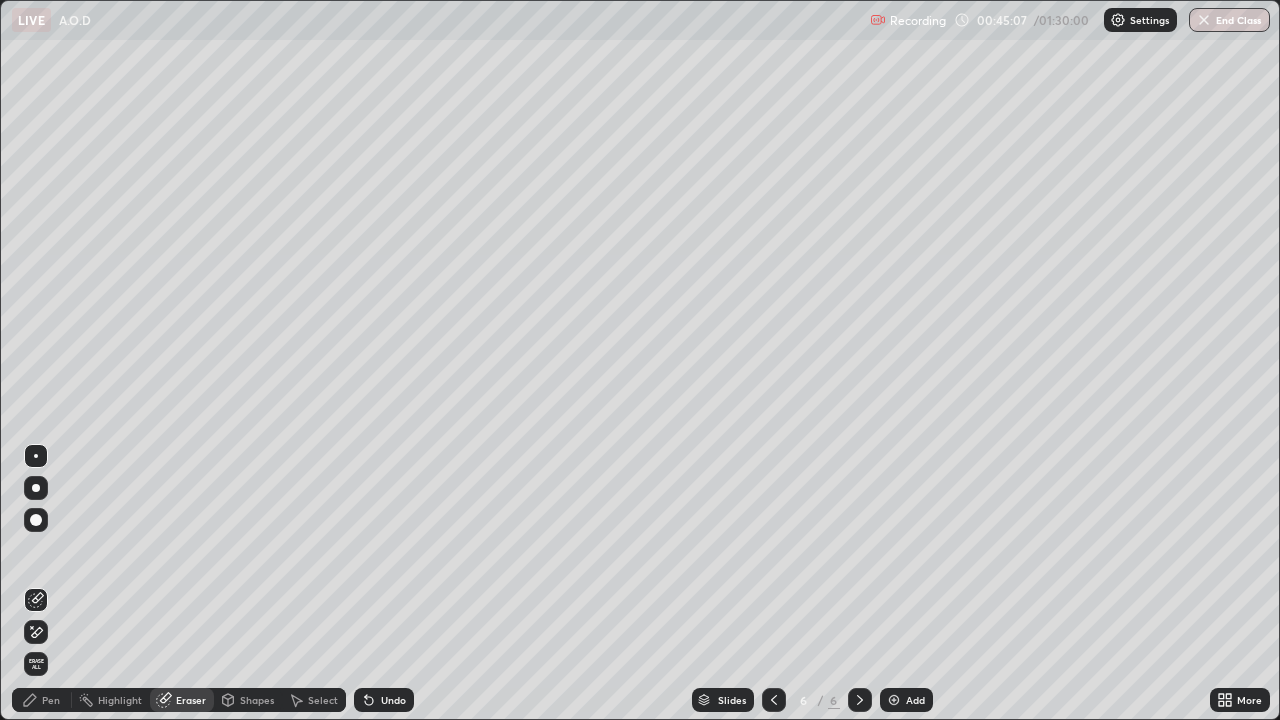 click on "Pen" at bounding box center (42, 700) 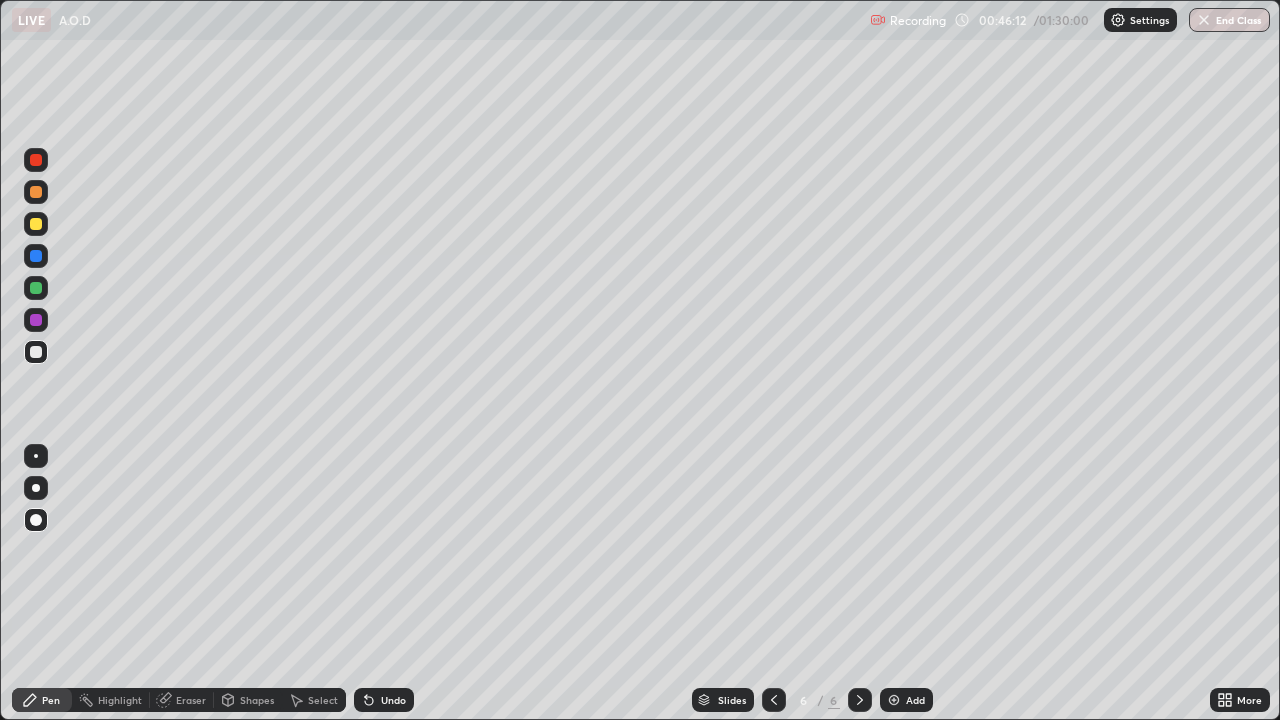 click at bounding box center [36, 224] 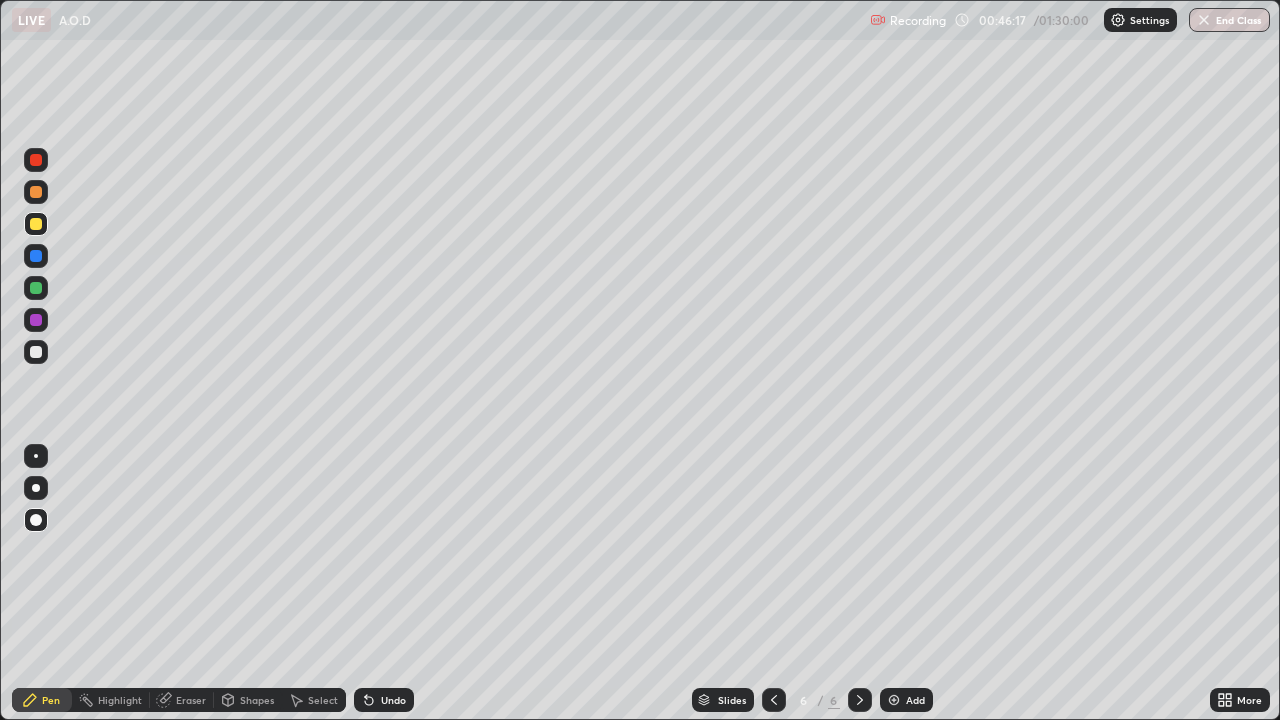 click at bounding box center (36, 320) 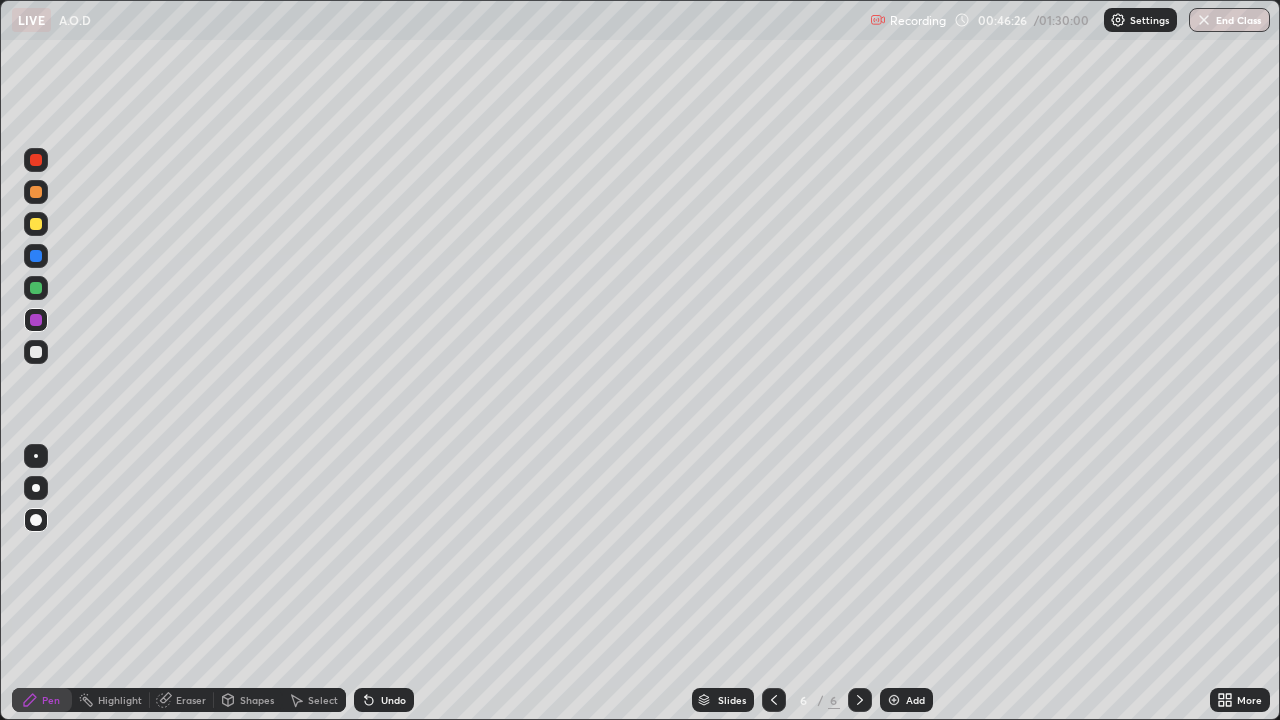 click at bounding box center (36, 288) 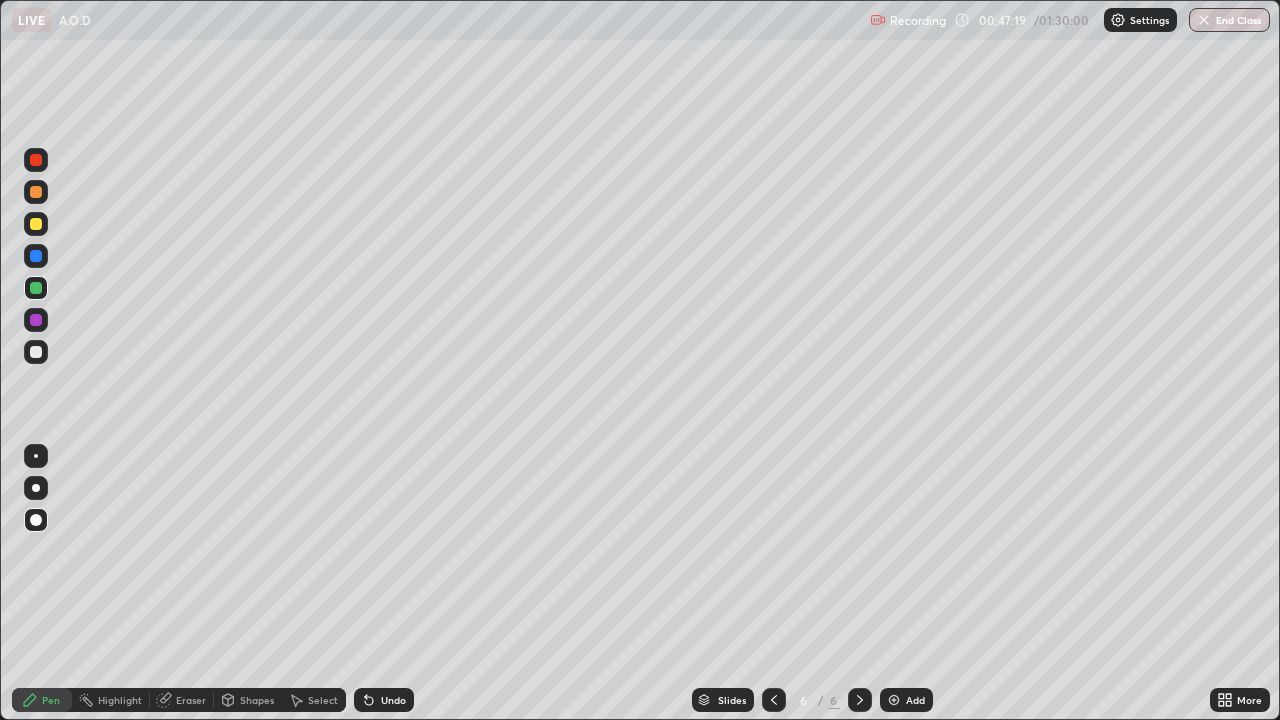 click at bounding box center (36, 352) 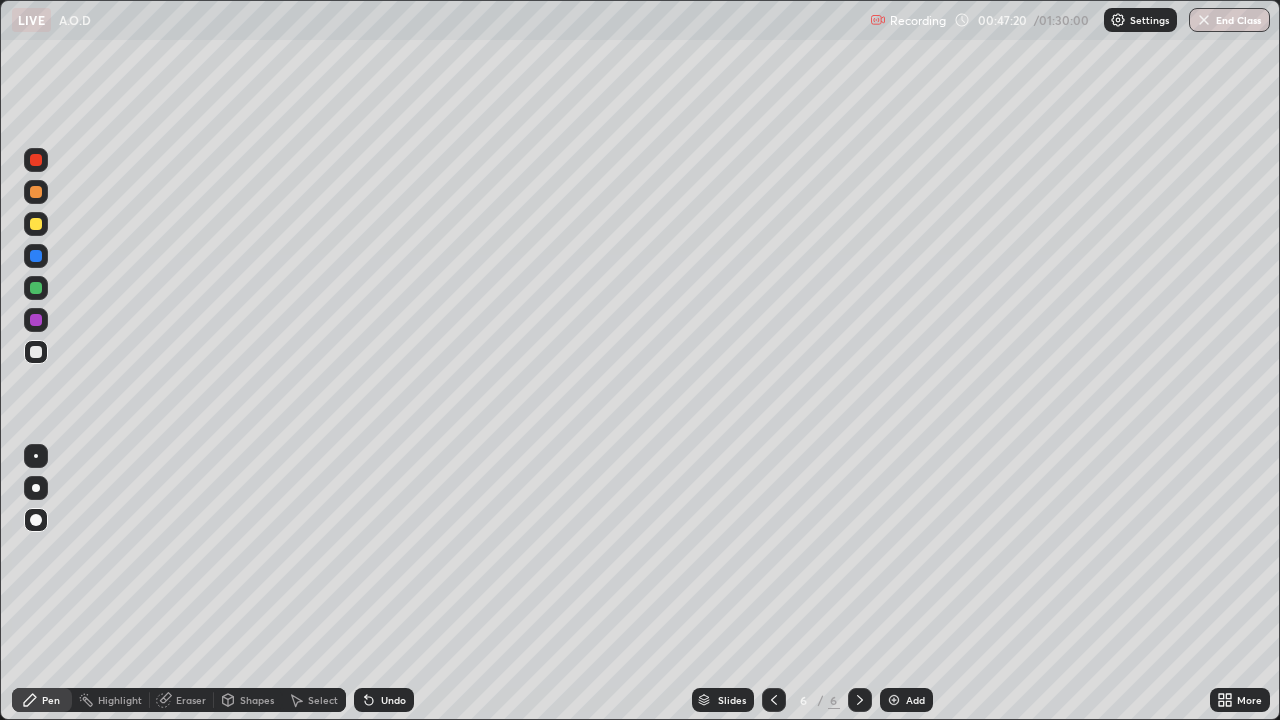 click at bounding box center [36, 160] 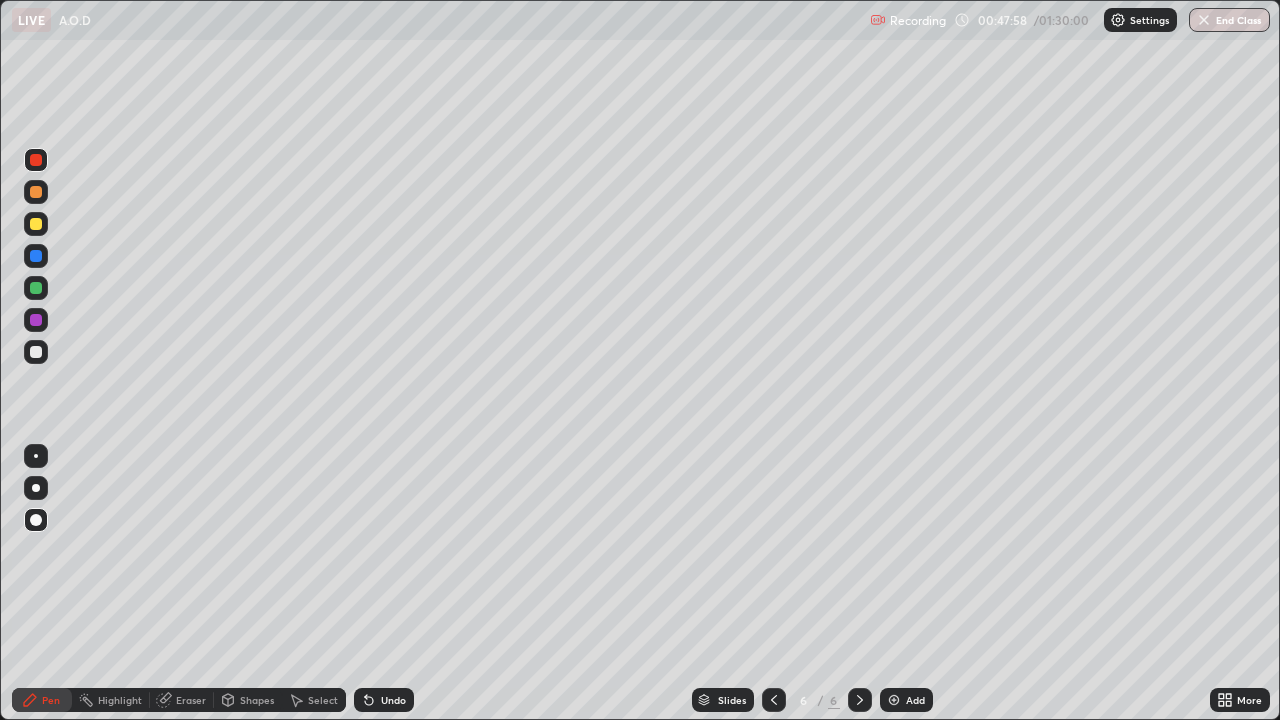 click on "Eraser" at bounding box center [191, 700] 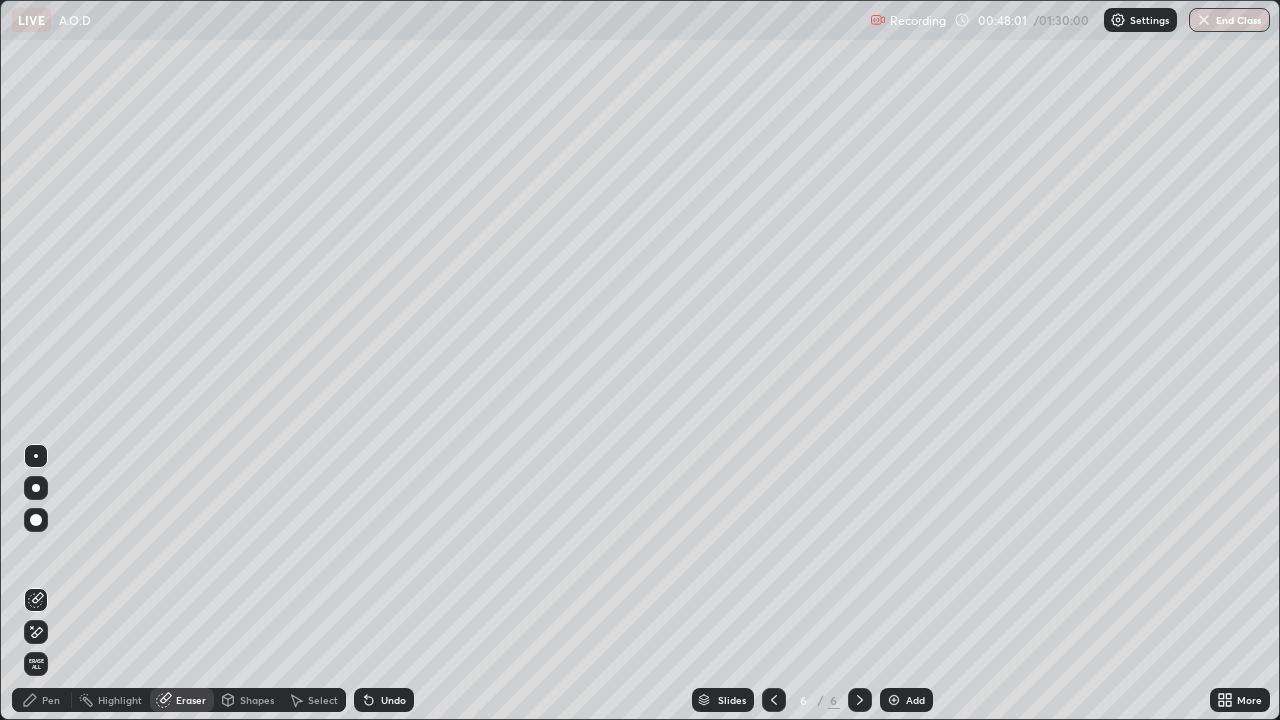 click on "Pen" at bounding box center (51, 700) 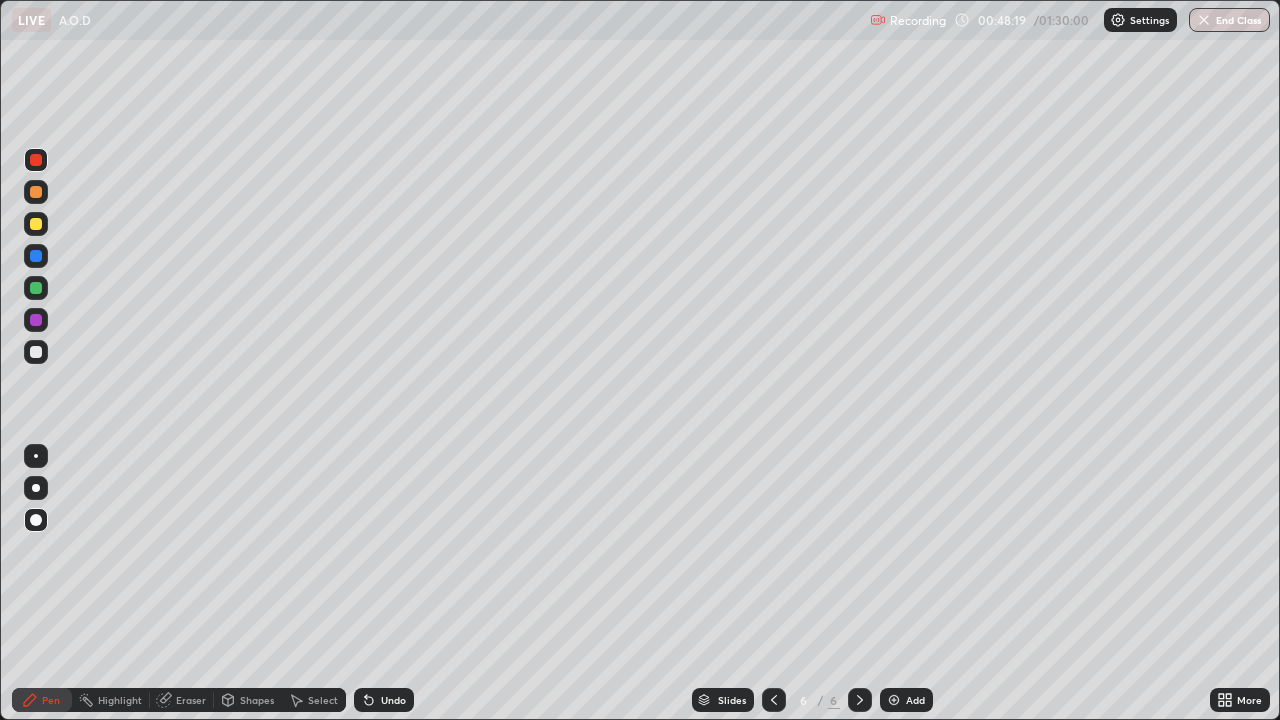 click at bounding box center (36, 160) 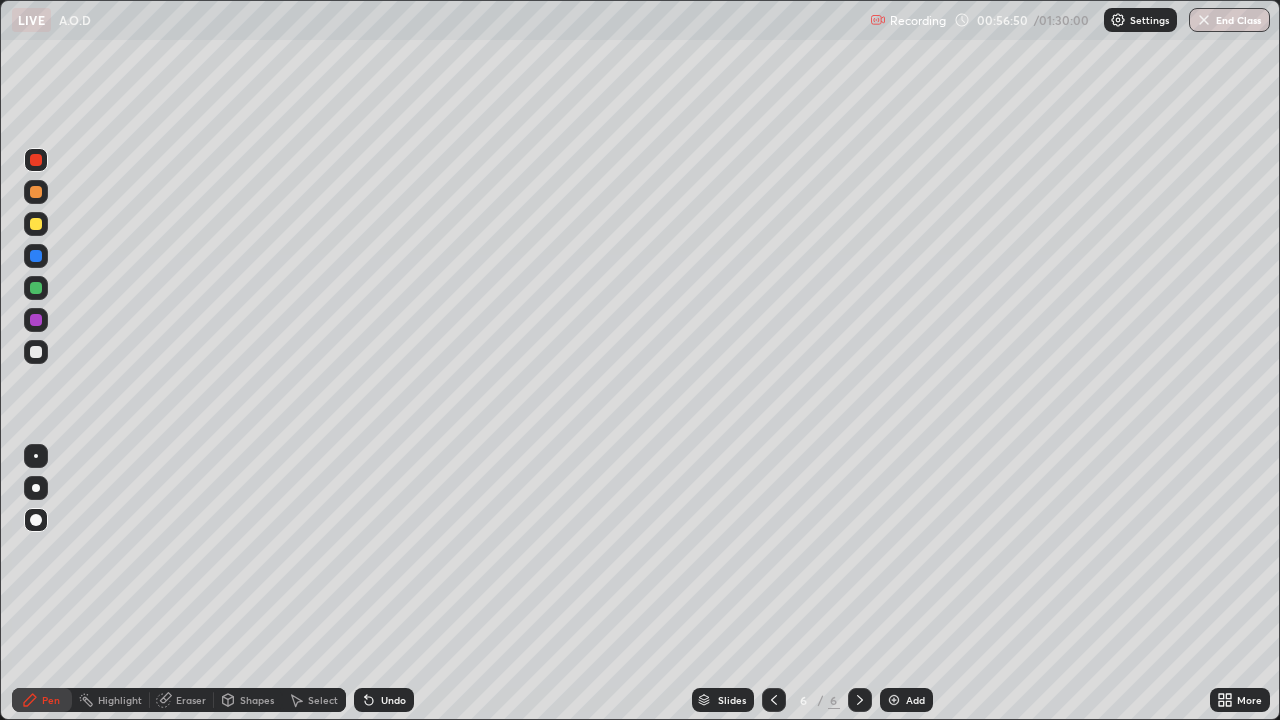 click at bounding box center [894, 700] 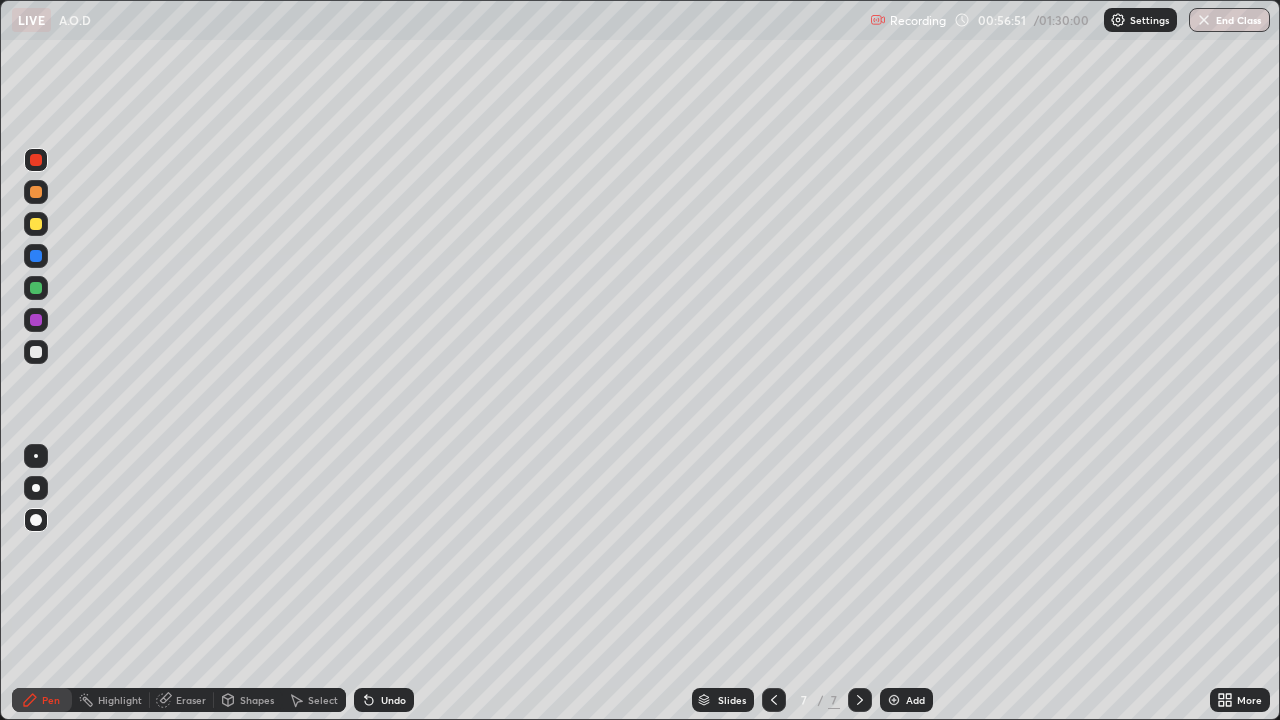 click at bounding box center (36, 288) 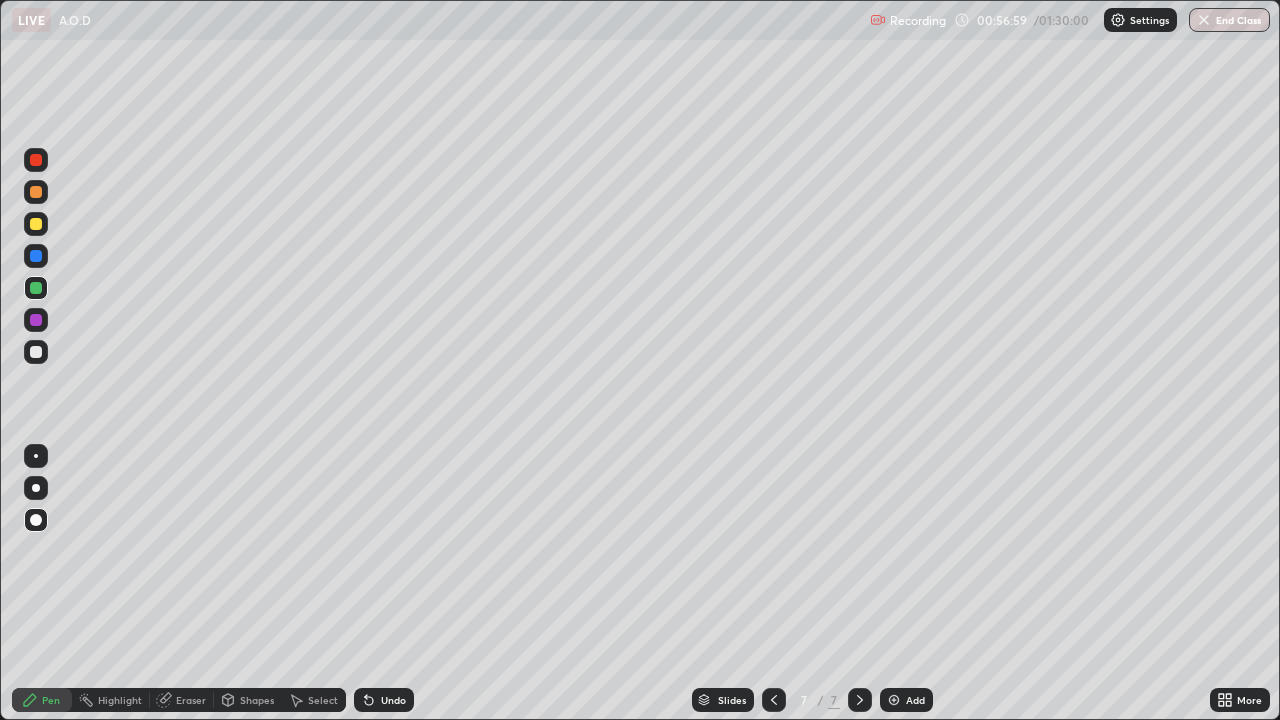 click at bounding box center [36, 352] 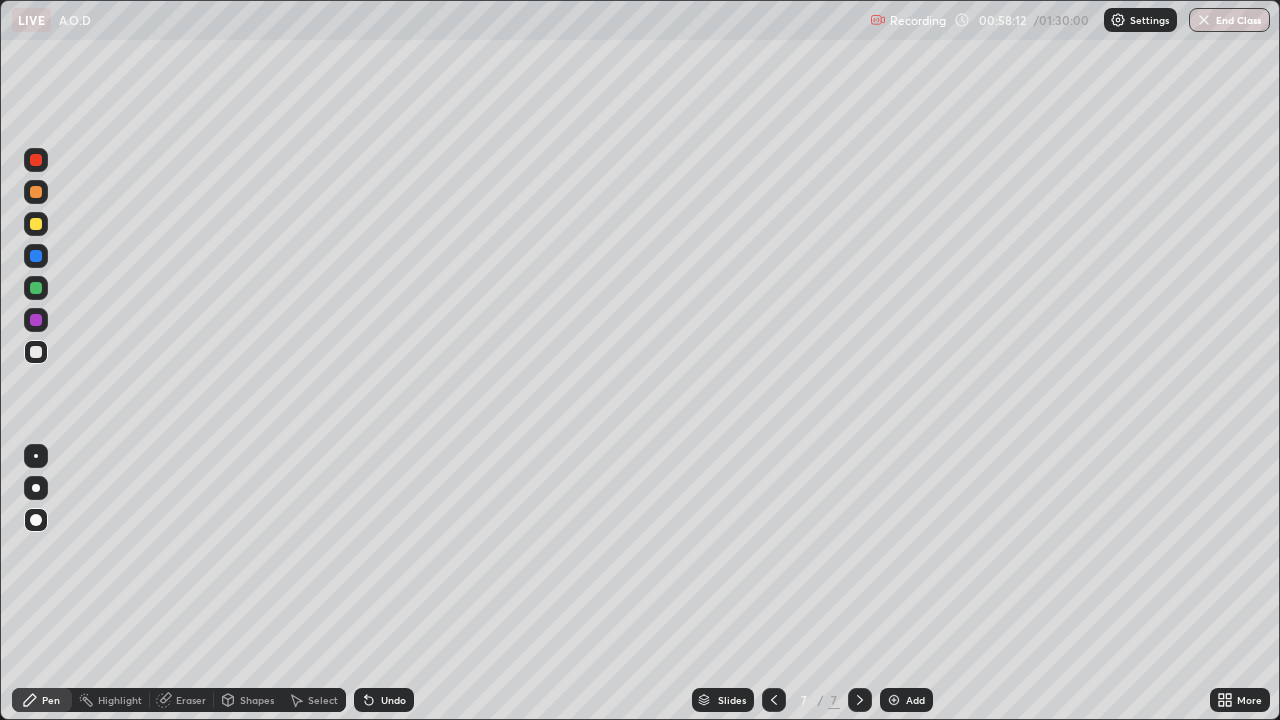 click at bounding box center (36, 320) 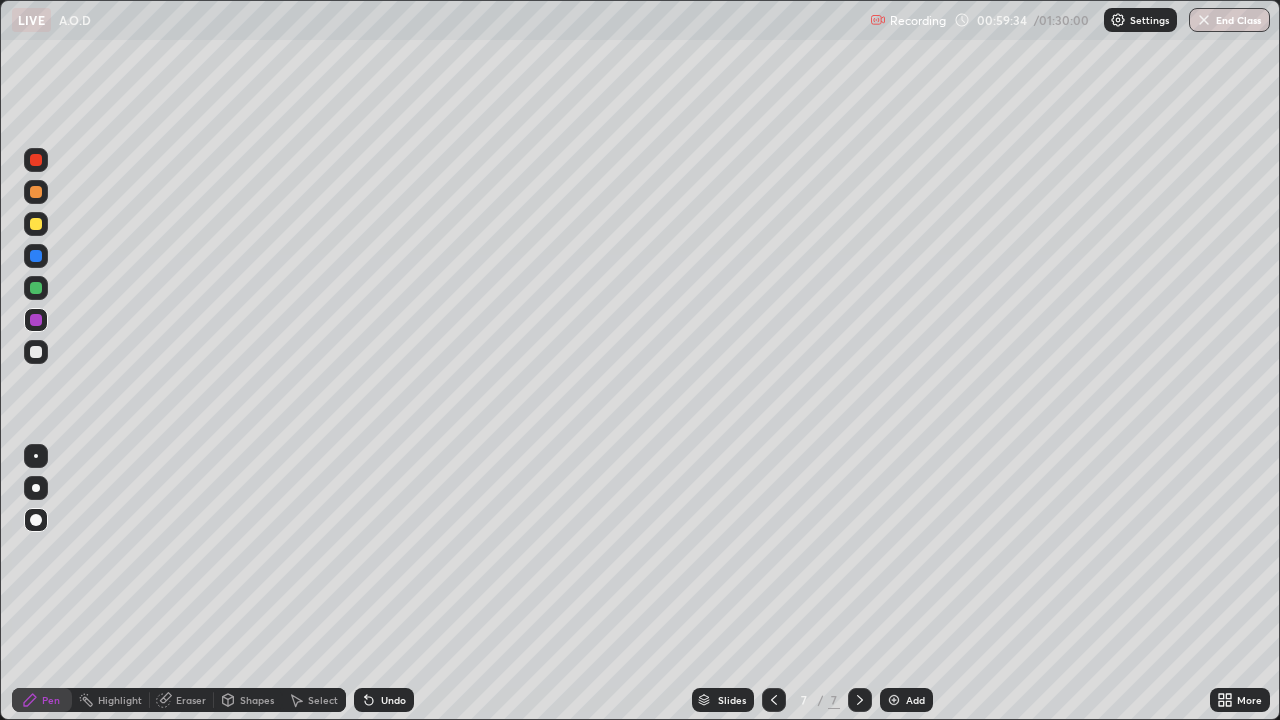 click at bounding box center [36, 288] 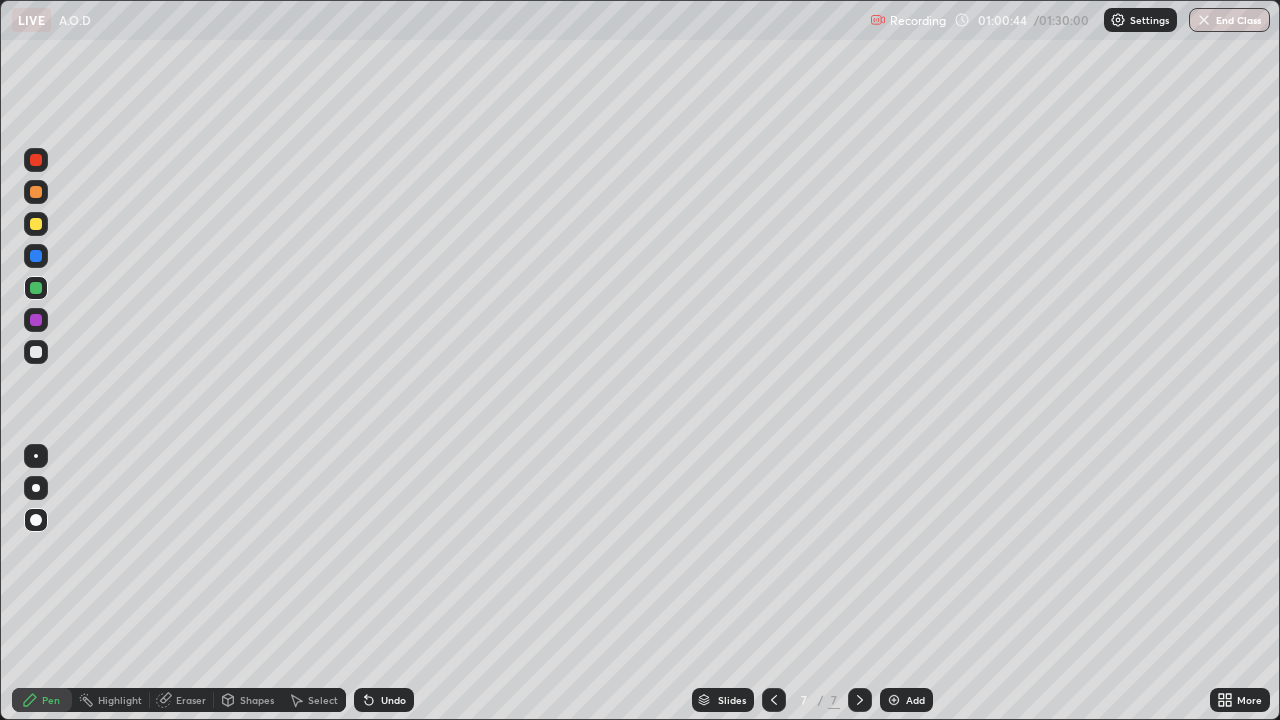 click at bounding box center [36, 256] 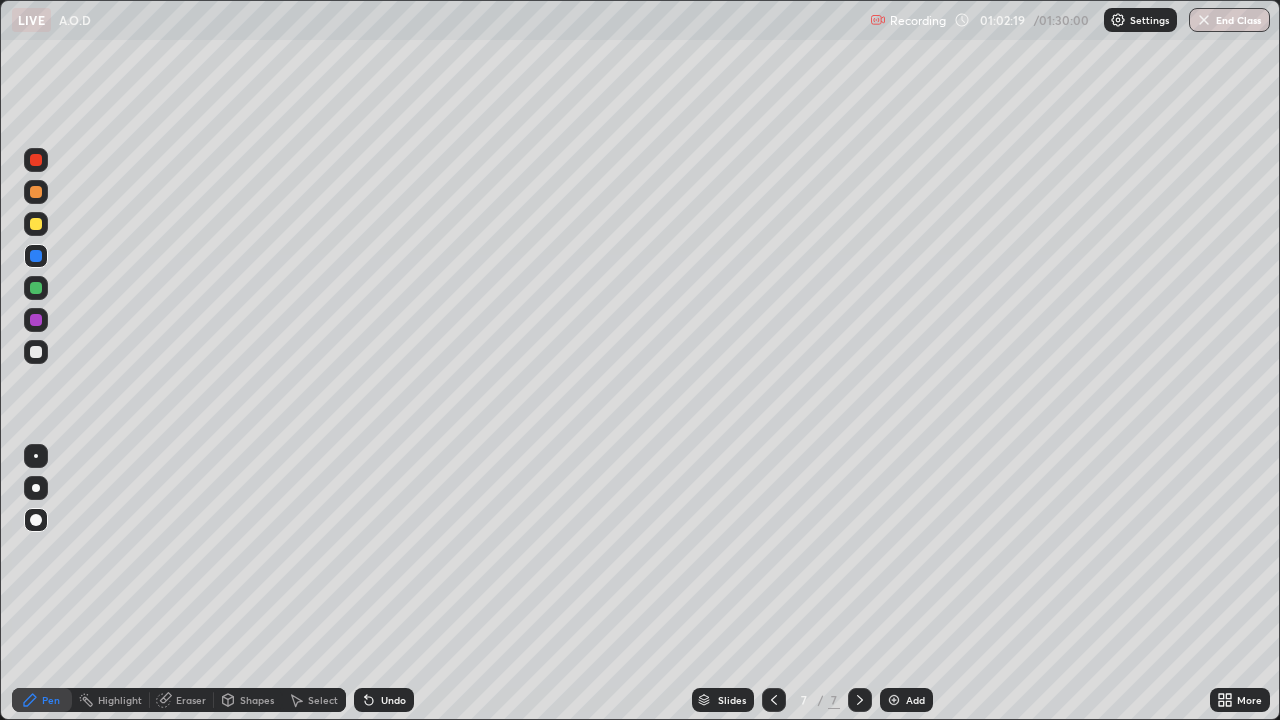 click at bounding box center [36, 160] 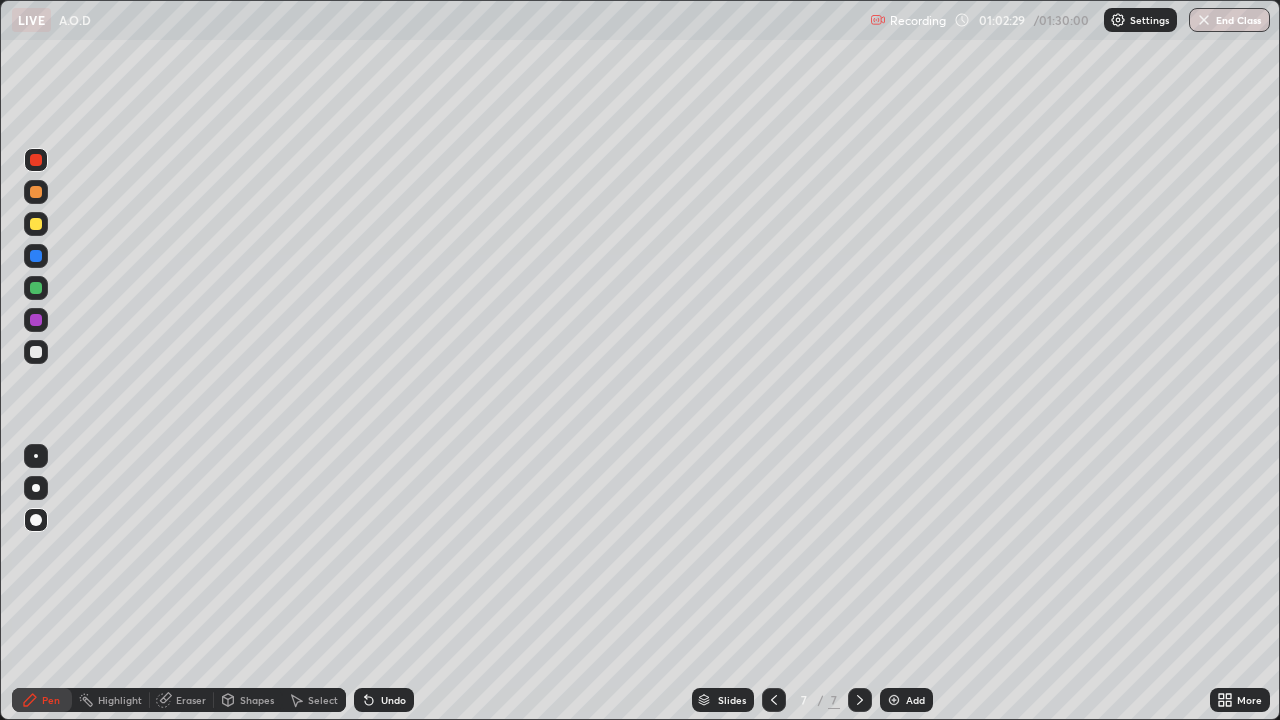 click at bounding box center [36, 224] 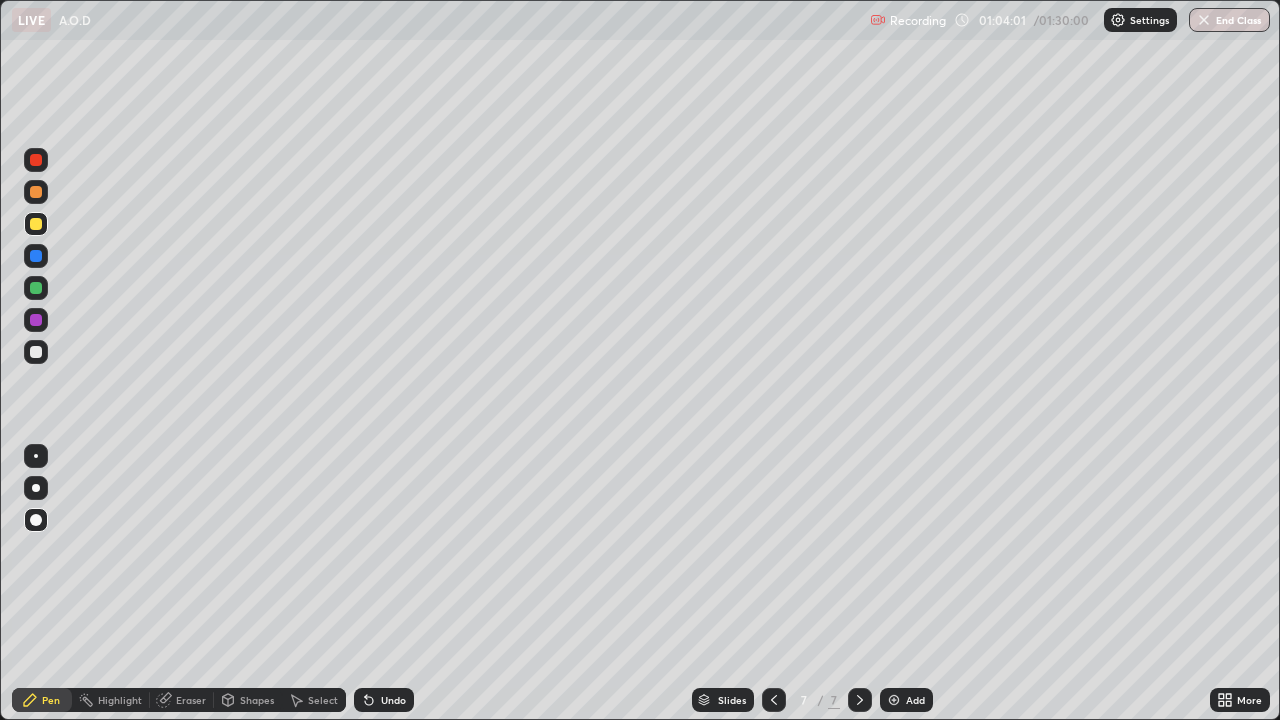 click at bounding box center (36, 288) 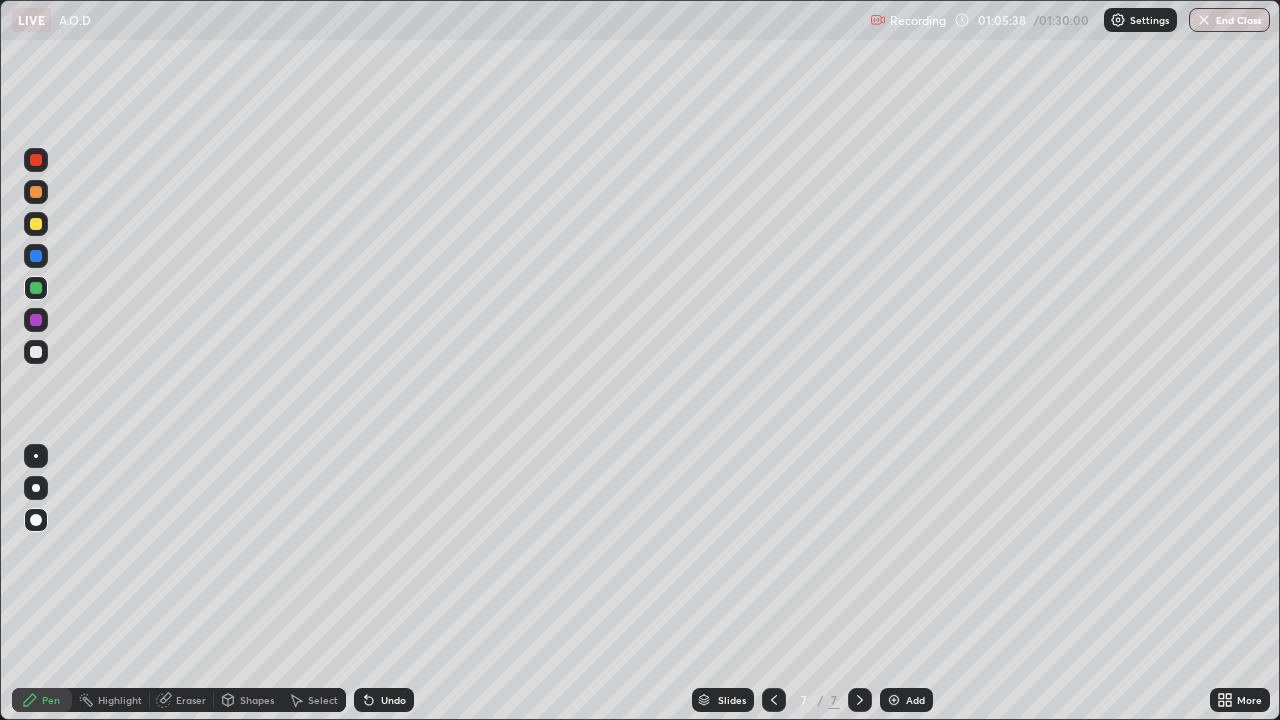 click at bounding box center [894, 700] 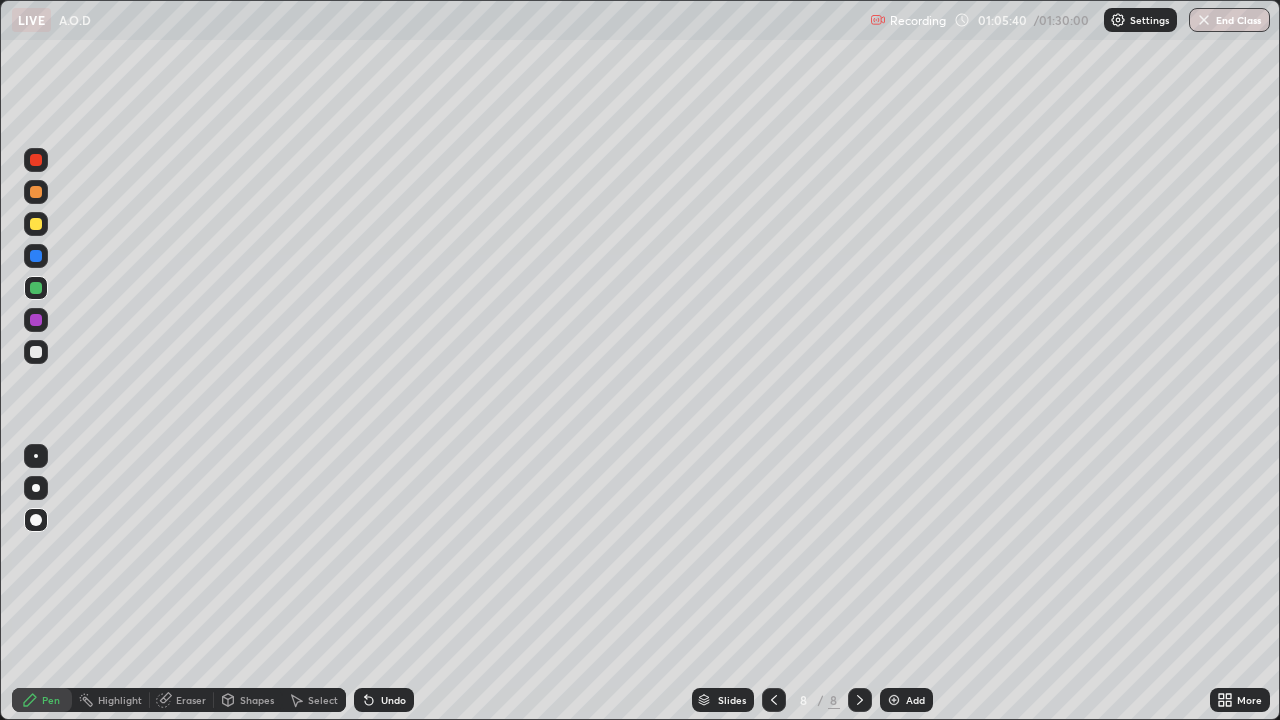 click at bounding box center [36, 192] 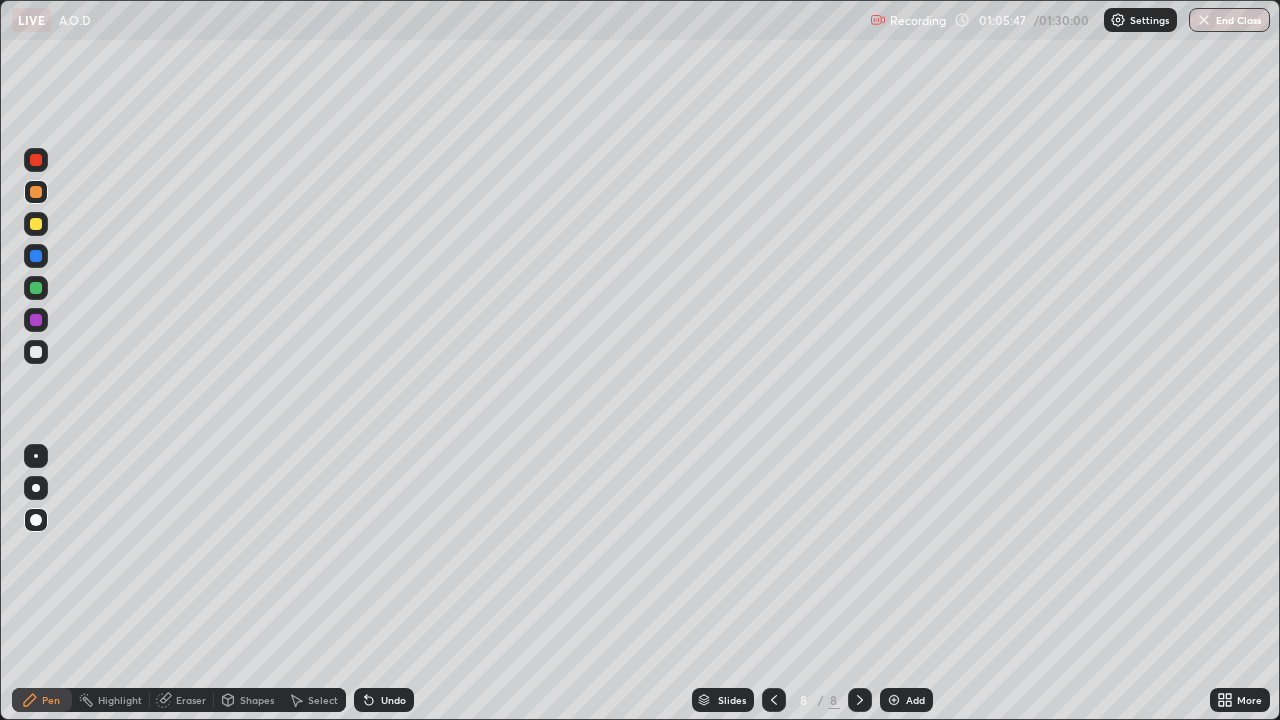 click at bounding box center (36, 320) 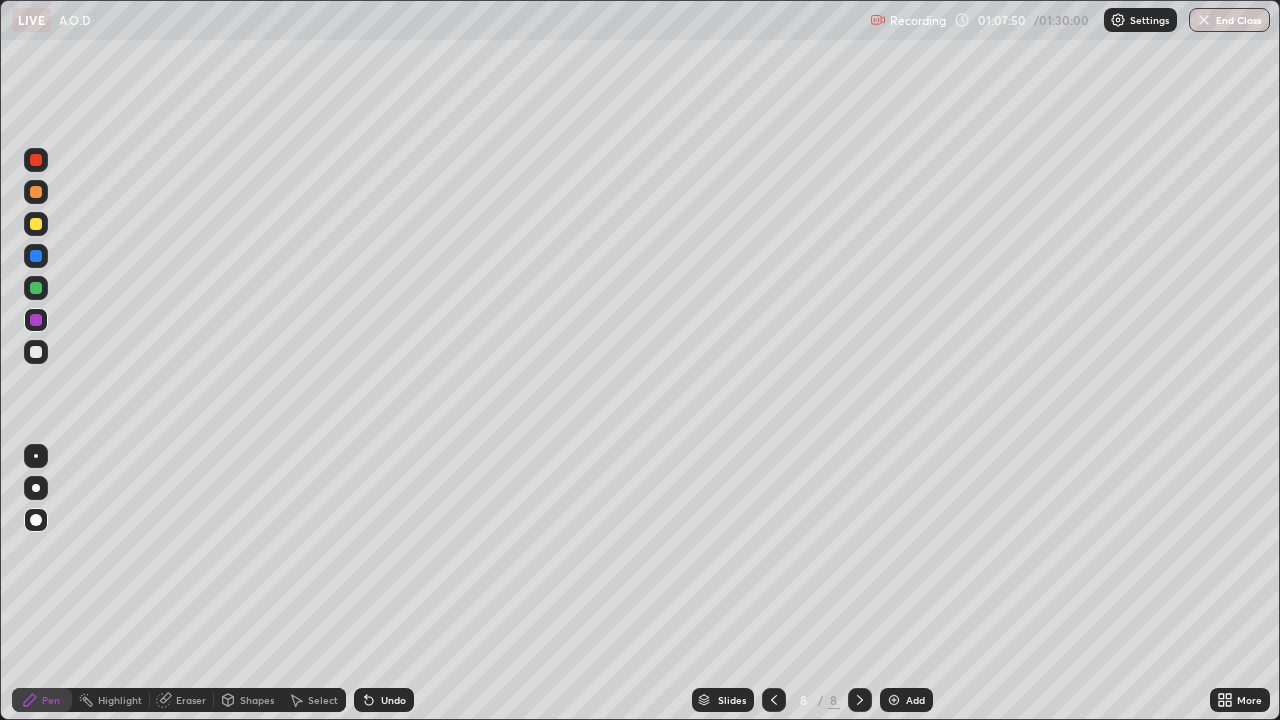 click at bounding box center [36, 256] 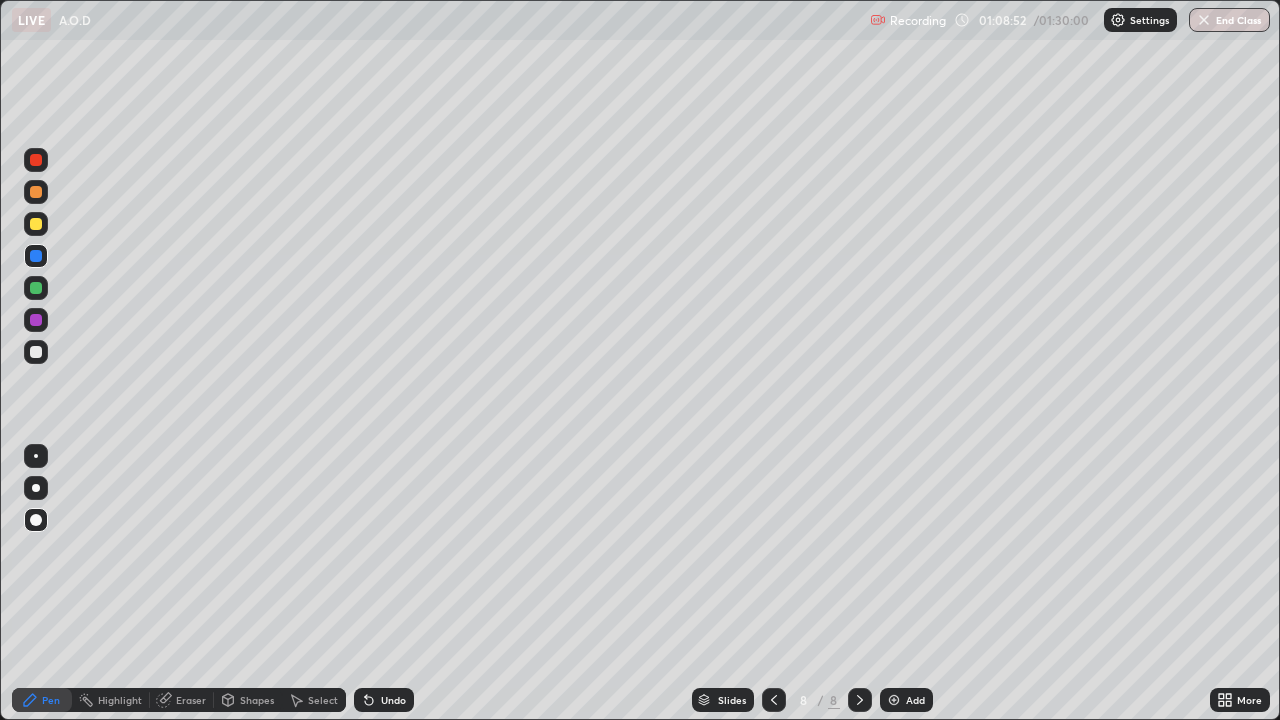 click at bounding box center (36, 352) 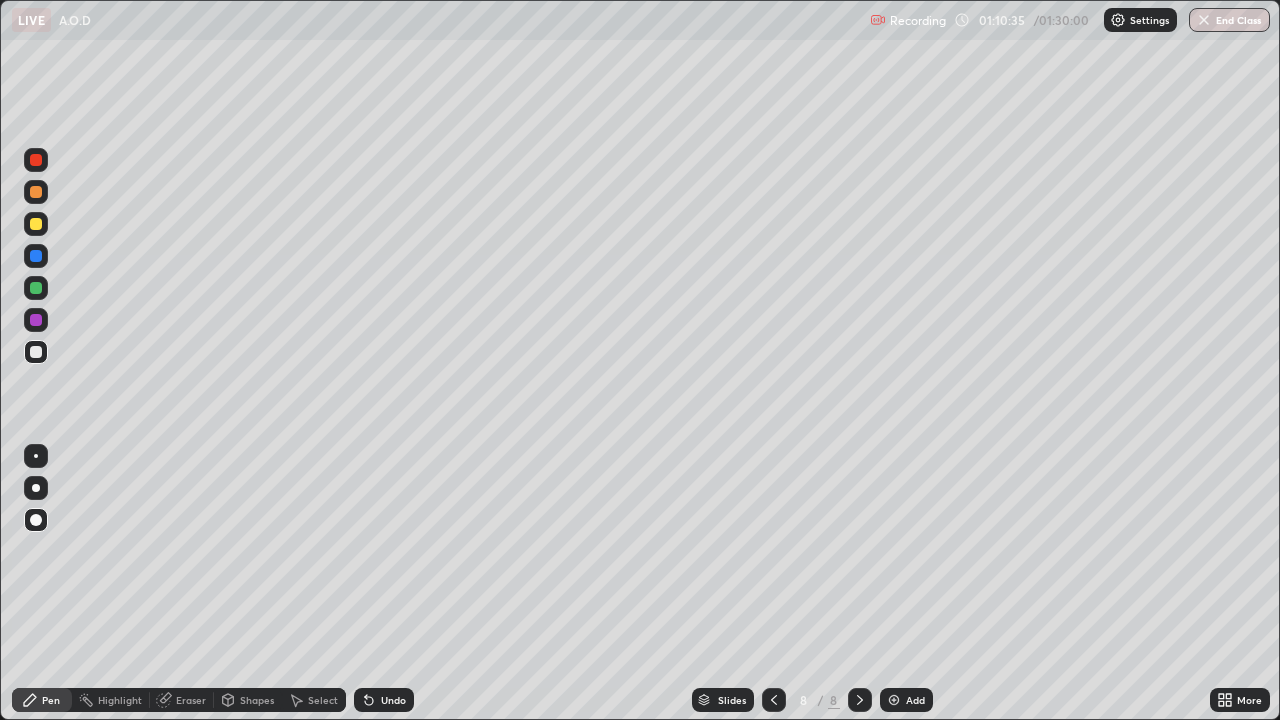 click at bounding box center [36, 288] 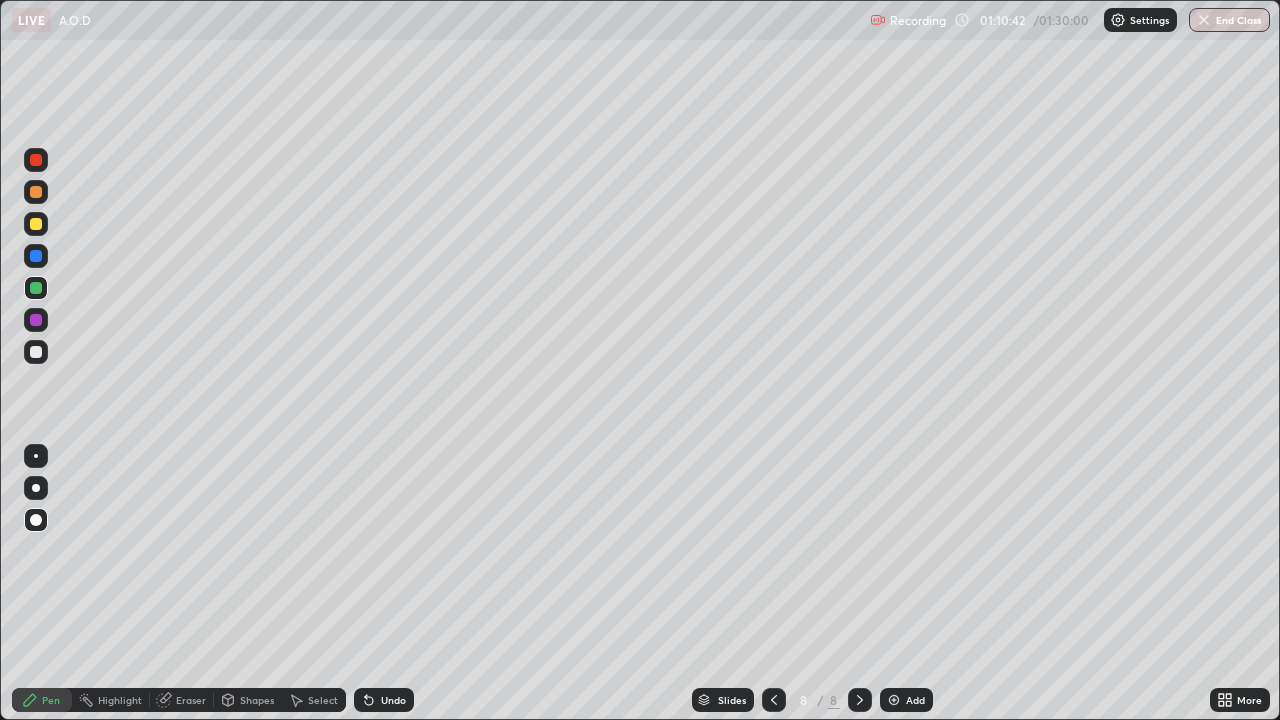 click at bounding box center [36, 256] 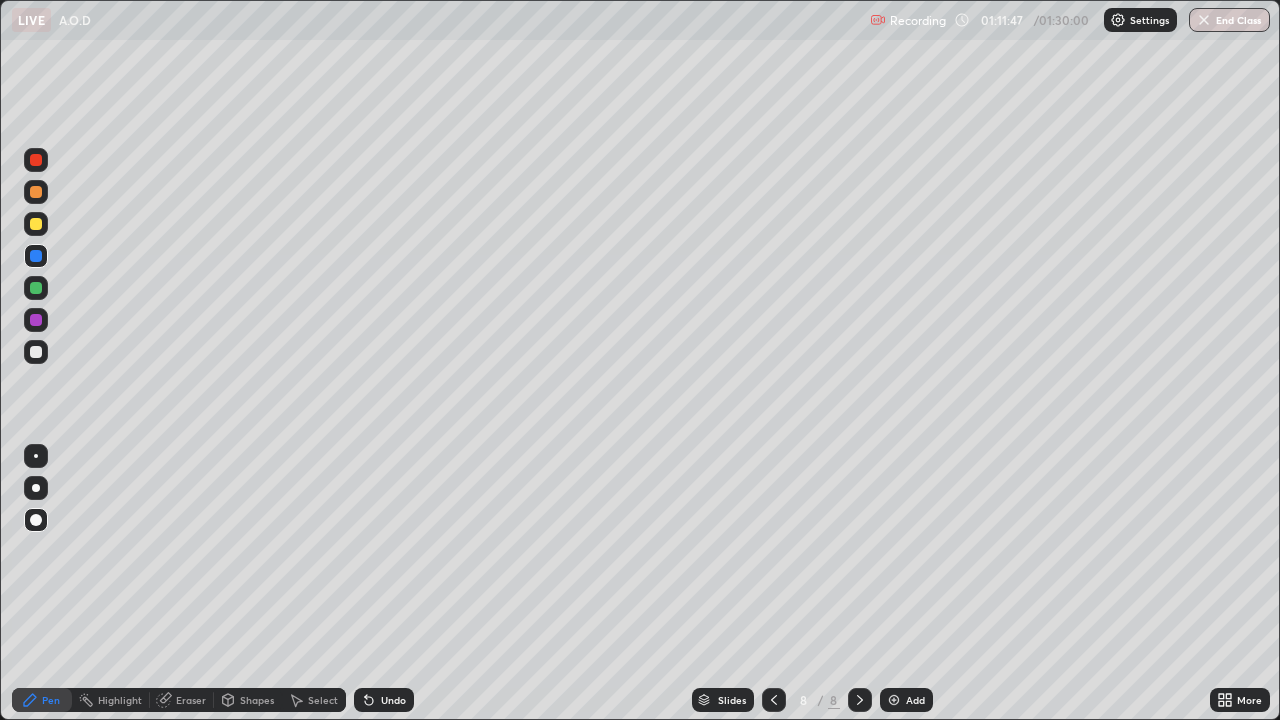 click at bounding box center [36, 160] 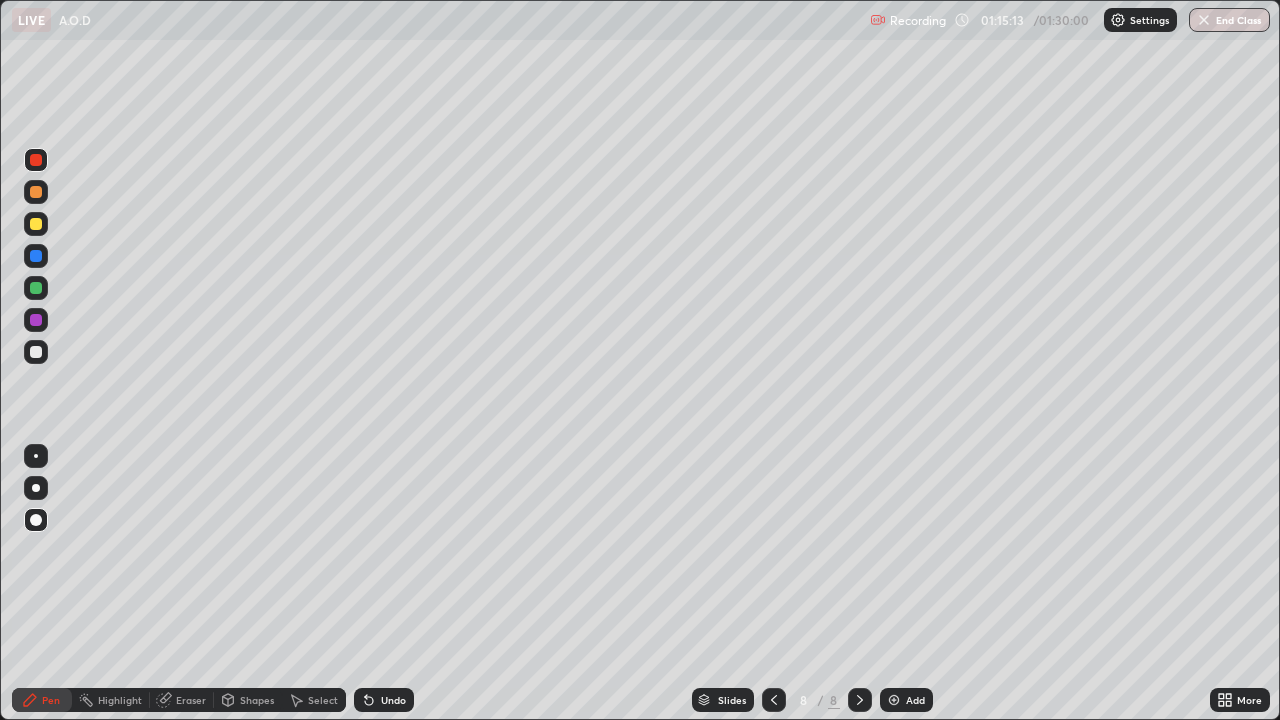 click at bounding box center [894, 700] 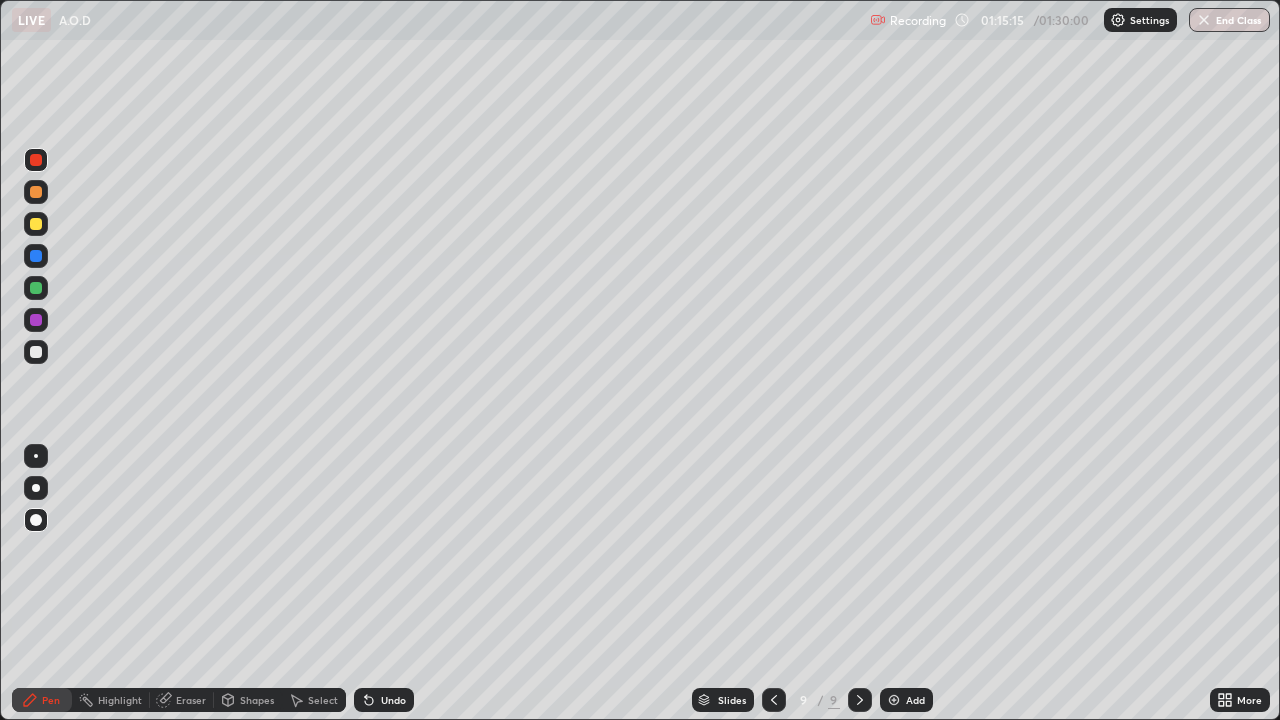 click at bounding box center [36, 192] 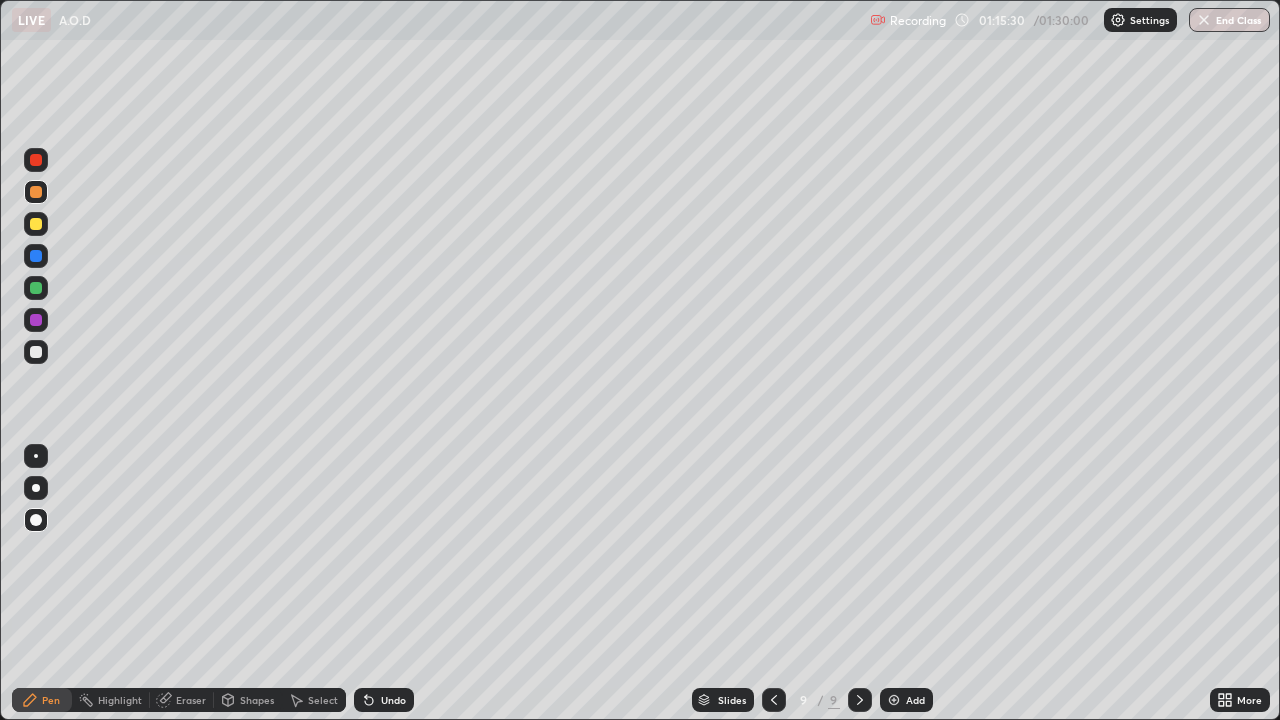 click at bounding box center (36, 256) 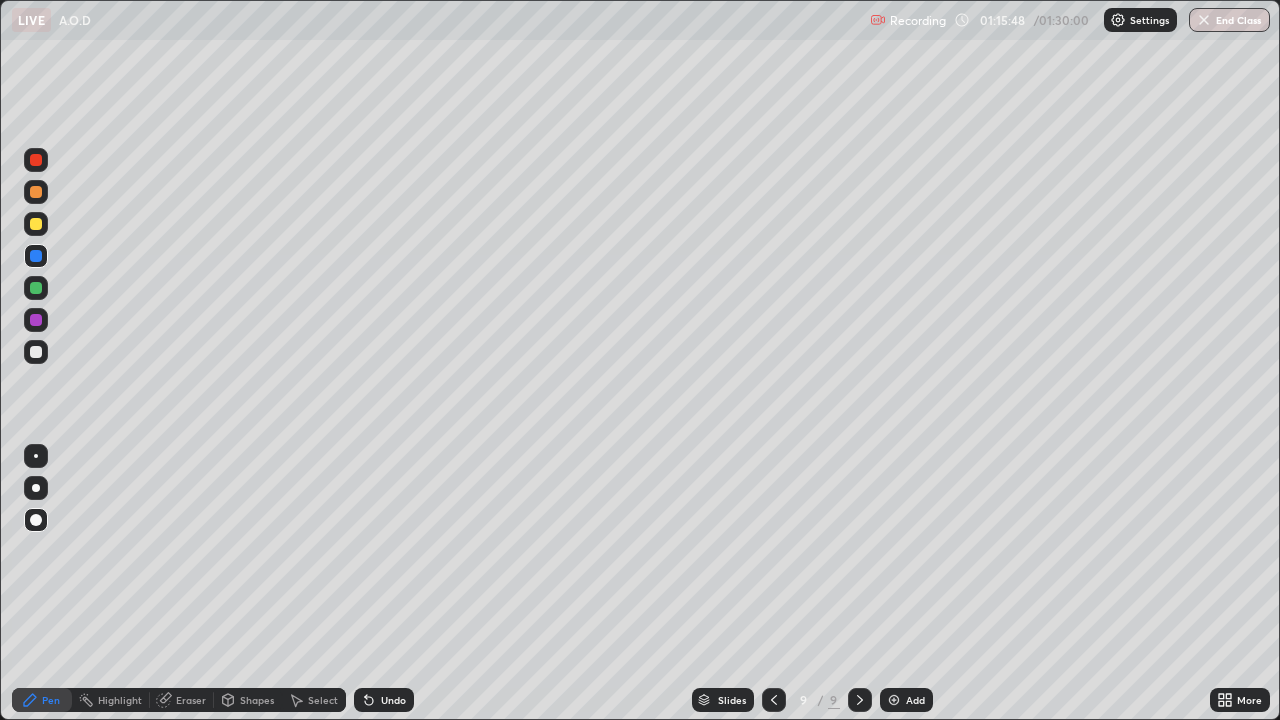 click at bounding box center [36, 352] 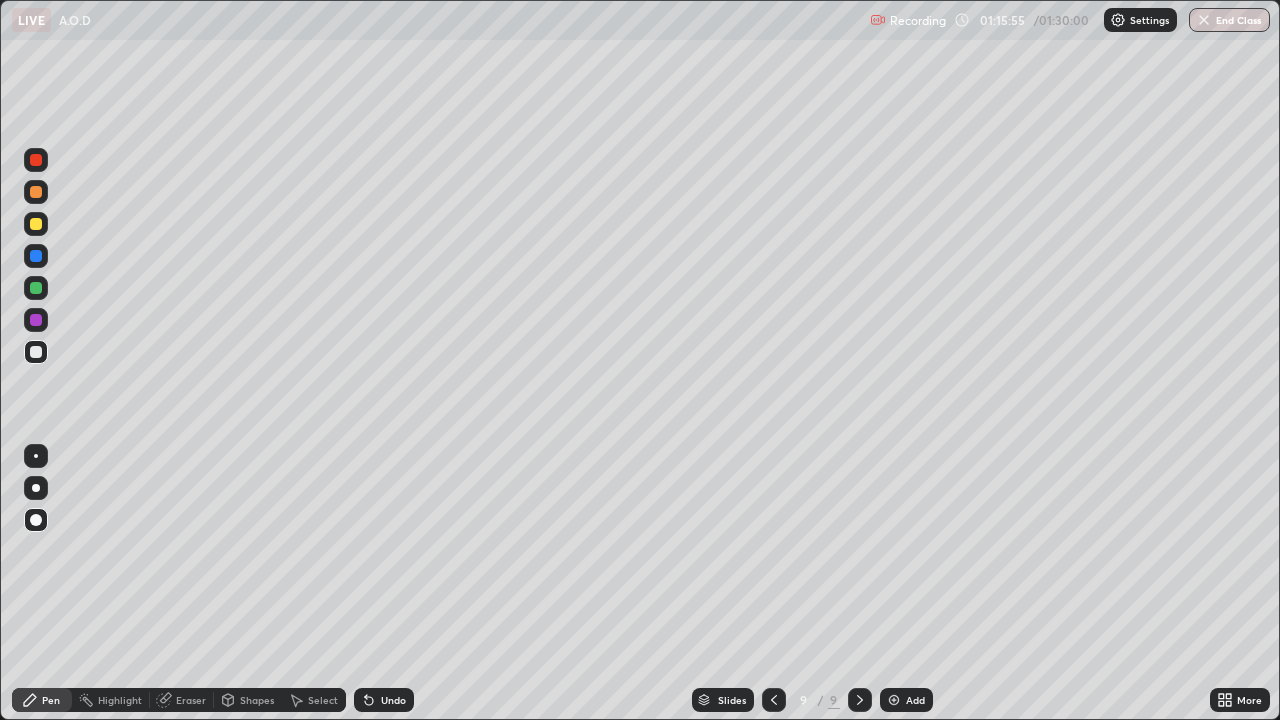 click at bounding box center (36, 288) 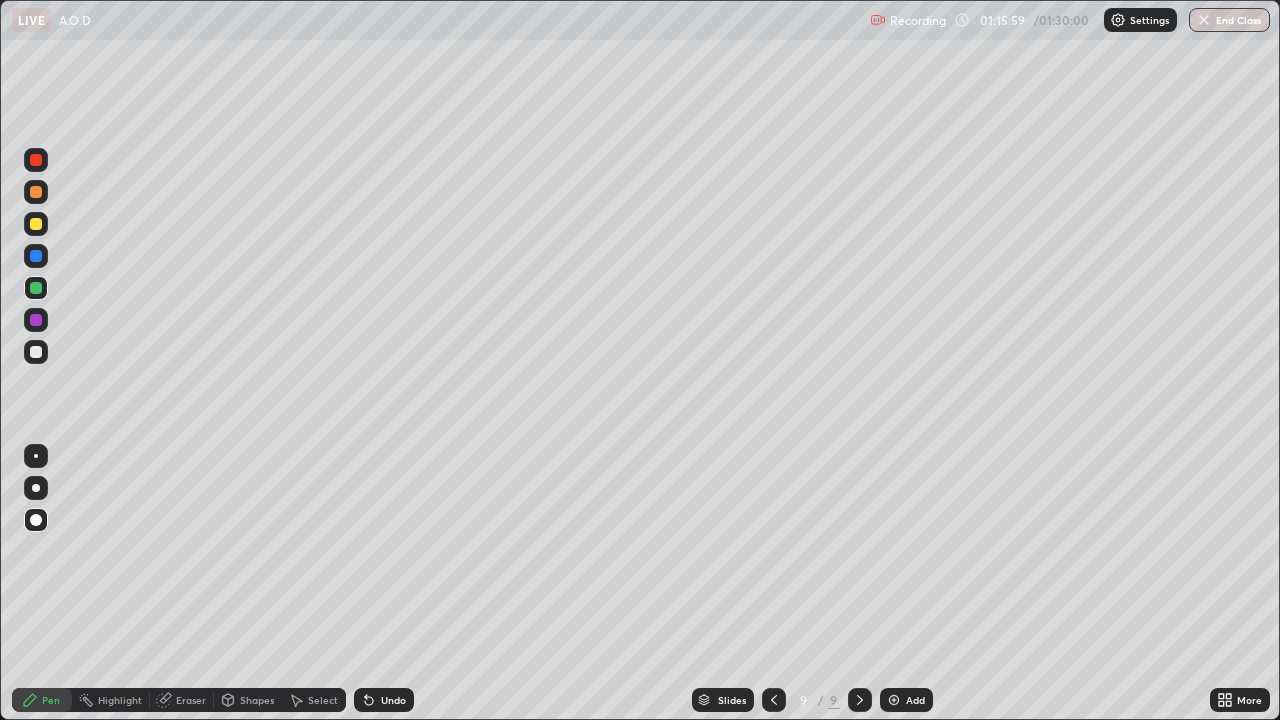 click at bounding box center (36, 352) 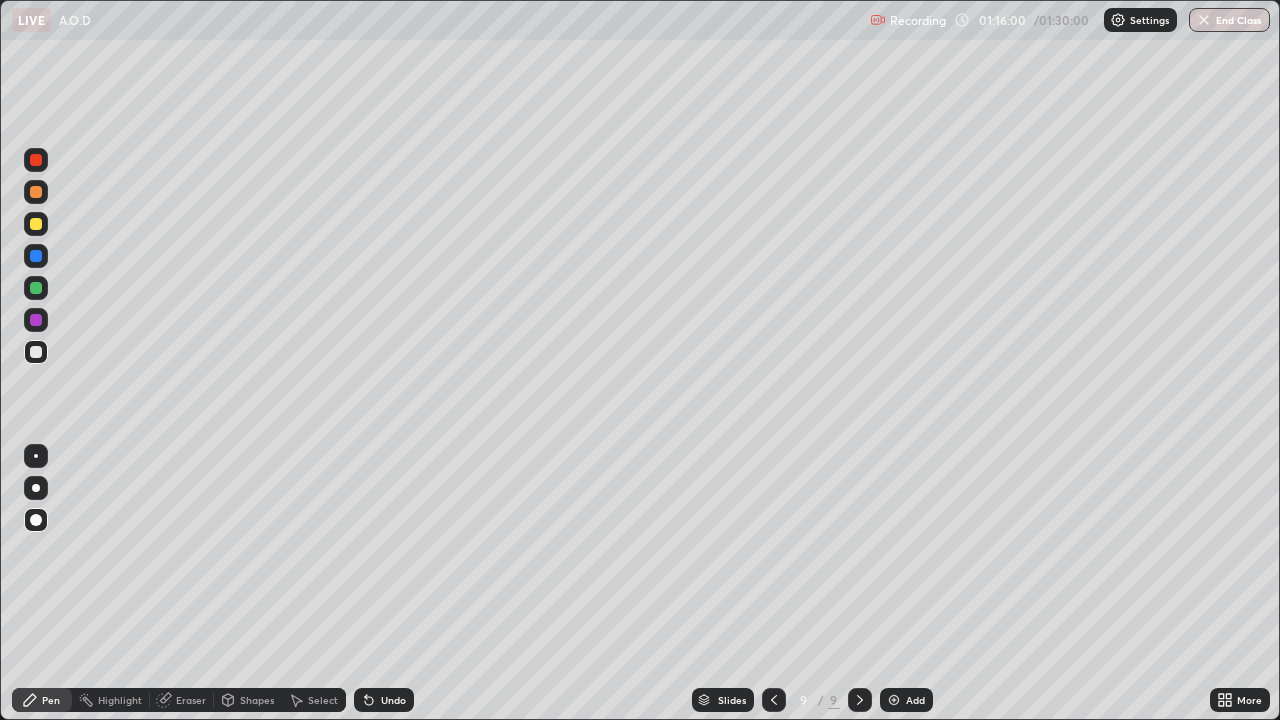click at bounding box center (36, 320) 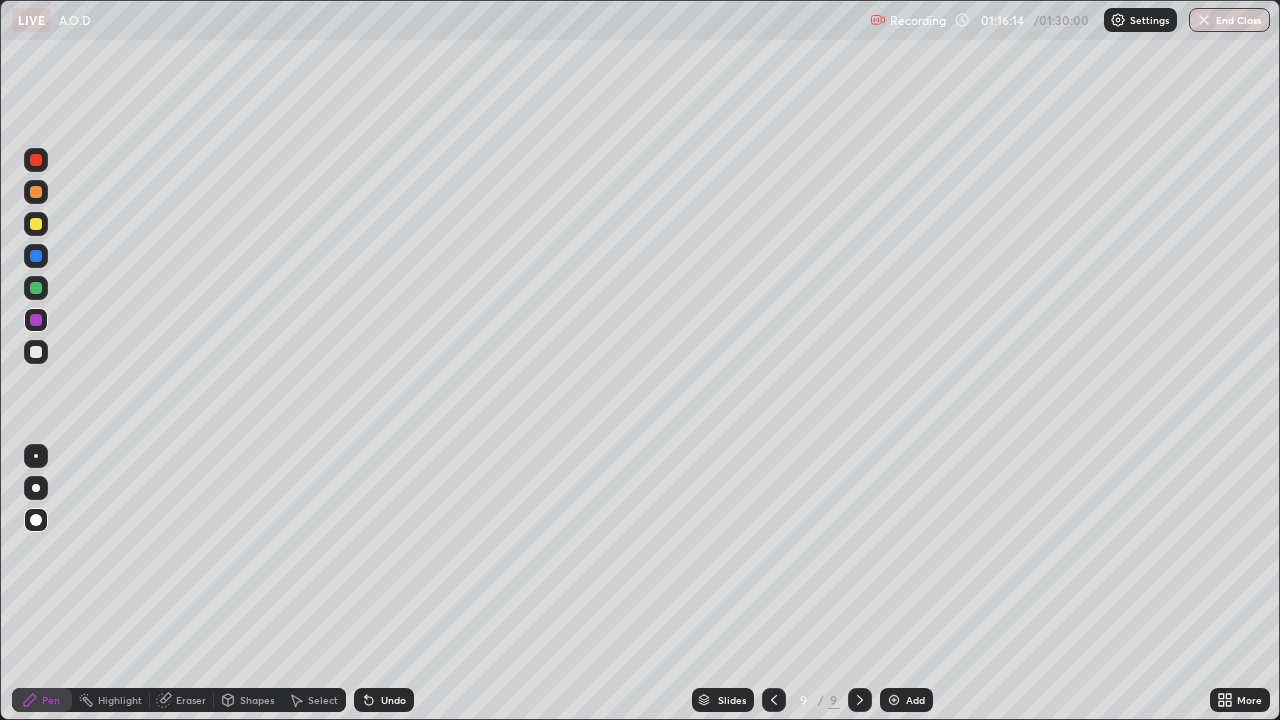 click at bounding box center (36, 224) 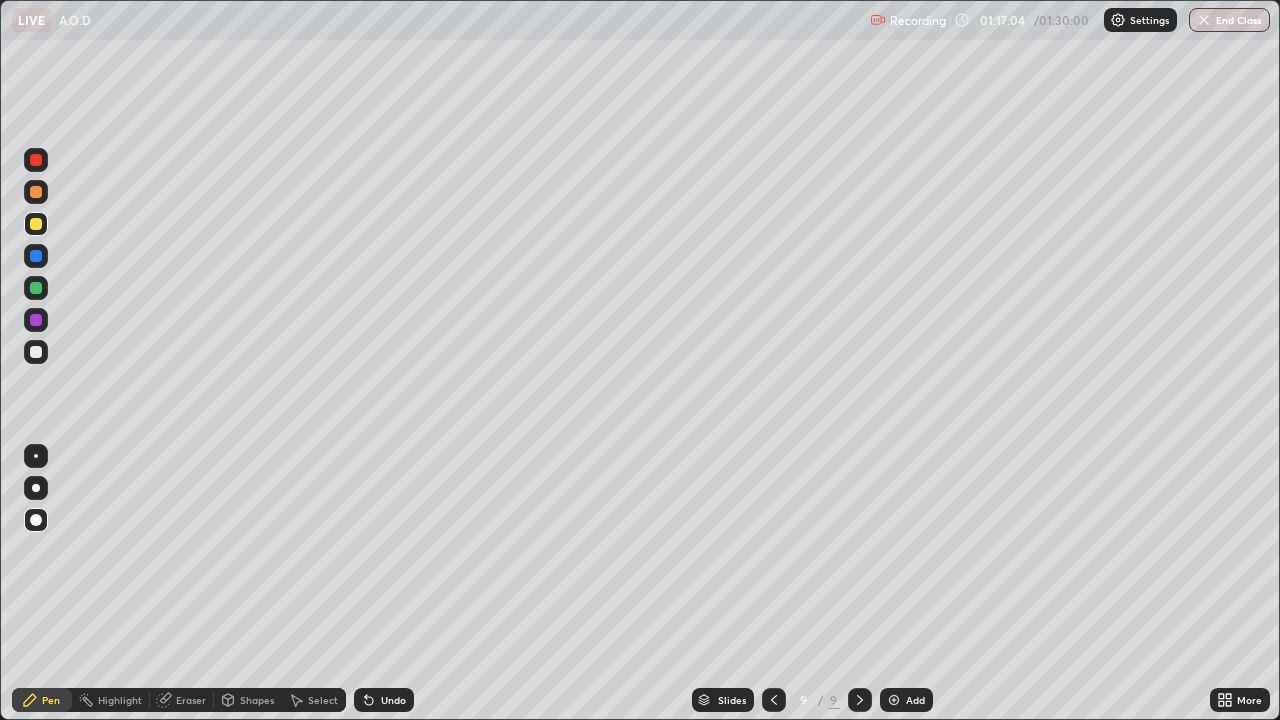 click at bounding box center (36, 256) 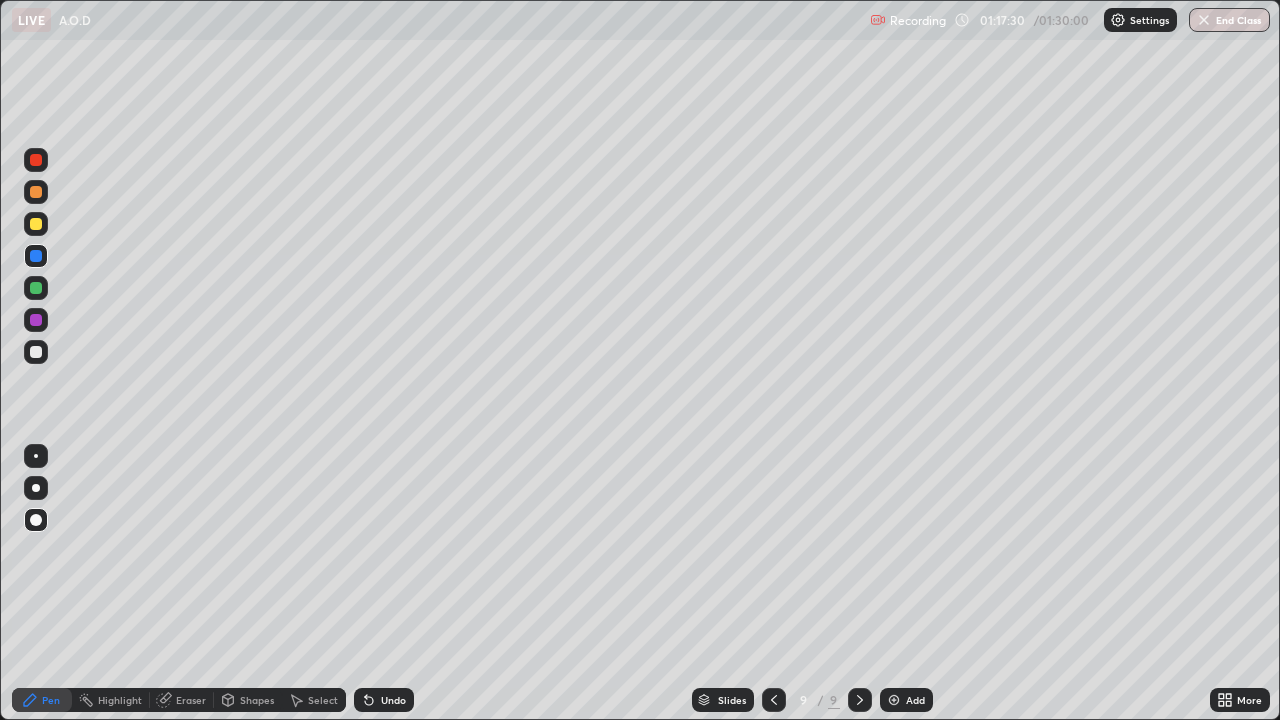 click at bounding box center (36, 320) 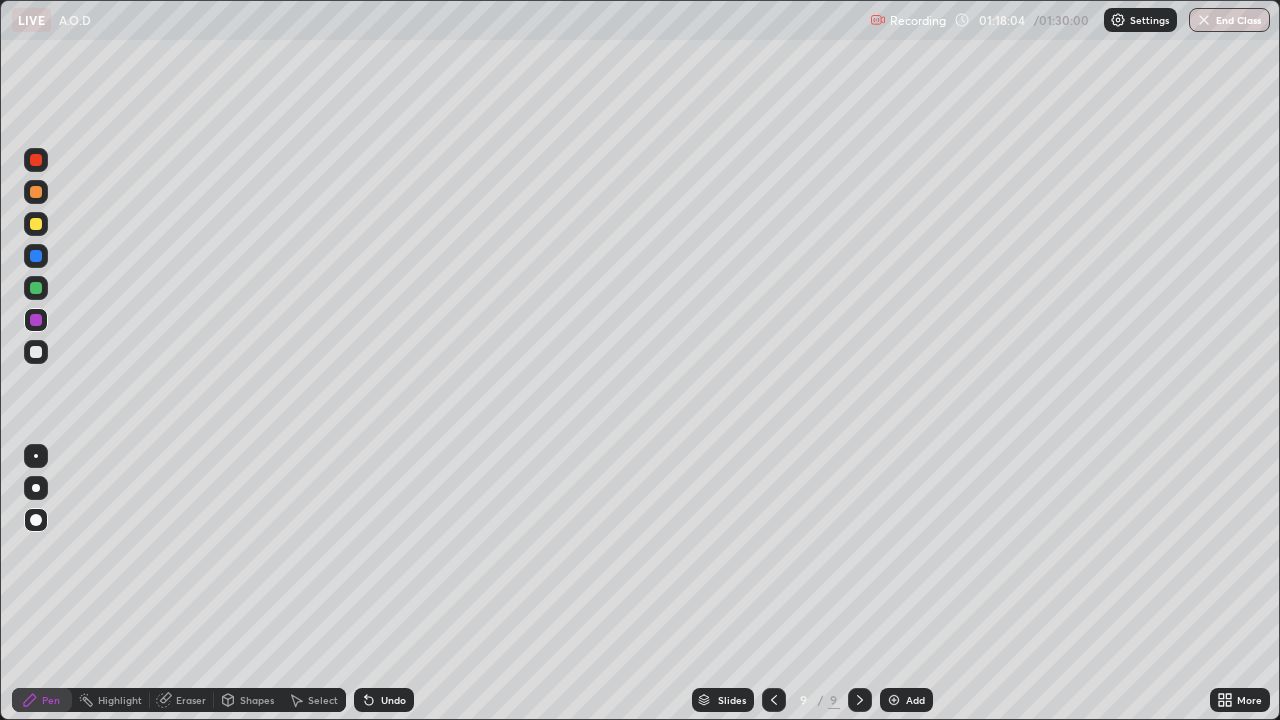 click at bounding box center [36, 352] 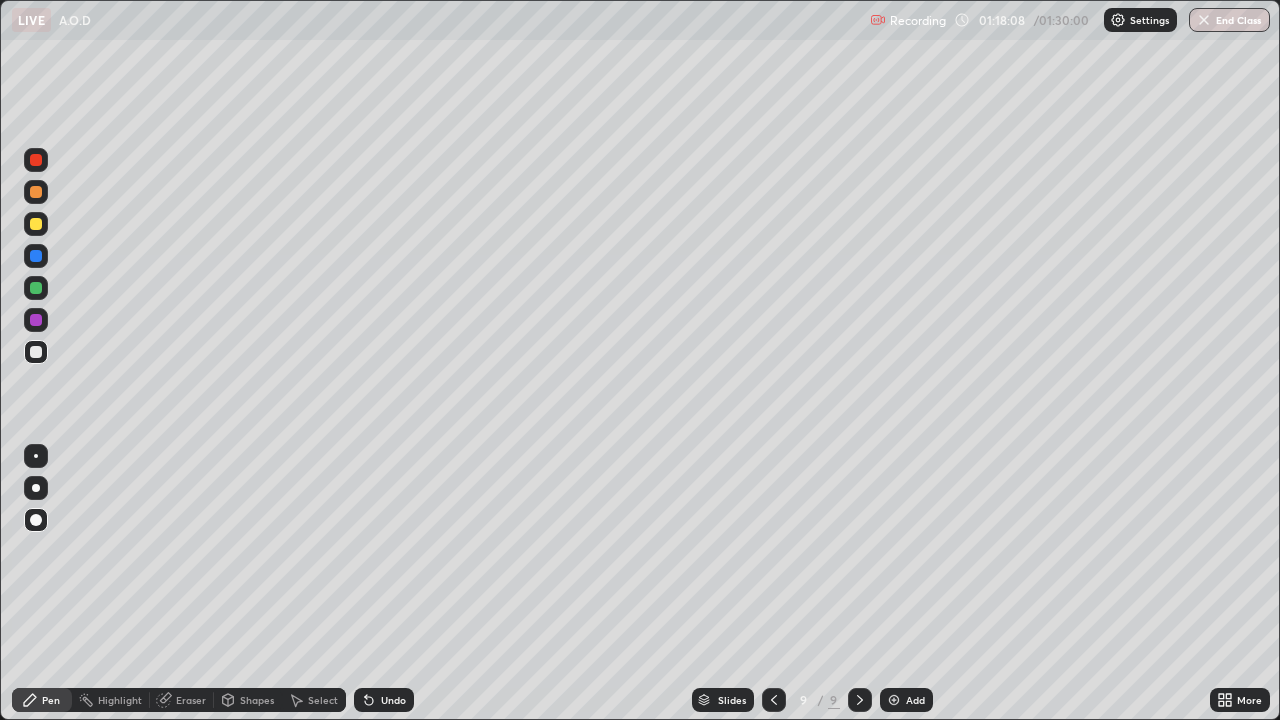 click at bounding box center (36, 288) 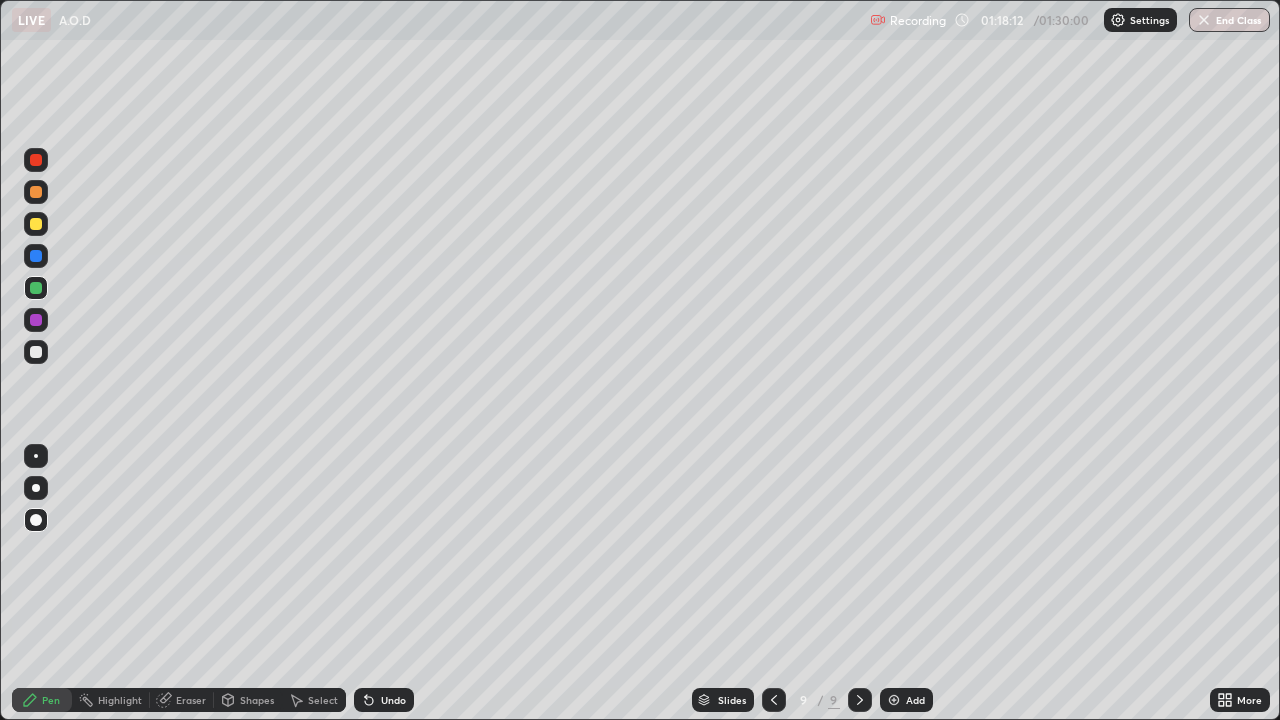 click at bounding box center (36, 320) 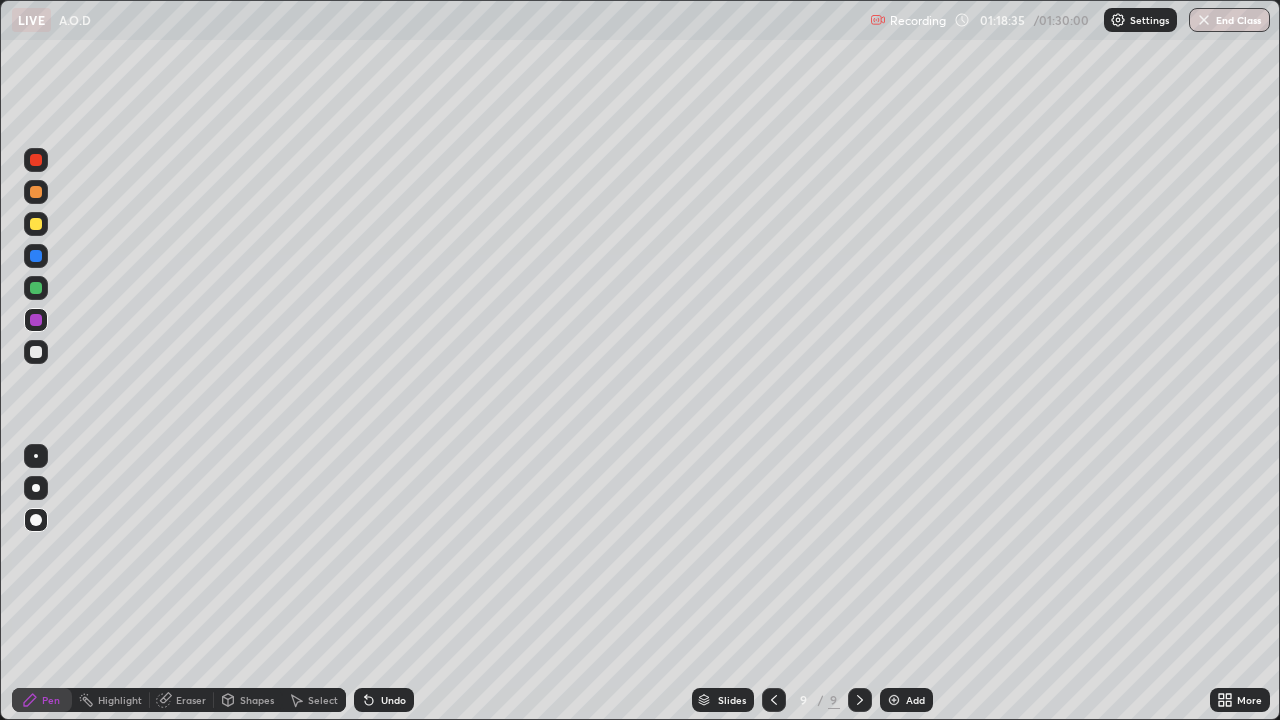 click at bounding box center [36, 224] 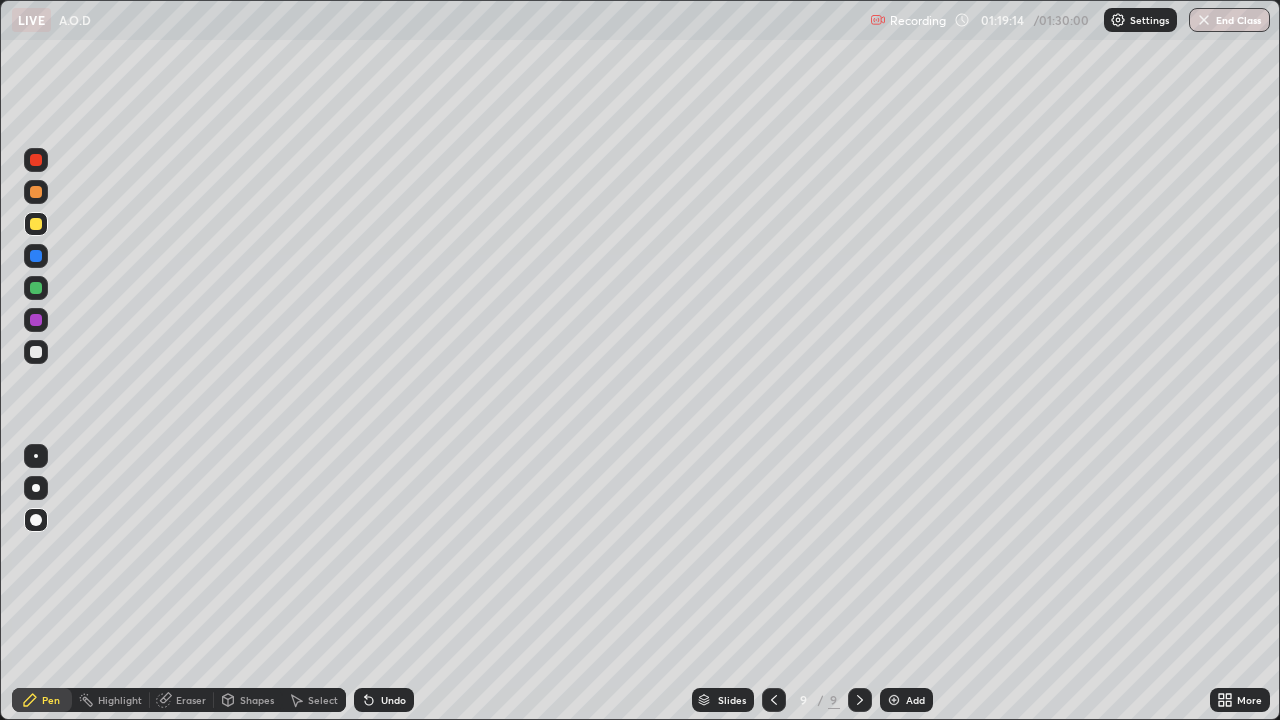 click at bounding box center (36, 288) 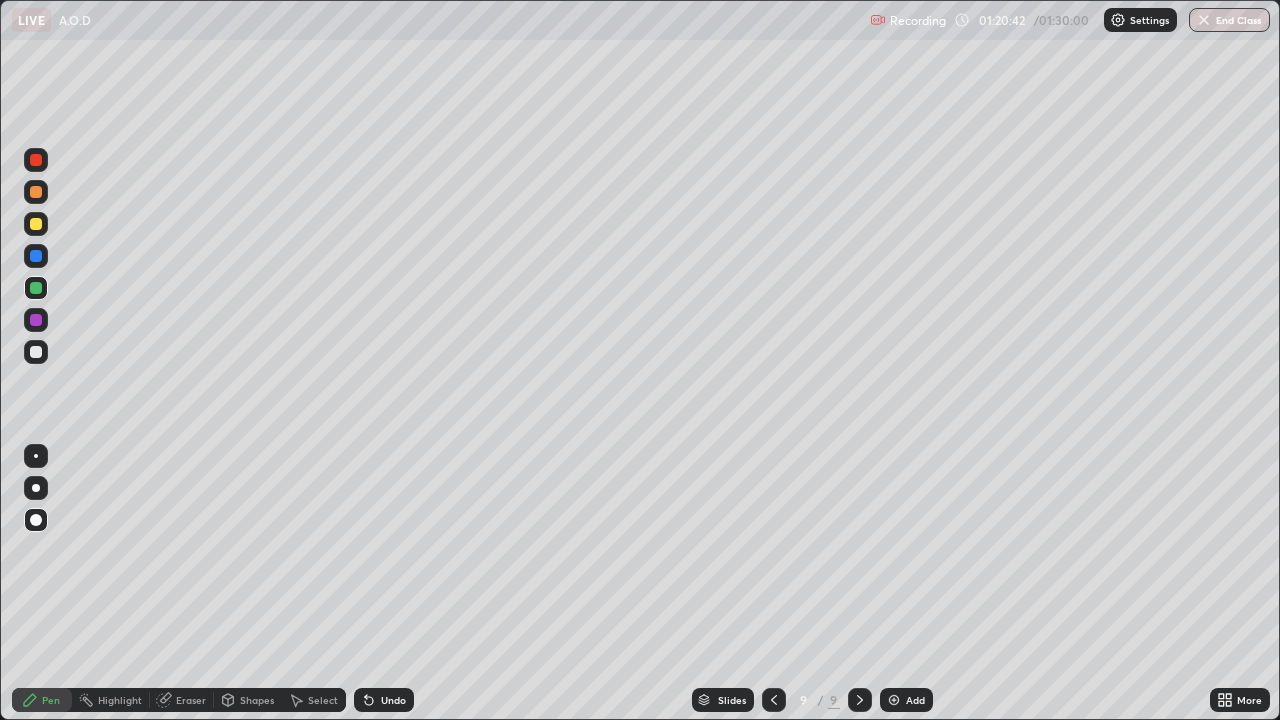 click at bounding box center [894, 700] 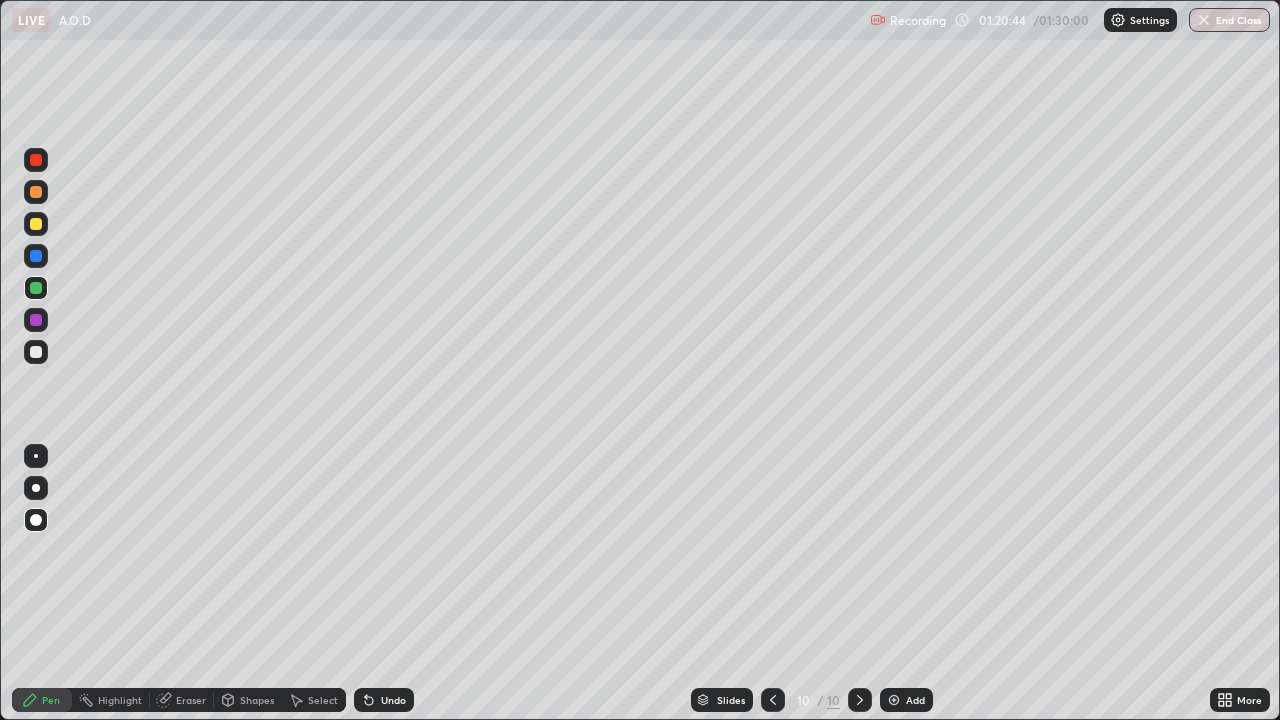 click at bounding box center [36, 352] 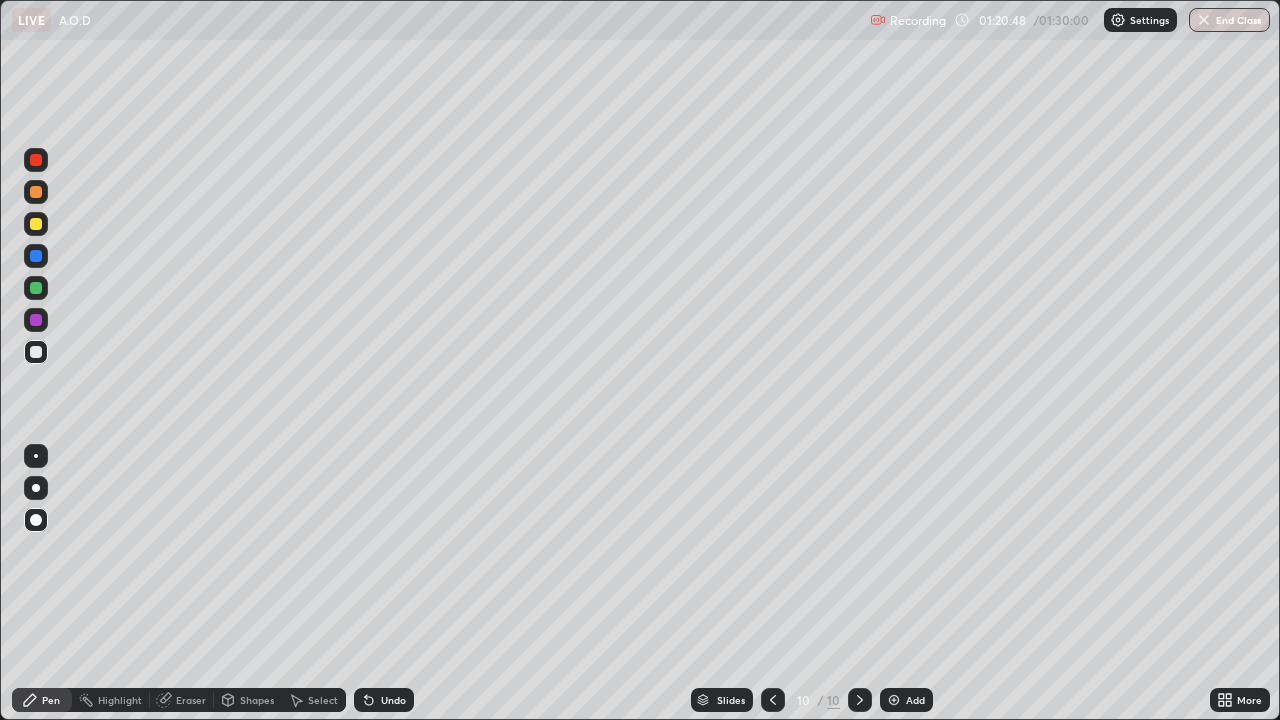 click at bounding box center [36, 288] 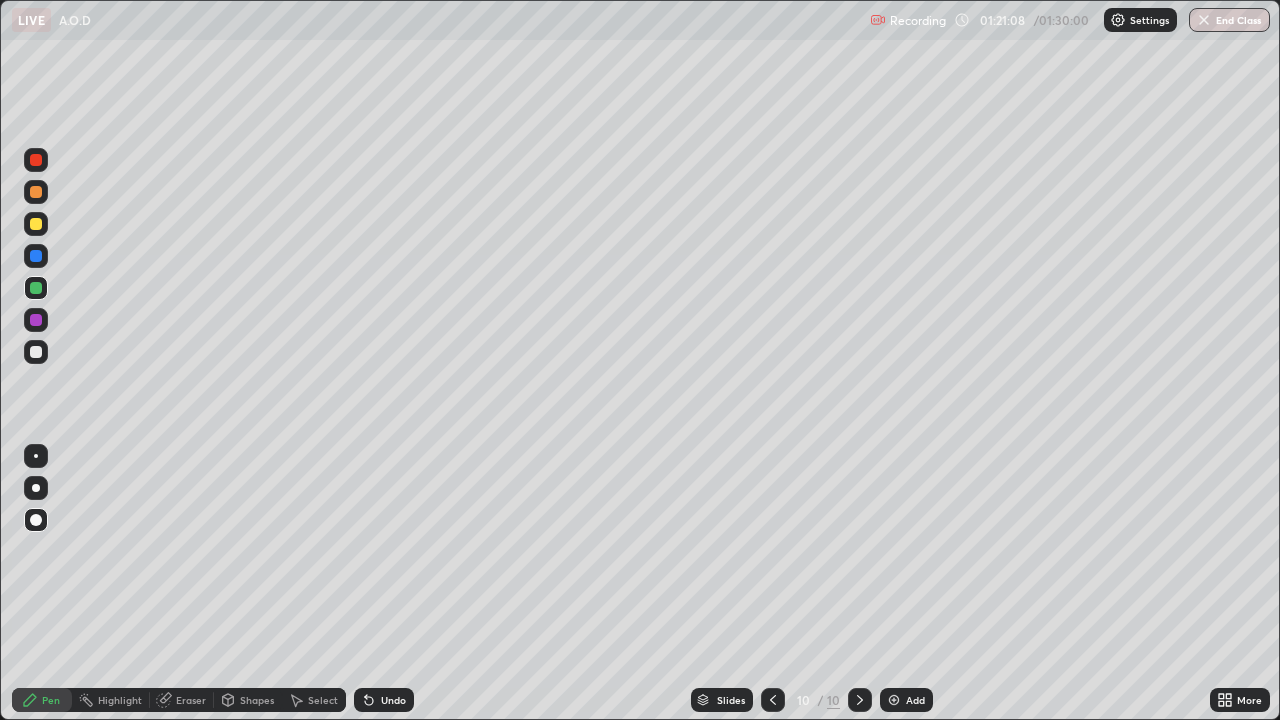 click at bounding box center [36, 320] 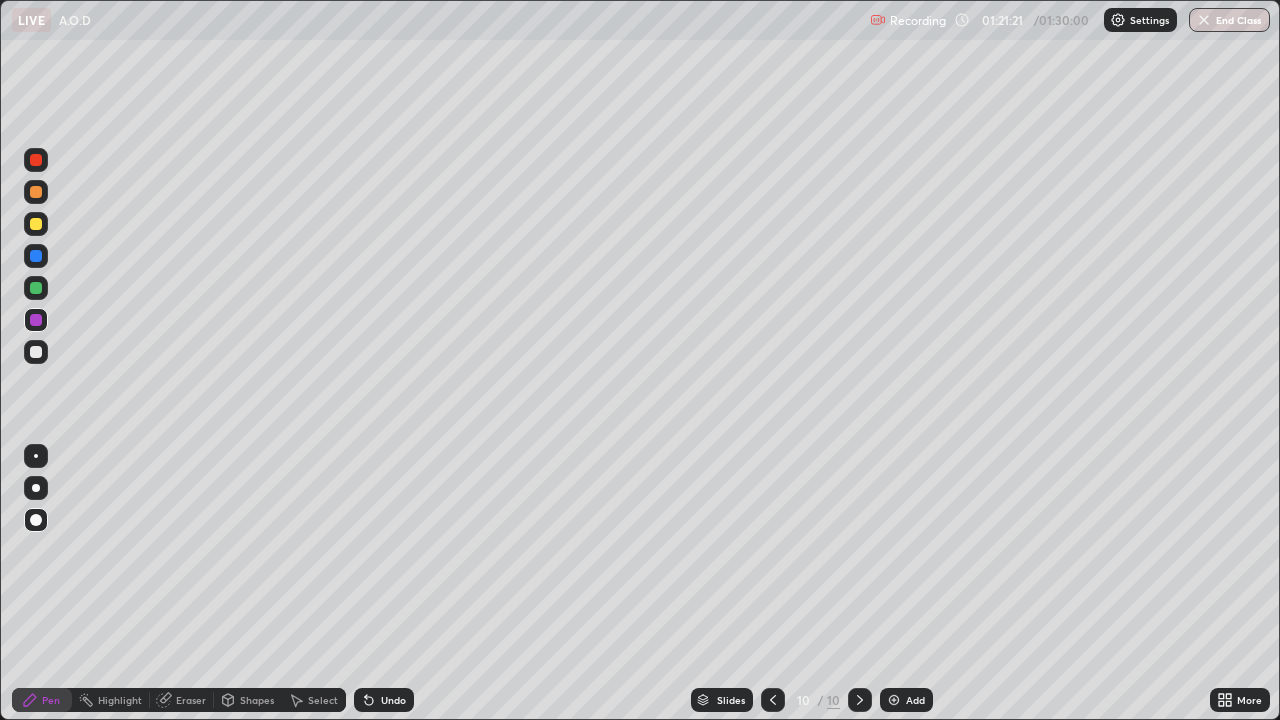 click at bounding box center [36, 288] 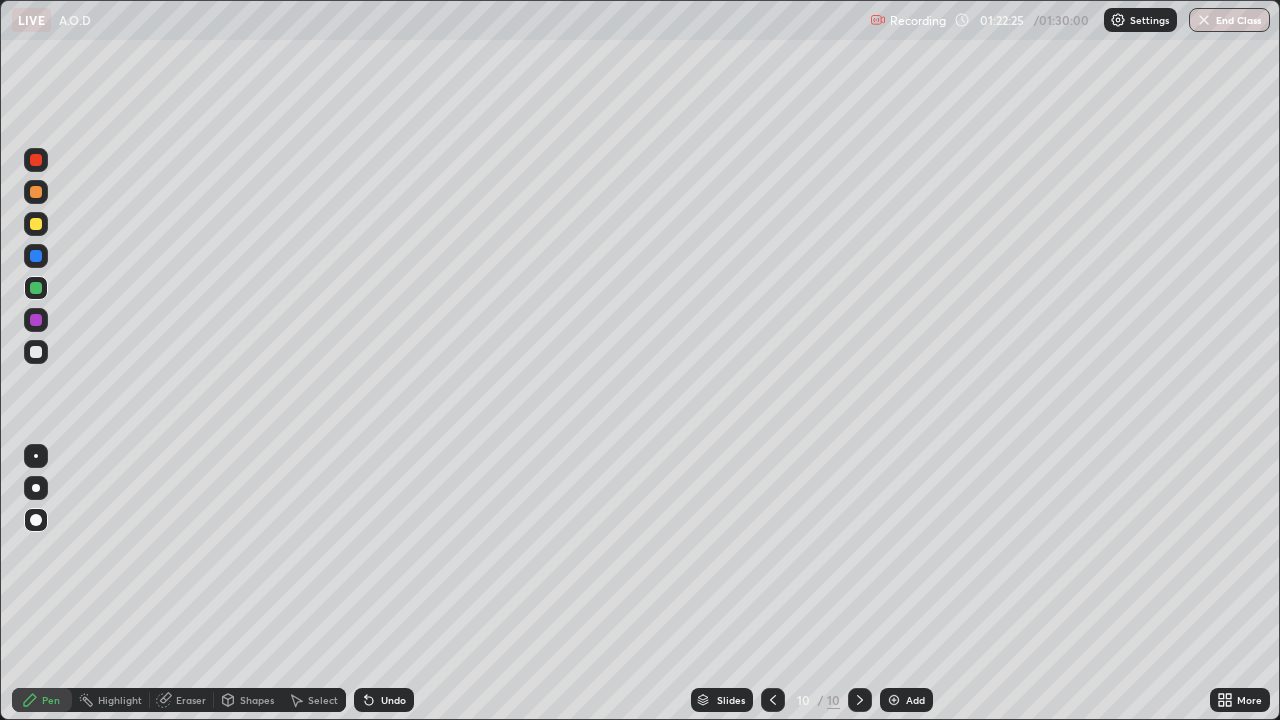 click at bounding box center [36, 224] 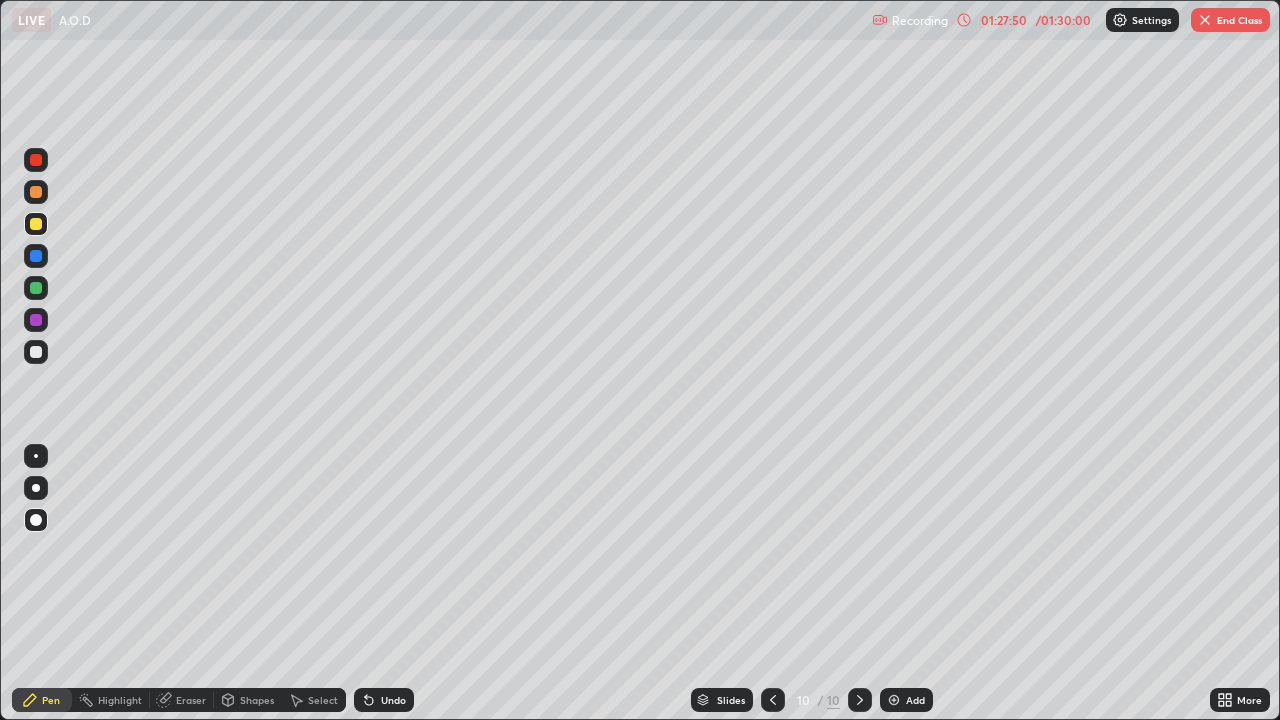 click on "End Class" at bounding box center (1230, 20) 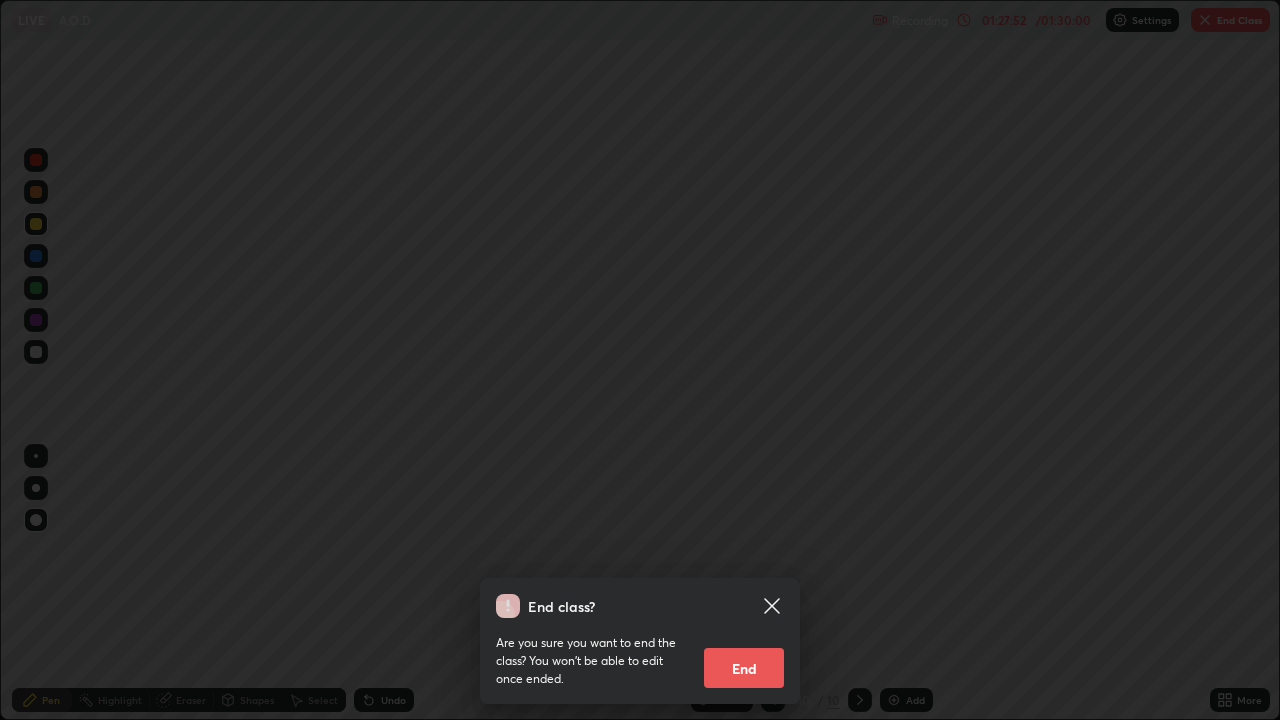 click on "End" at bounding box center (744, 668) 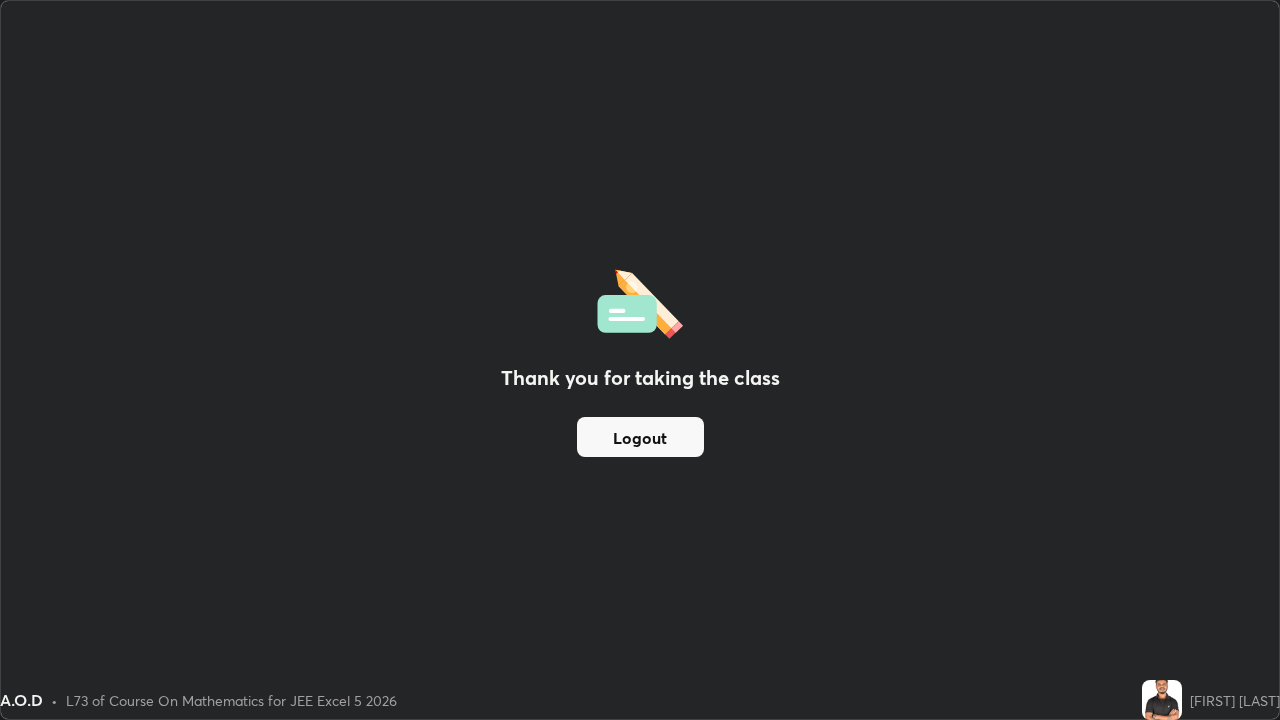 click on "Logout" at bounding box center [640, 437] 